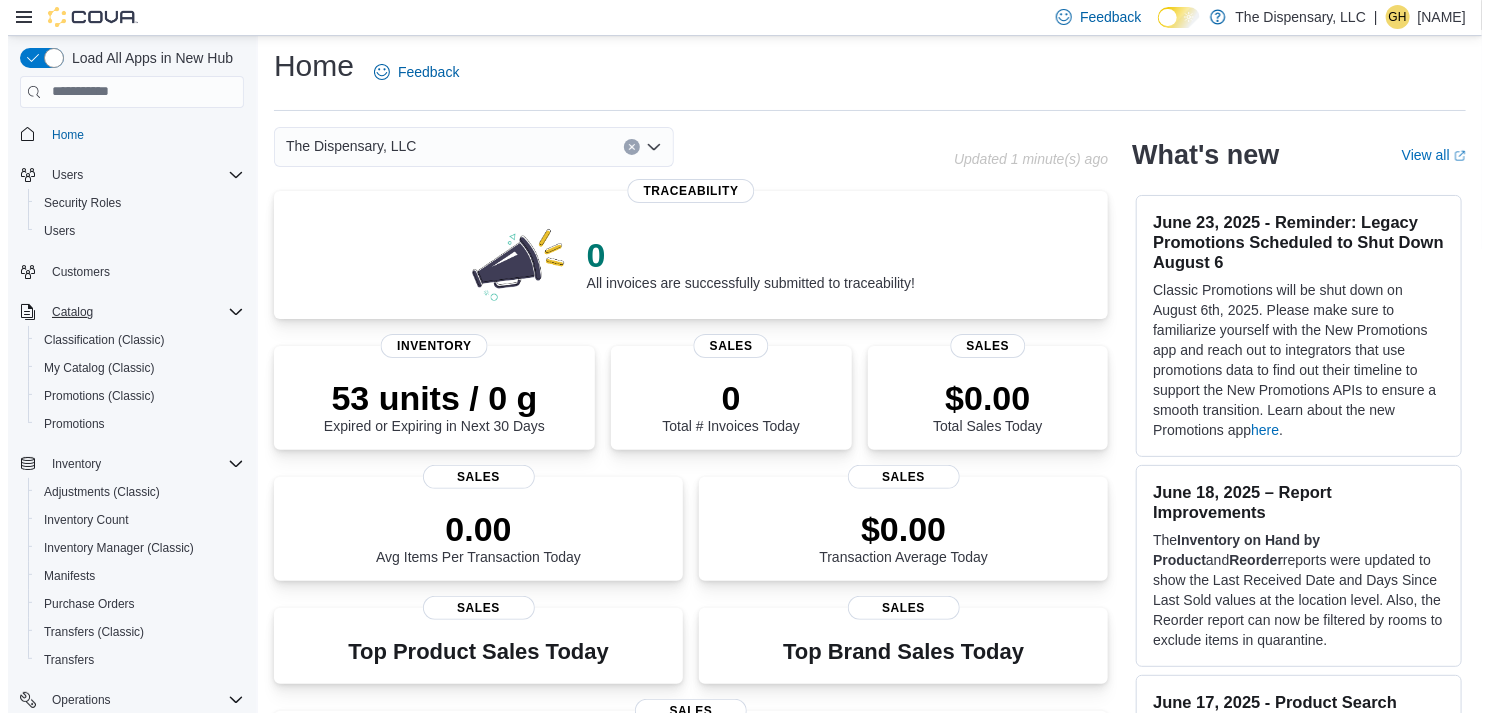 scroll, scrollTop: 0, scrollLeft: 0, axis: both 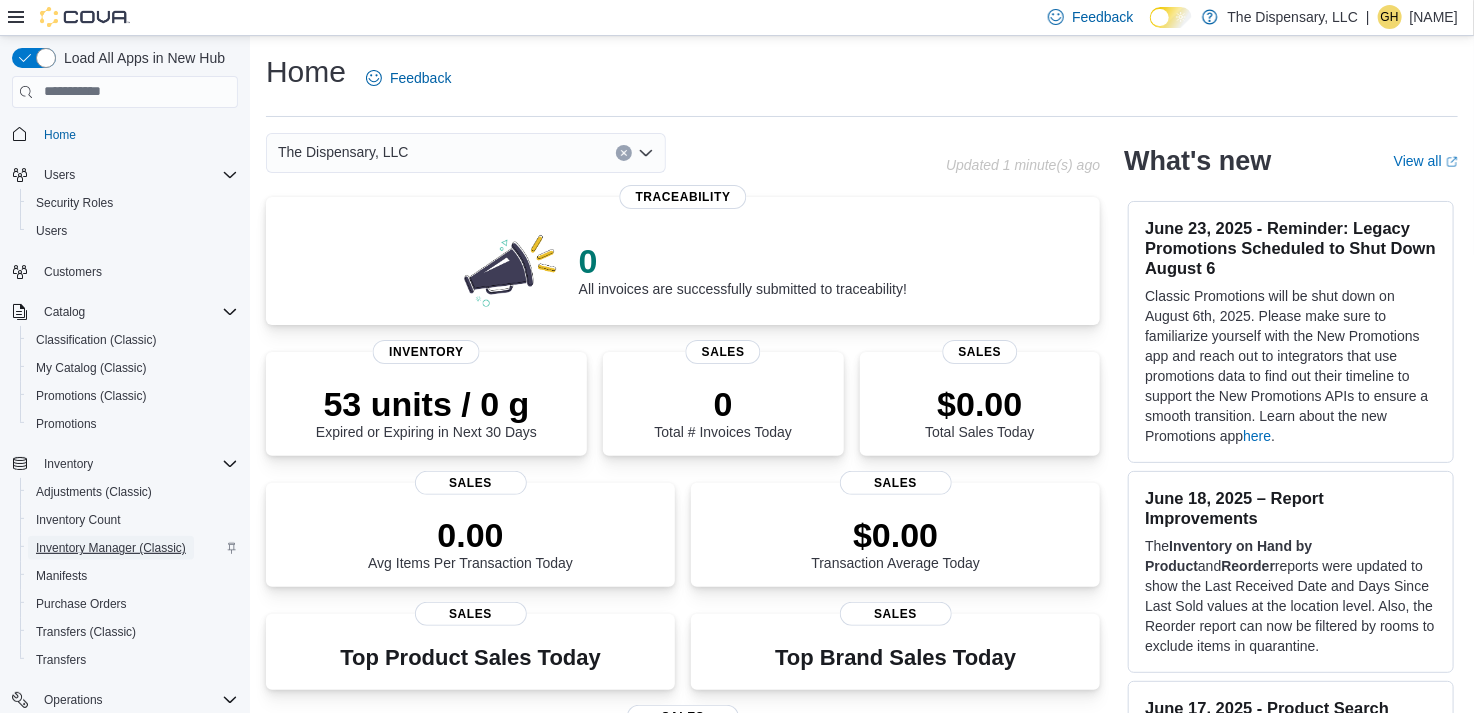 click on "Inventory Manager (Classic)" at bounding box center (111, 548) 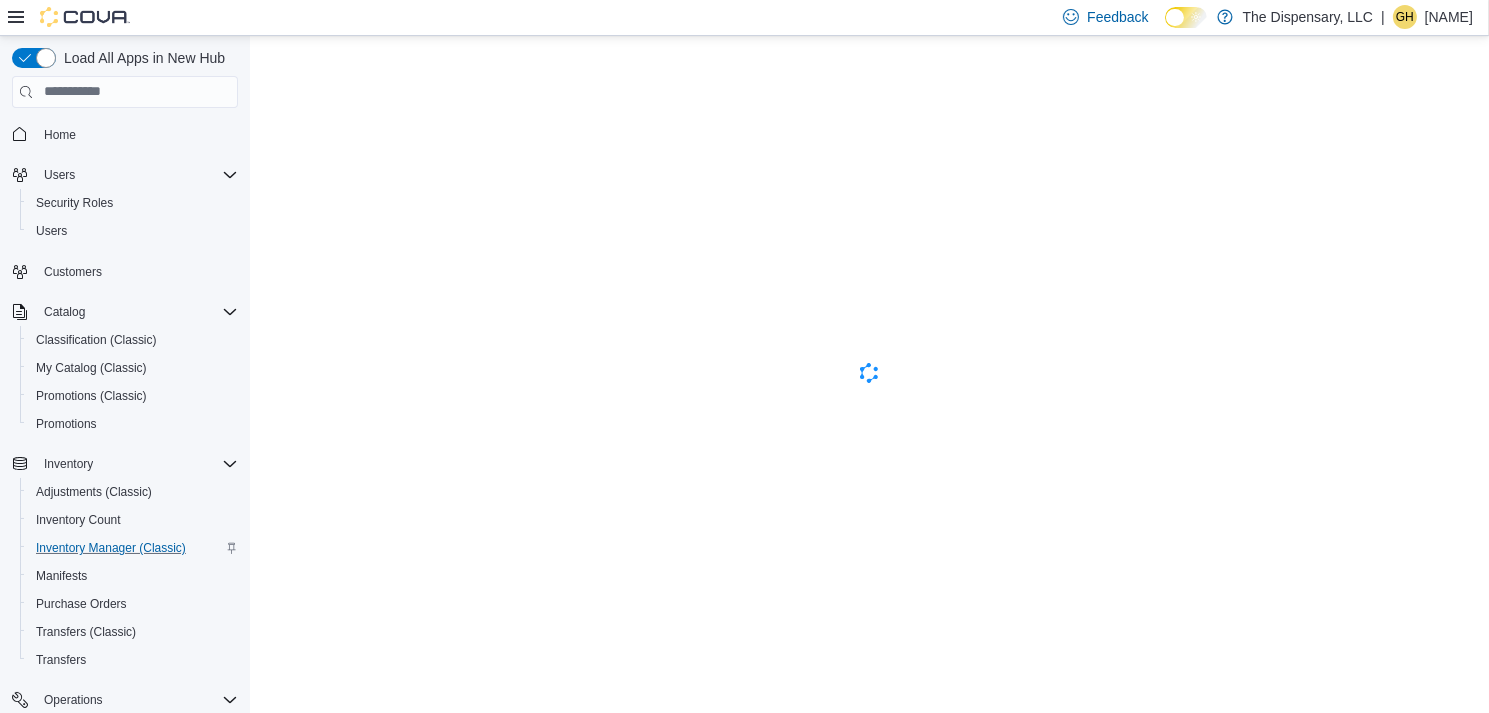 scroll, scrollTop: 0, scrollLeft: 0, axis: both 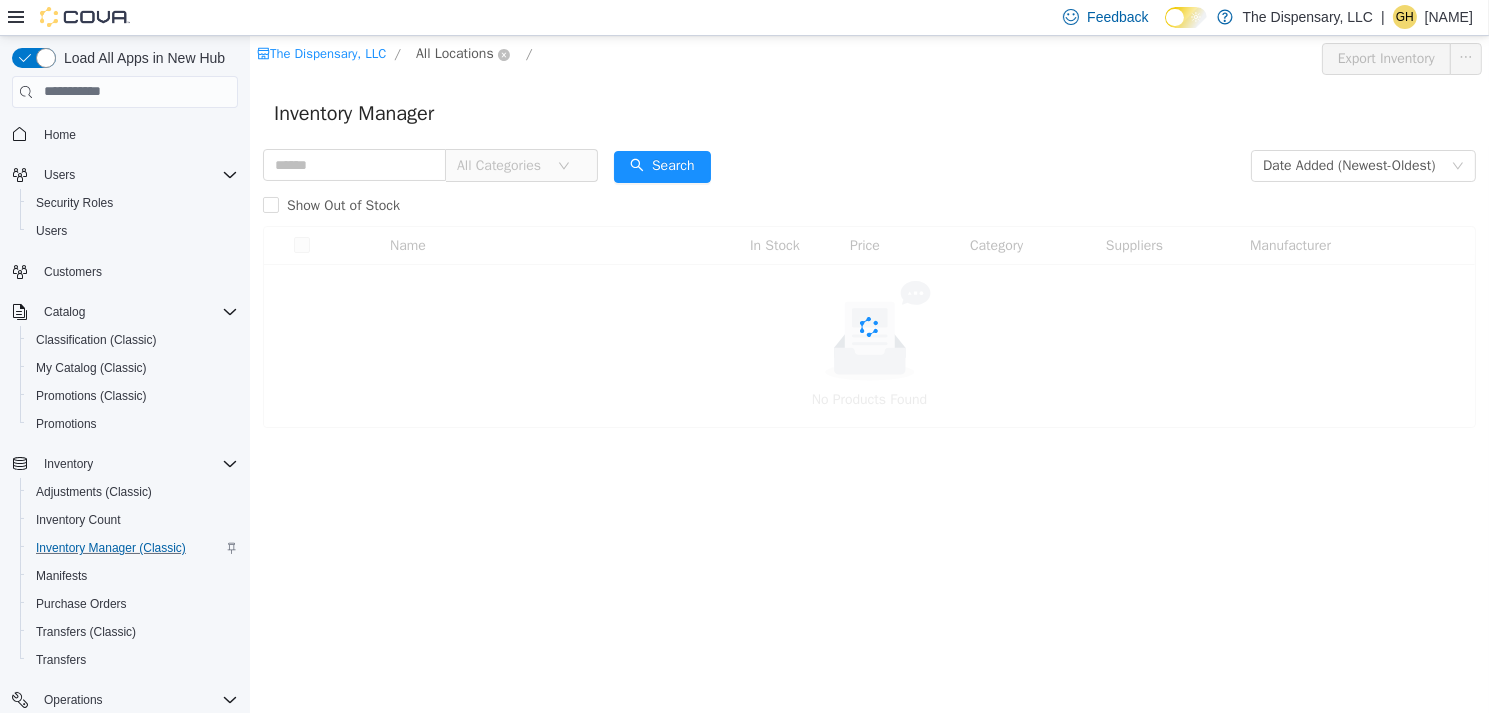 click on "All Locations" at bounding box center (454, 53) 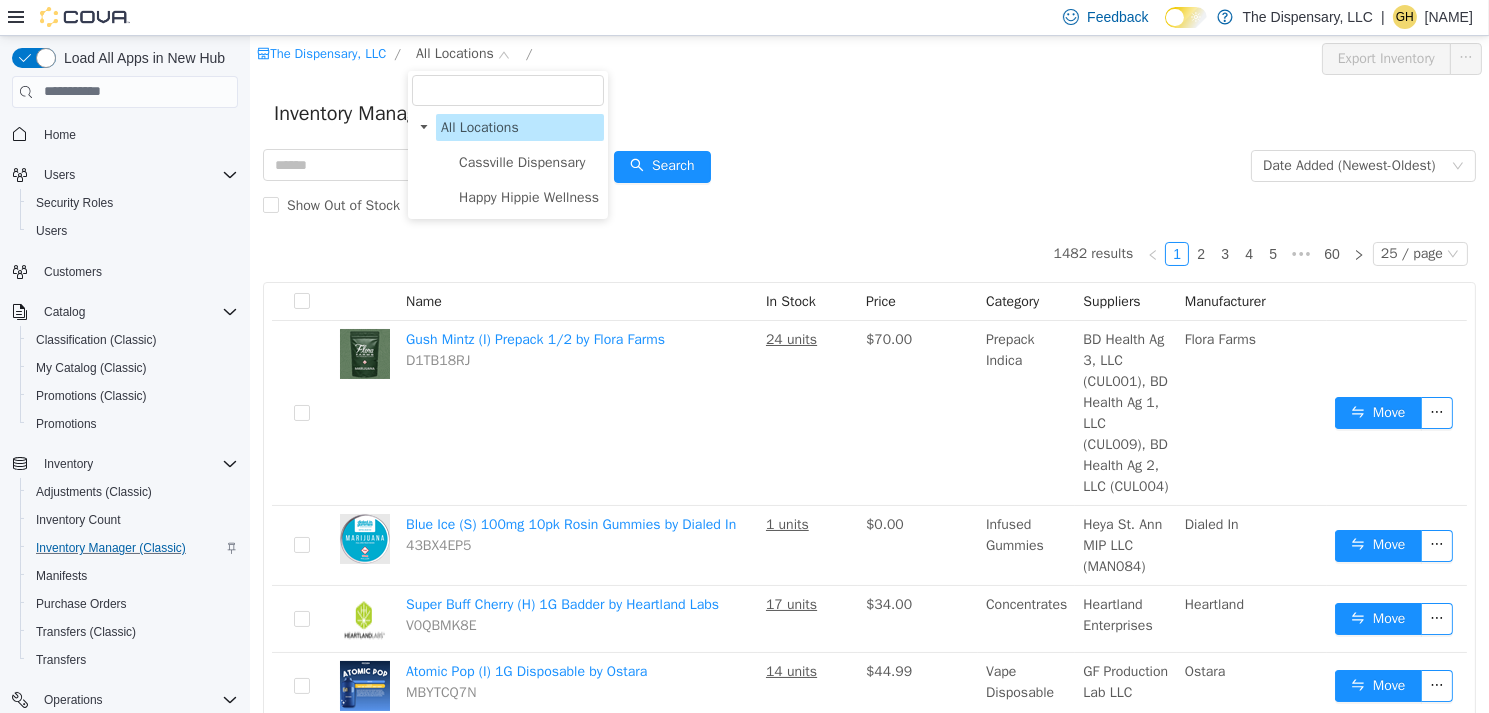 click on "Cassville Dispensary" at bounding box center [521, 161] 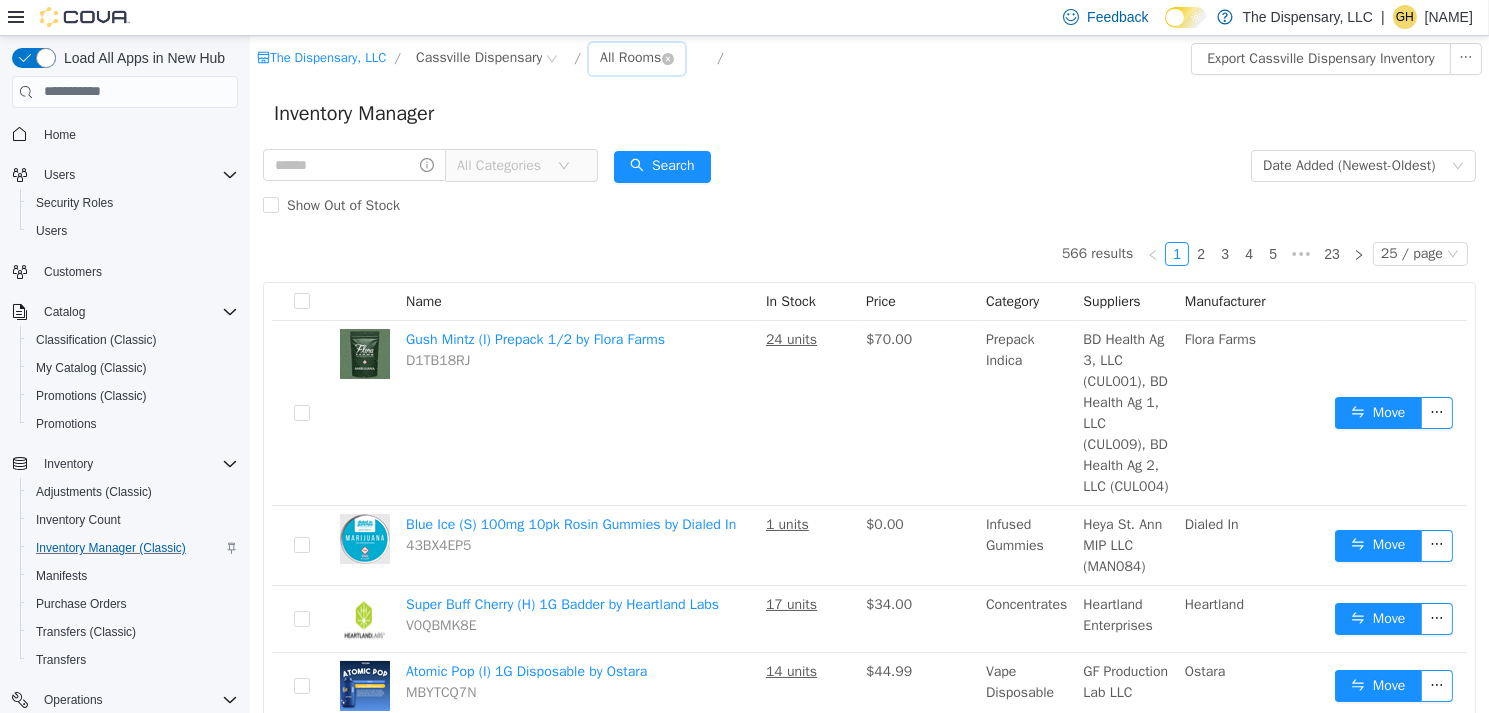 click on "All Rooms" at bounding box center (629, 57) 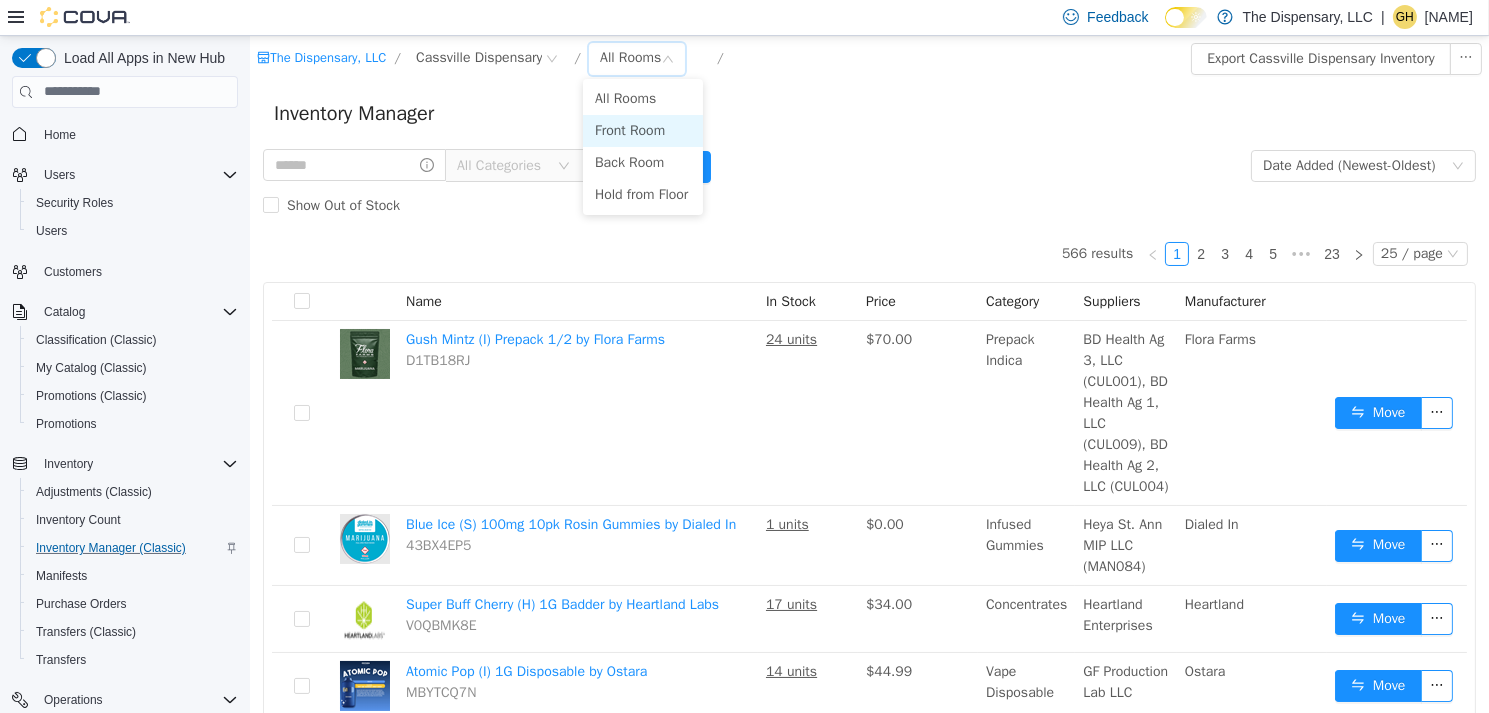 click on "Front Room" at bounding box center [642, 130] 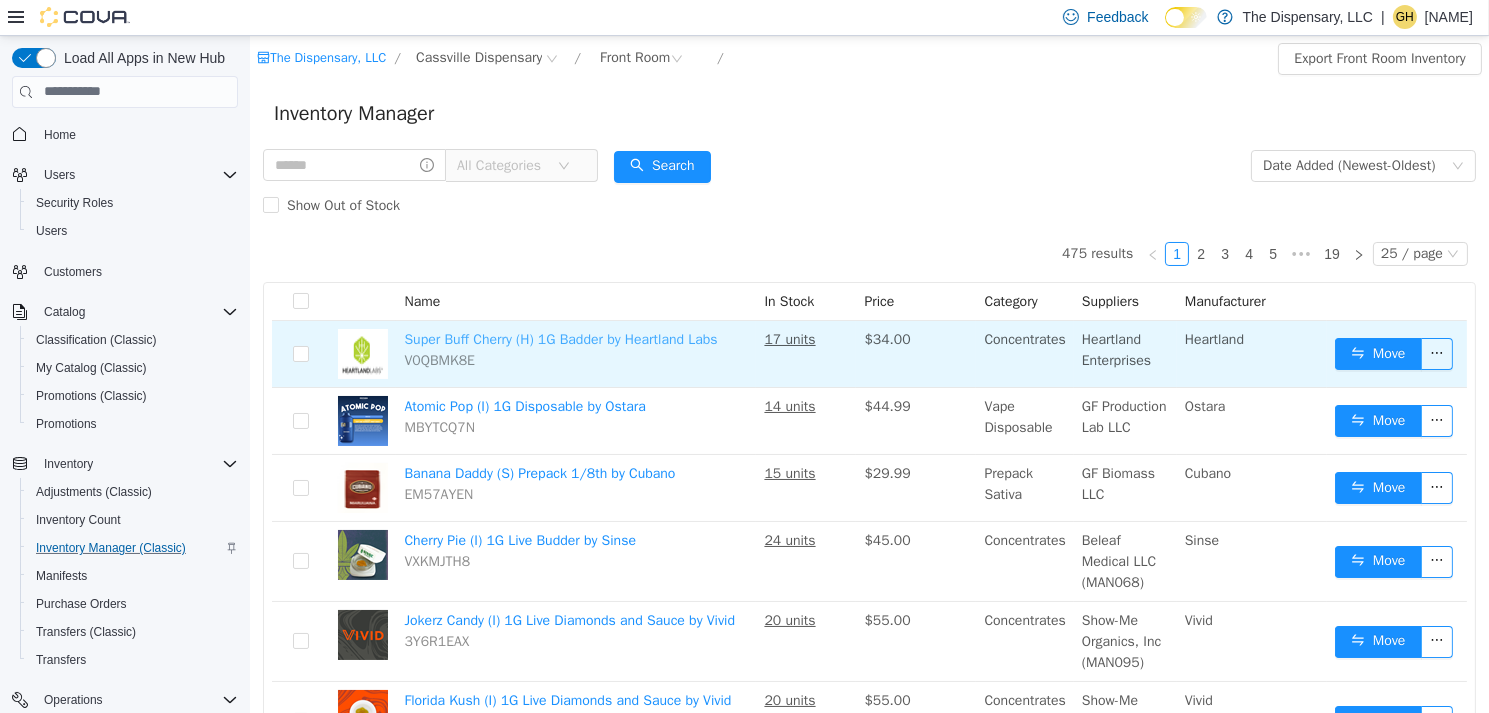 click on "Super Buff Cherry (H) 1G Badder by Heartland Labs" at bounding box center (559, 338) 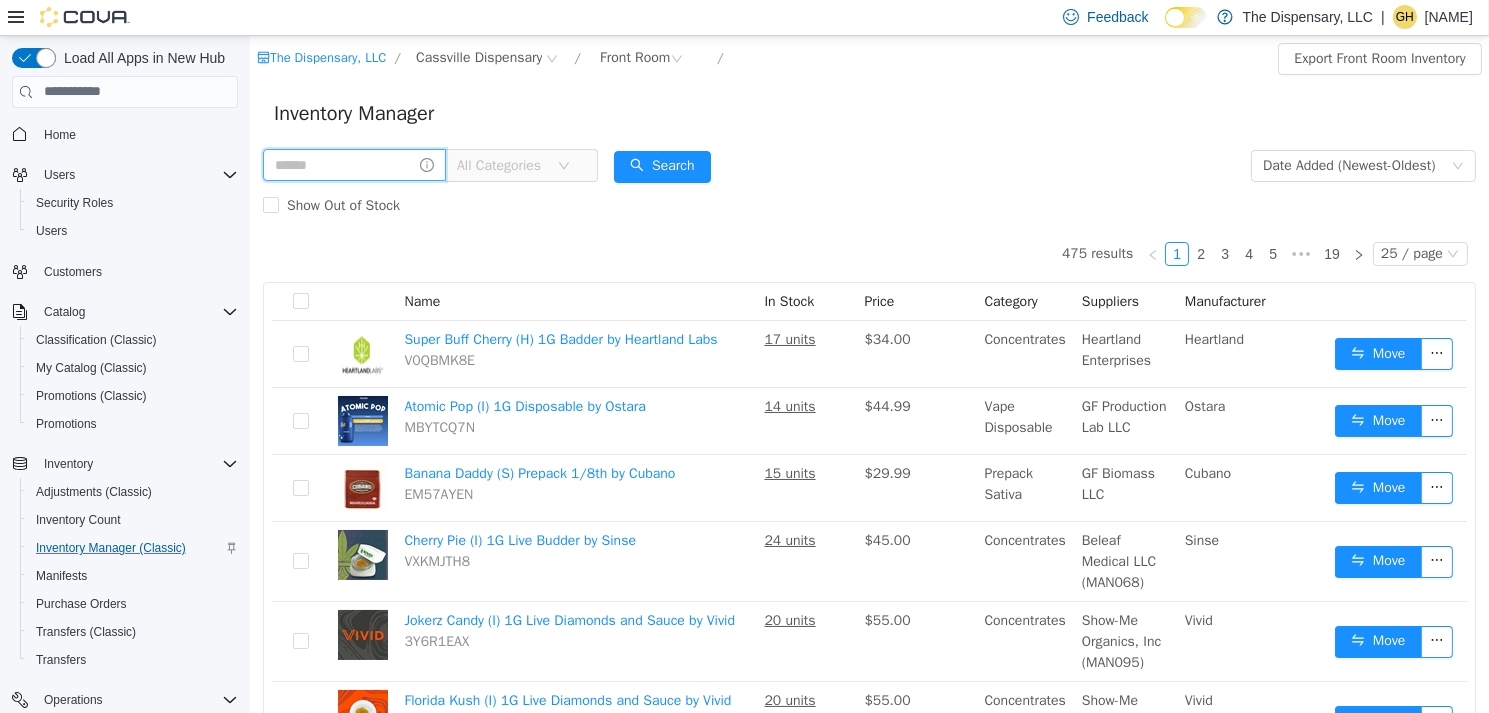 click at bounding box center [353, 164] 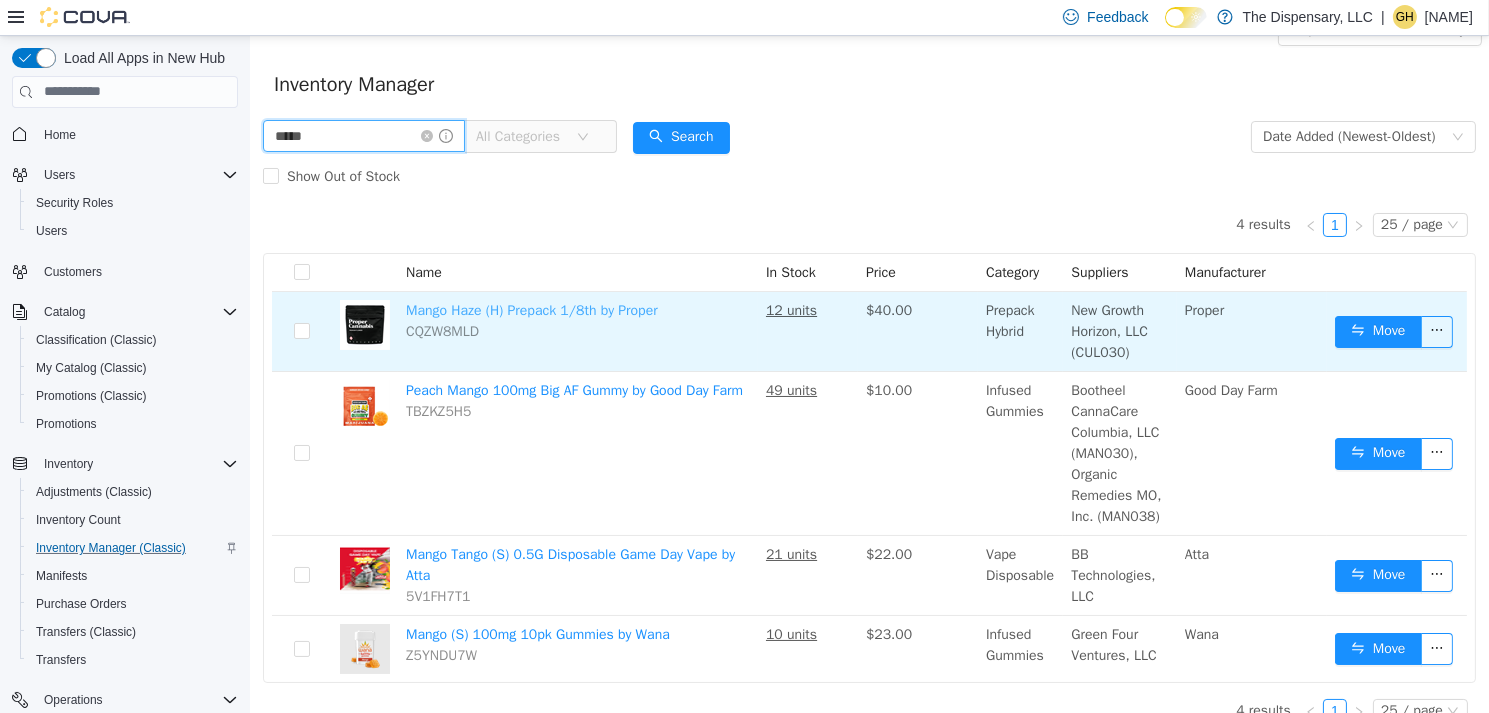 scroll, scrollTop: 0, scrollLeft: 0, axis: both 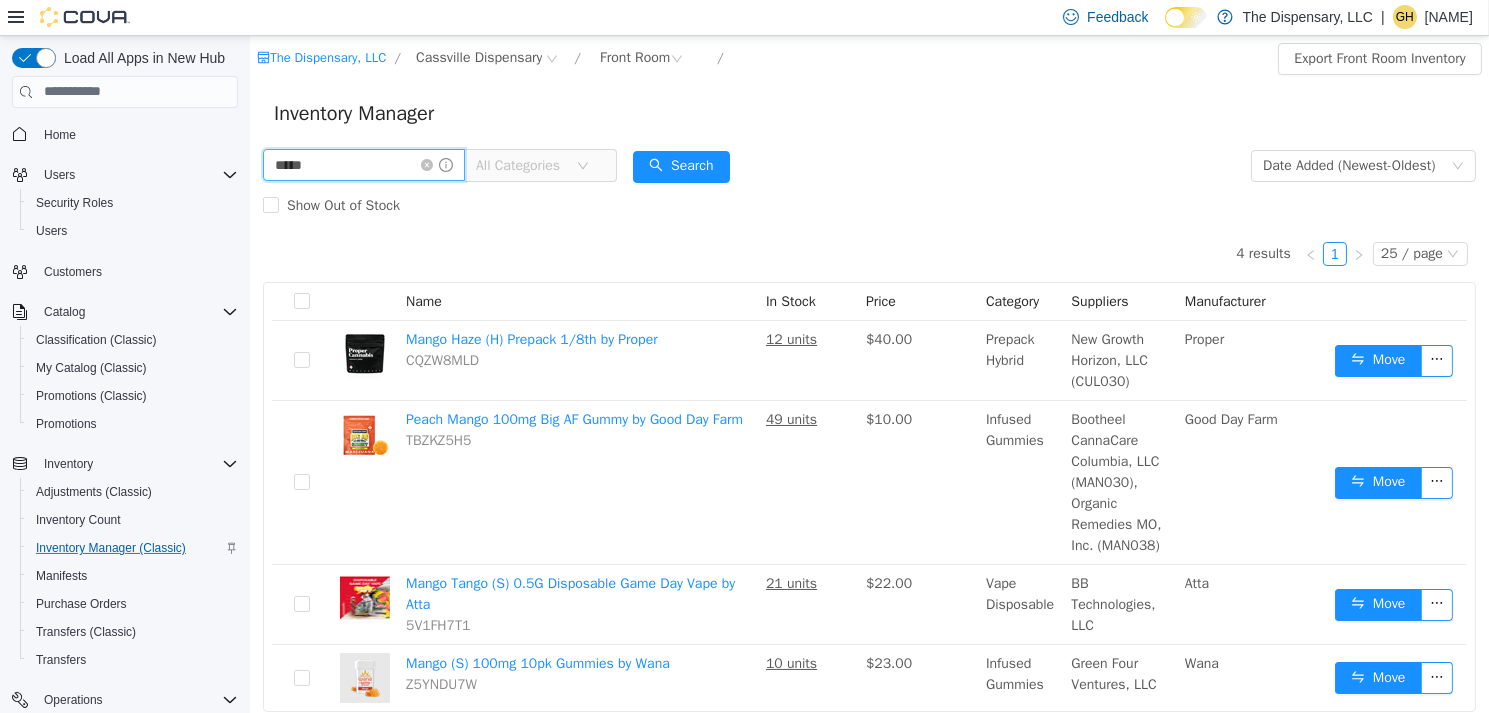 drag, startPoint x: 374, startPoint y: 175, endPoint x: 243, endPoint y: 150, distance: 133.36417 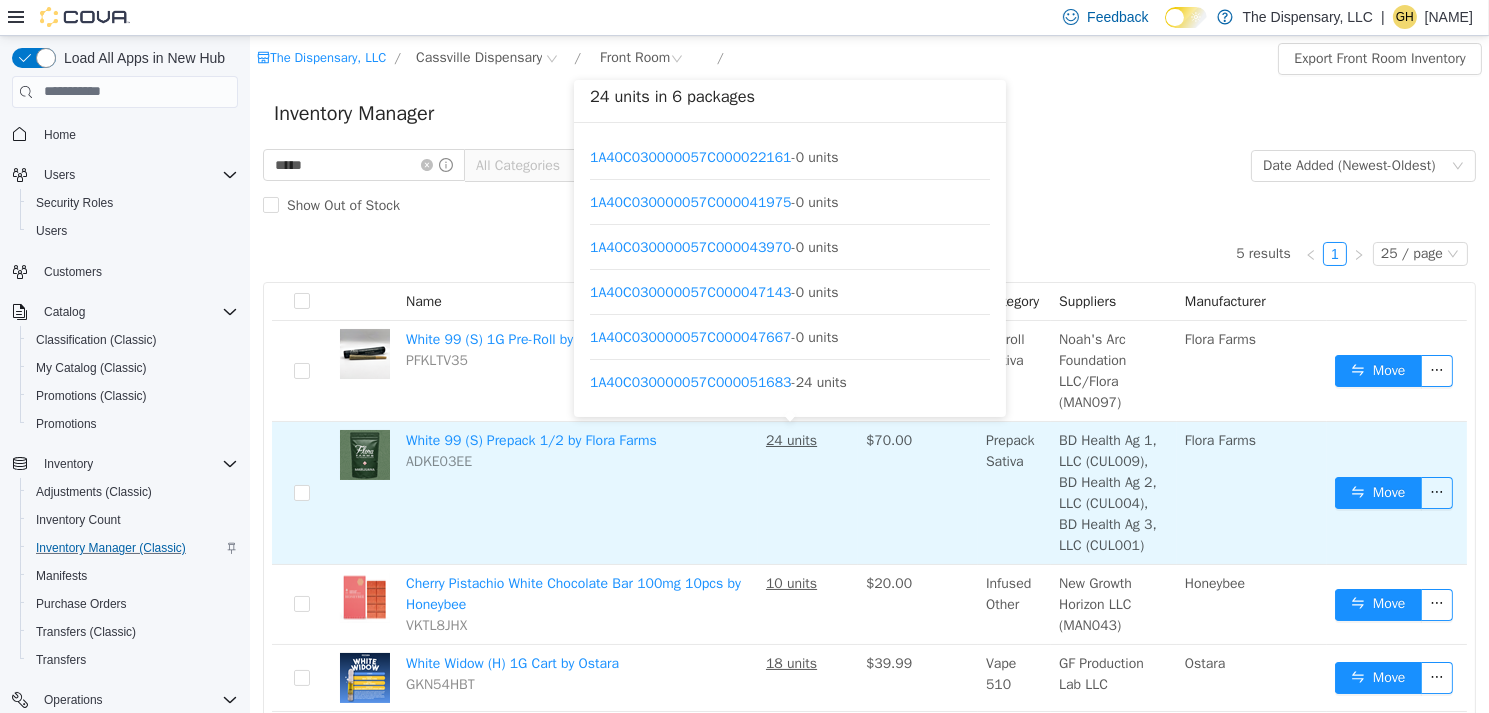 click on "24 units" at bounding box center (790, 439) 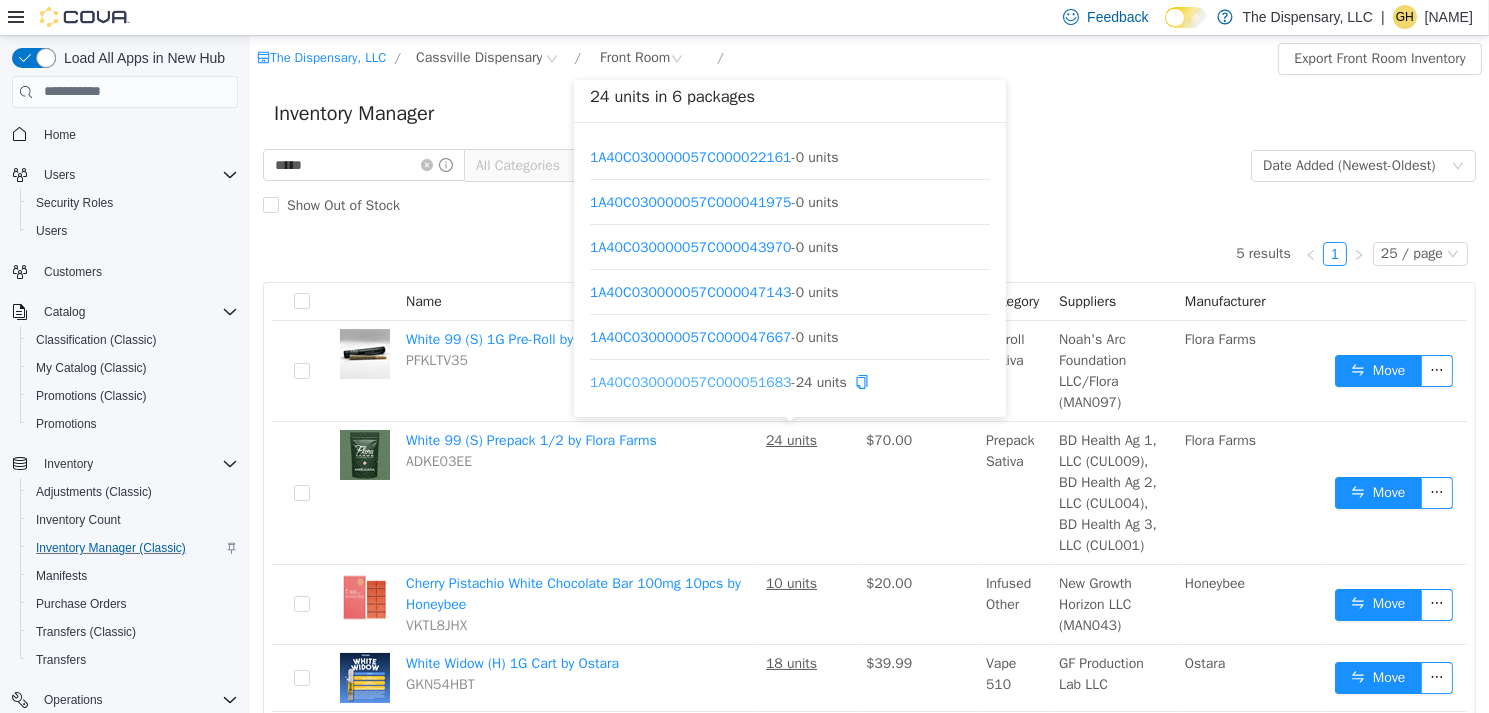 click on "1A40C030000057C000051683" at bounding box center [689, 381] 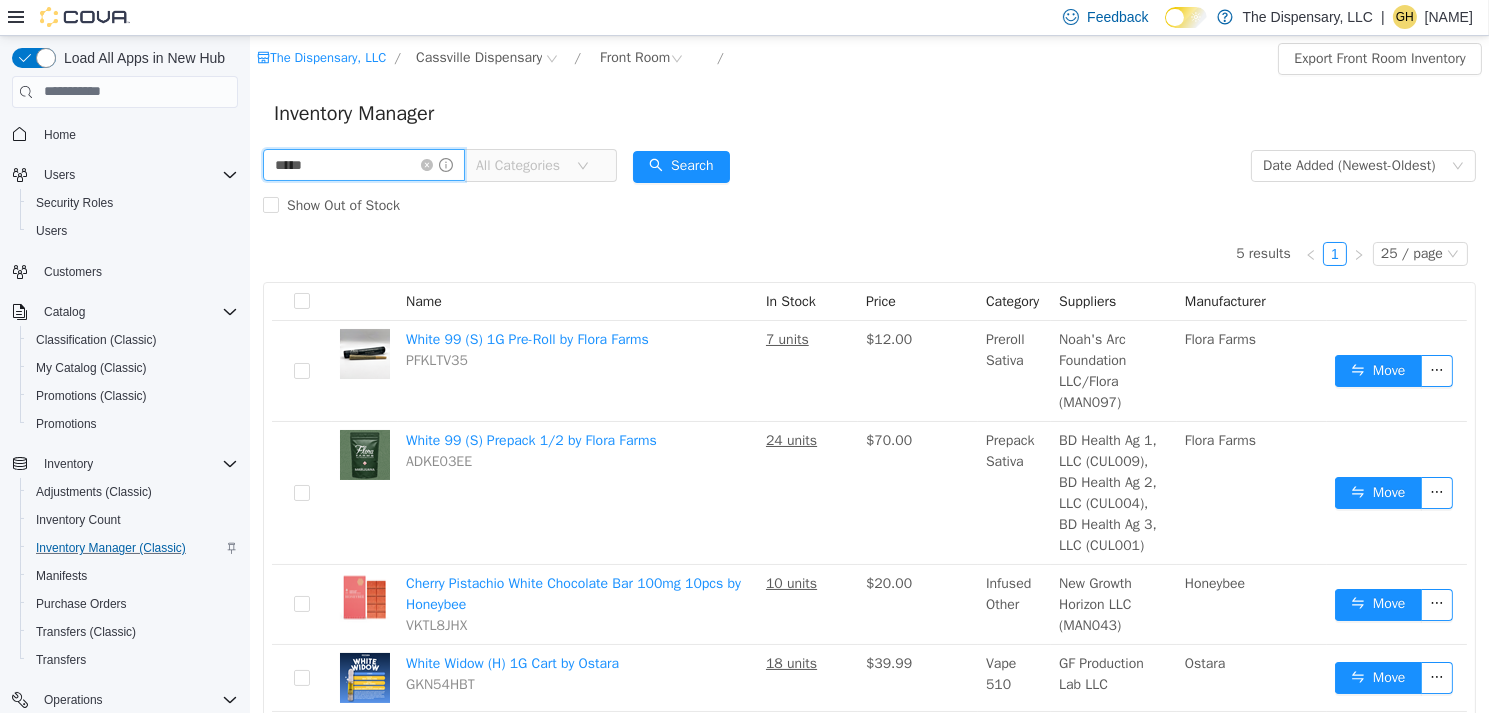drag, startPoint x: 311, startPoint y: 160, endPoint x: 226, endPoint y: 155, distance: 85.146935 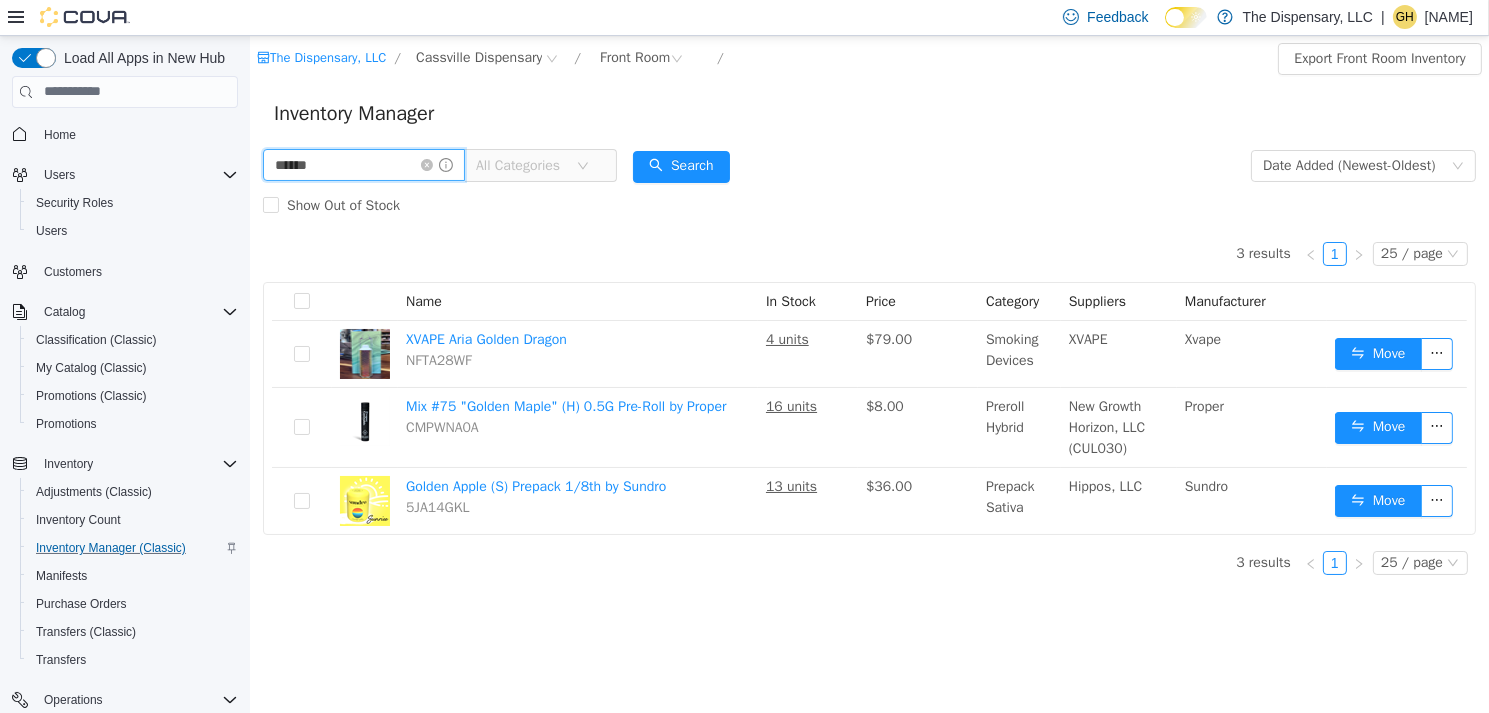 drag, startPoint x: 366, startPoint y: 157, endPoint x: 126, endPoint y: 154, distance: 240.01875 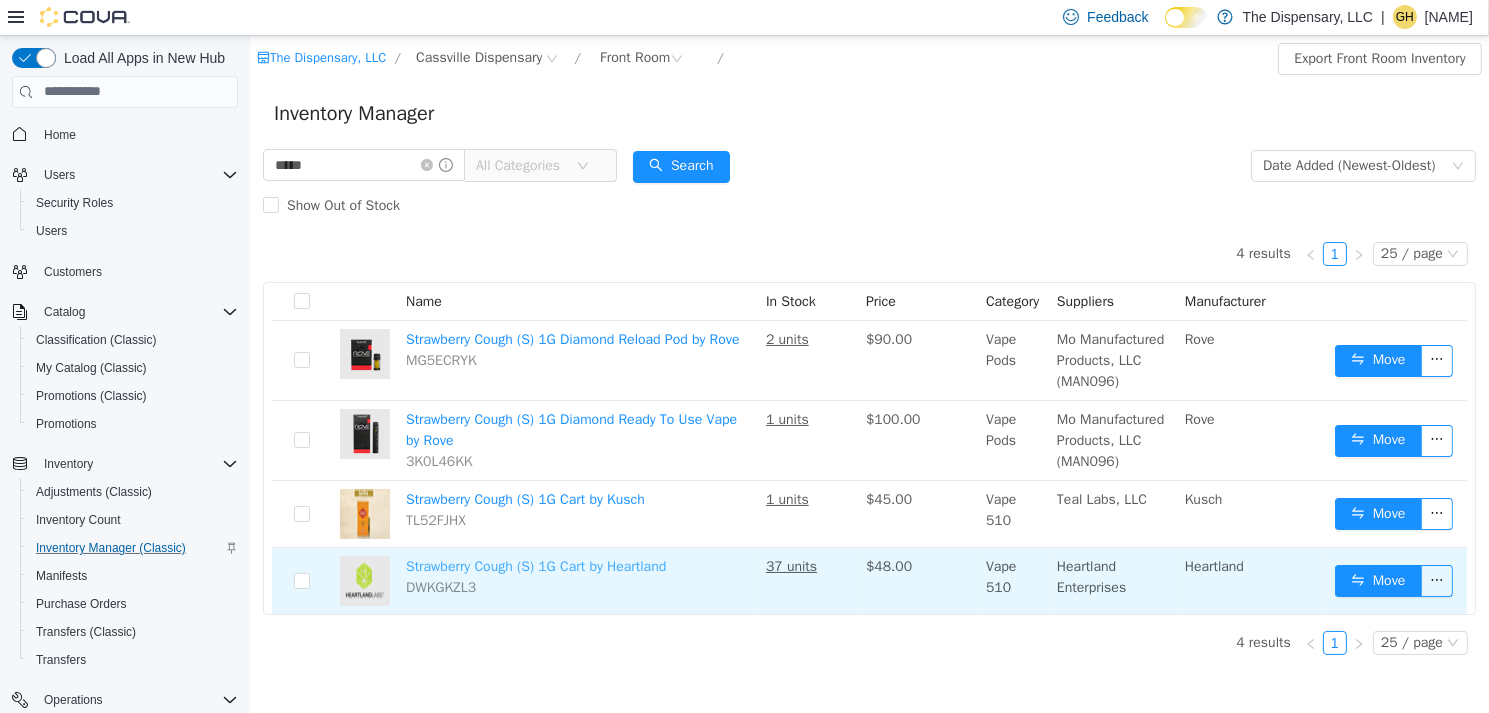 click on "Strawberry Cough (S) 1G Cart by Heartland" at bounding box center (535, 565) 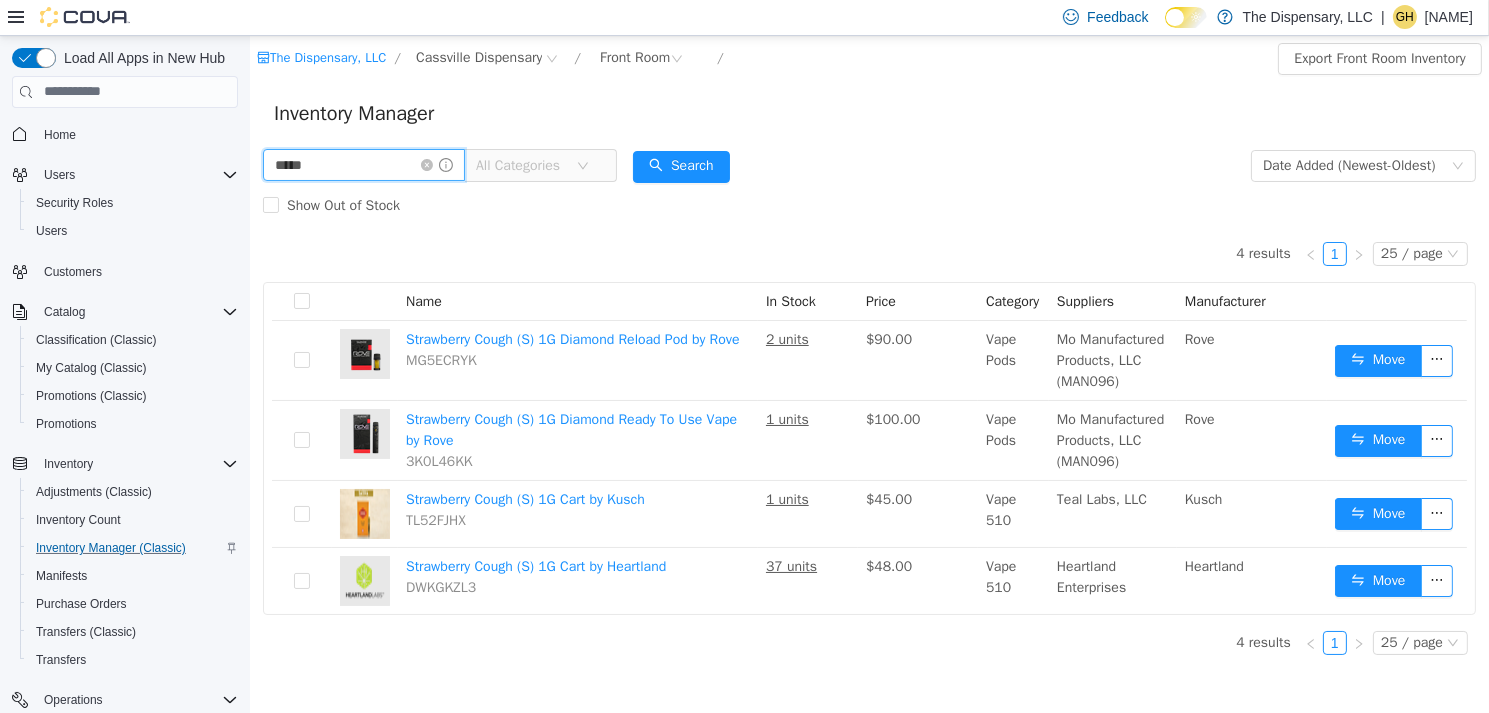 drag, startPoint x: 371, startPoint y: 156, endPoint x: 154, endPoint y: 152, distance: 217.03687 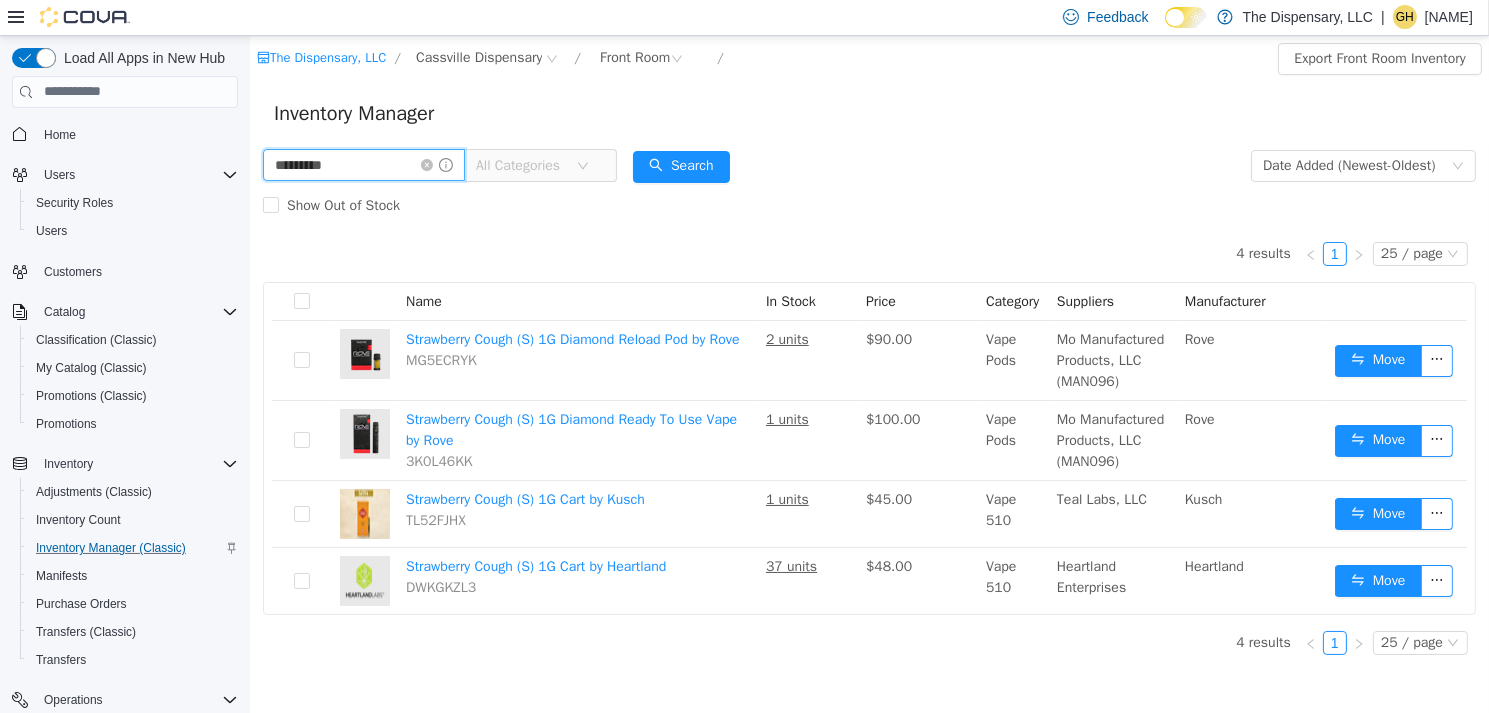 type on "*********" 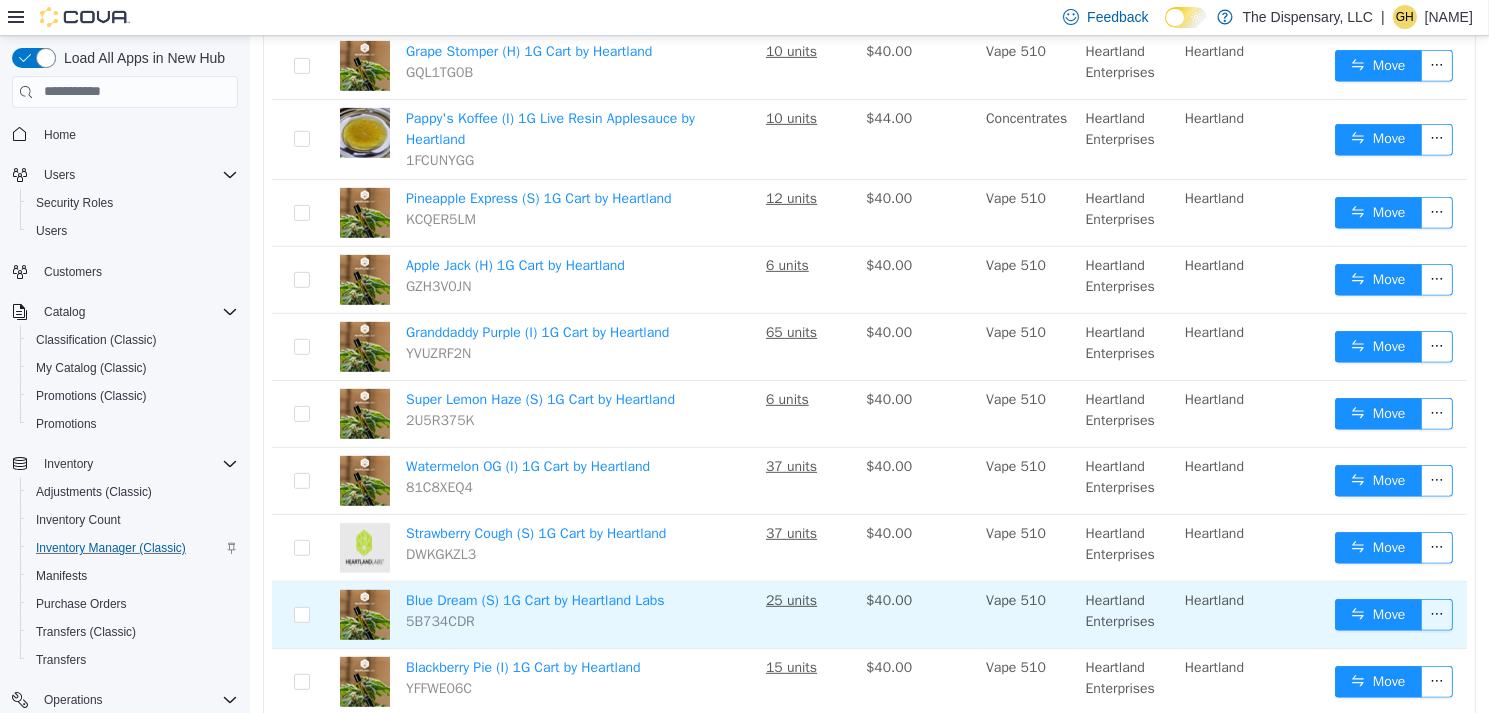 scroll, scrollTop: 1400, scrollLeft: 0, axis: vertical 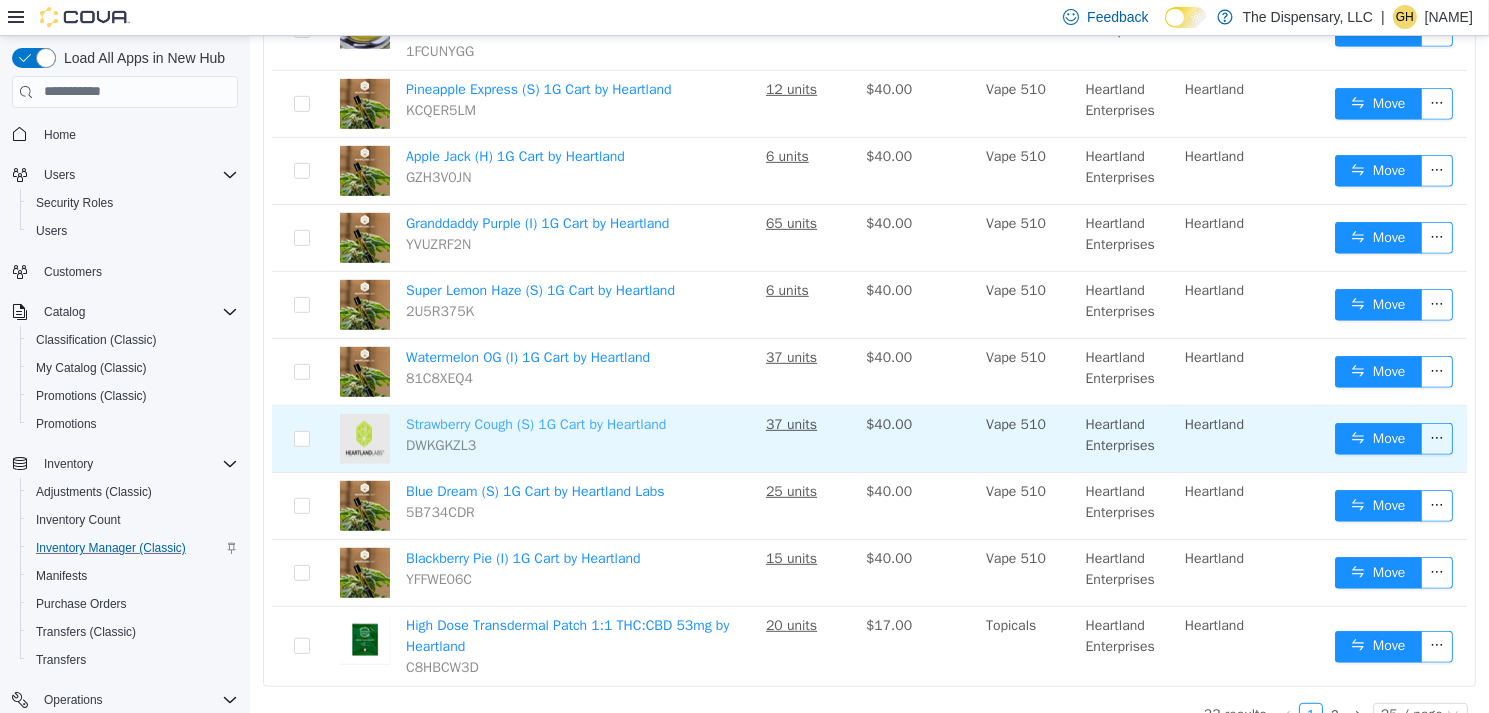 click on "Strawberry Cough (S) 1G Cart by Heartland" at bounding box center (535, 423) 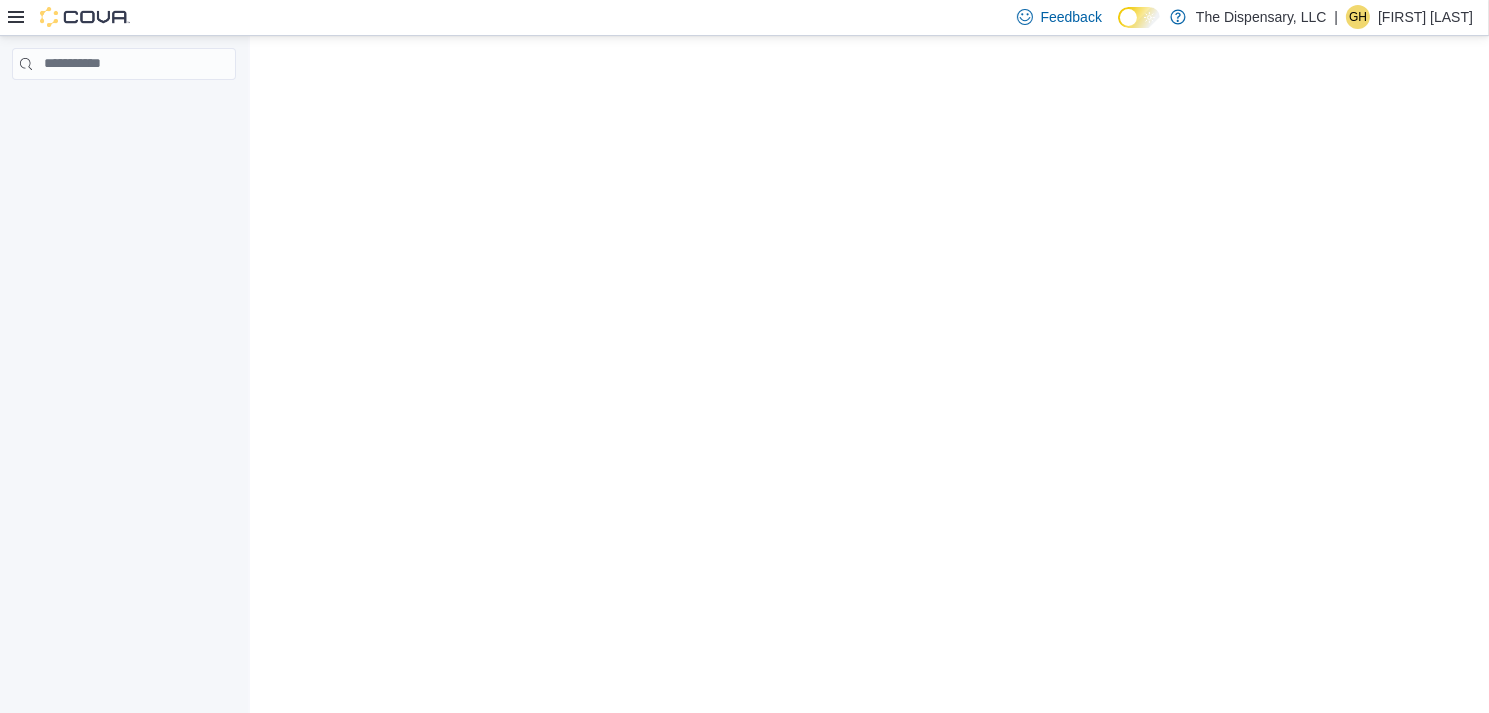 scroll, scrollTop: 0, scrollLeft: 0, axis: both 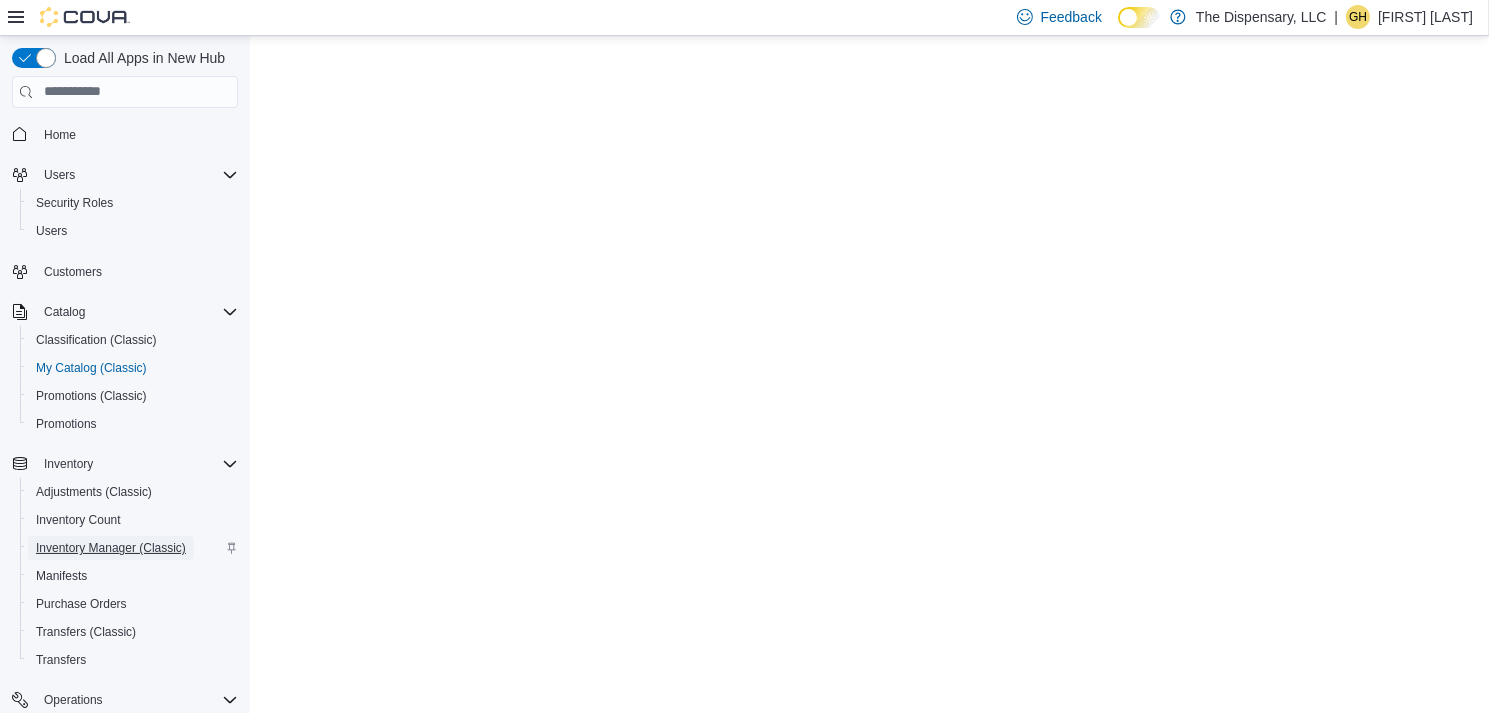 click on "Inventory Manager (Classic)" at bounding box center [111, 548] 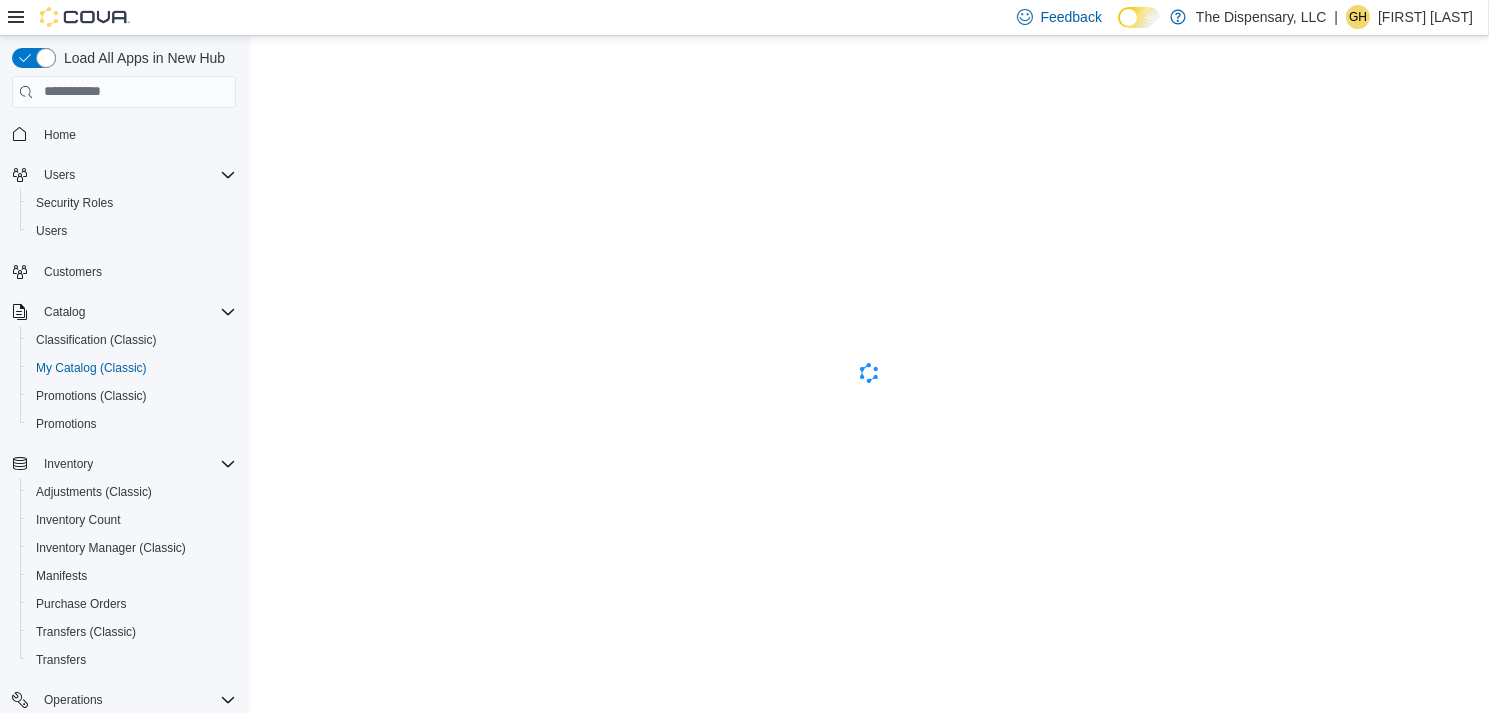 scroll, scrollTop: 0, scrollLeft: 0, axis: both 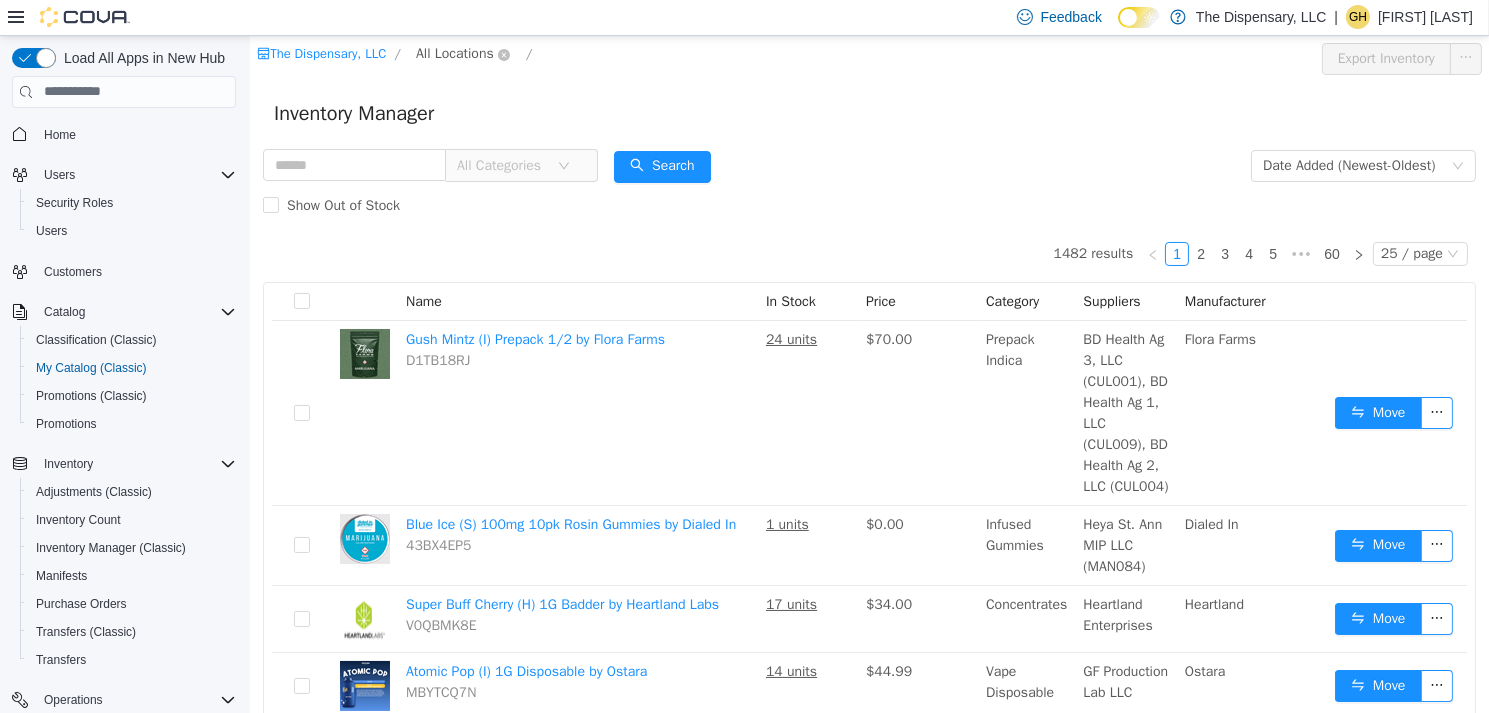 click on "All Locations" at bounding box center (454, 53) 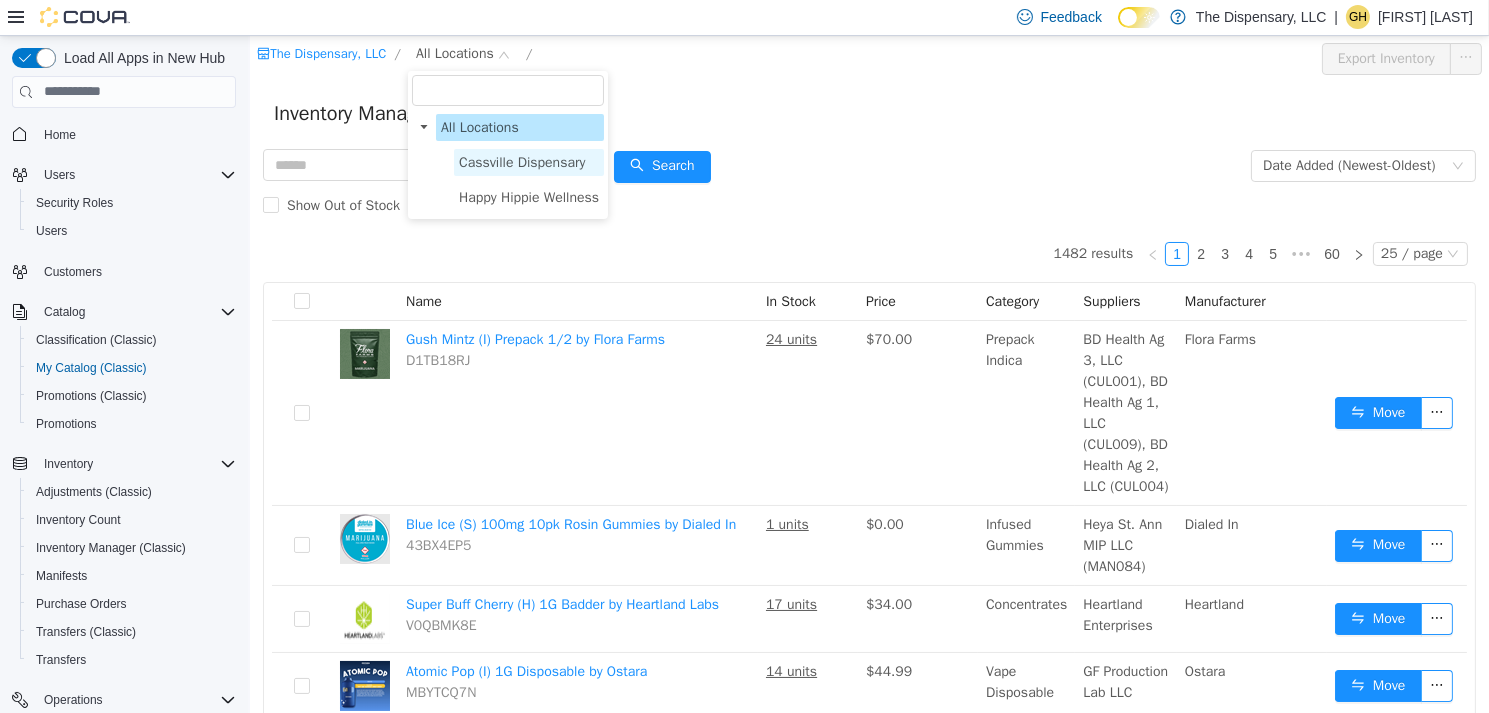 click on "Cassville Dispensary" at bounding box center (528, 161) 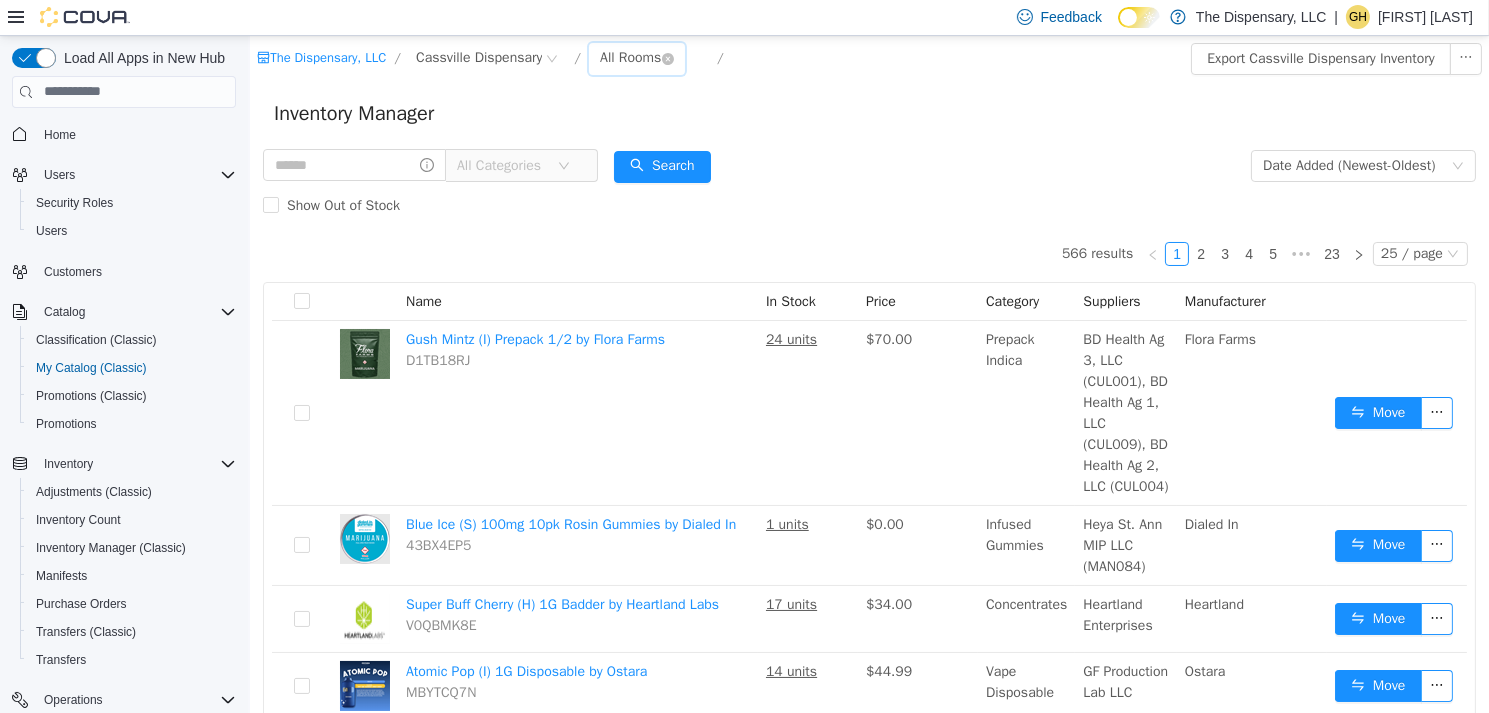 click on "All Rooms" at bounding box center [629, 57] 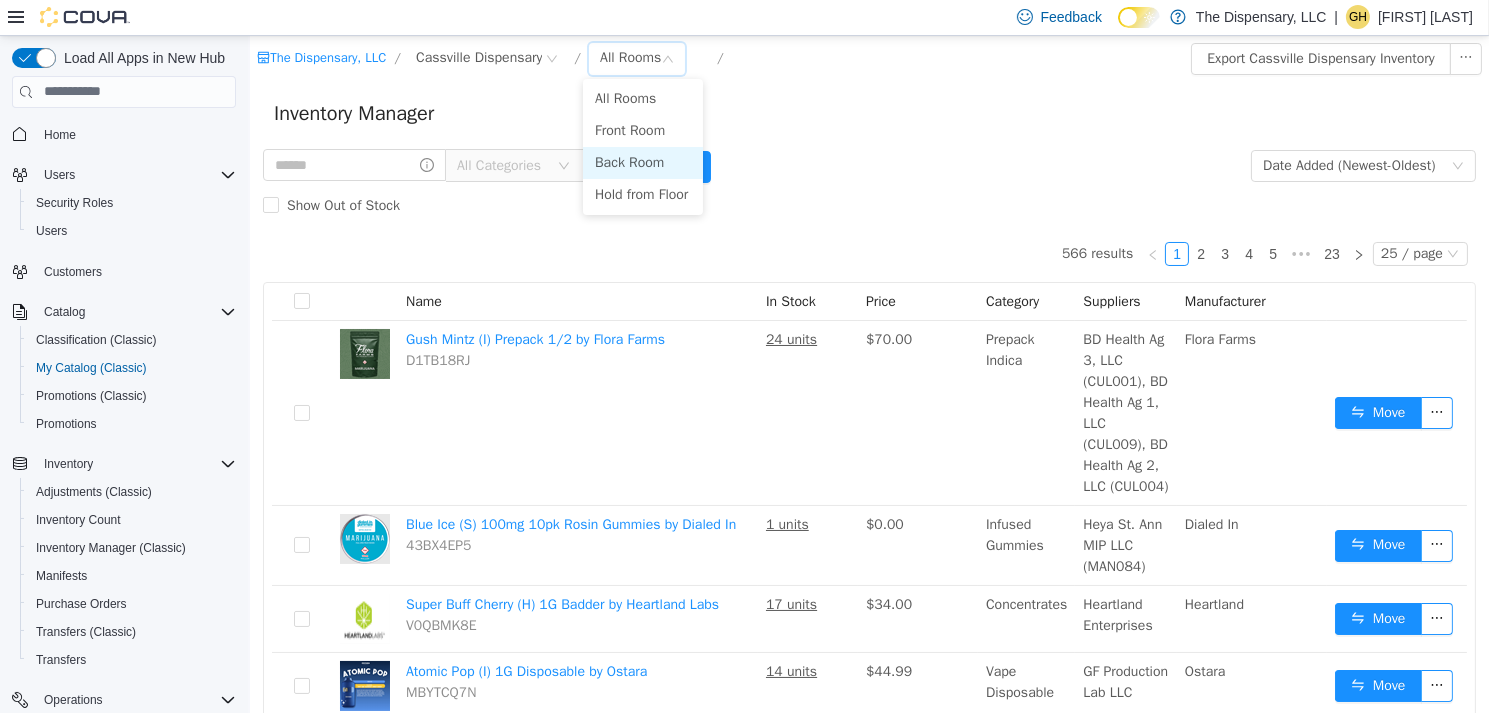 click on "Back Room" at bounding box center [642, 162] 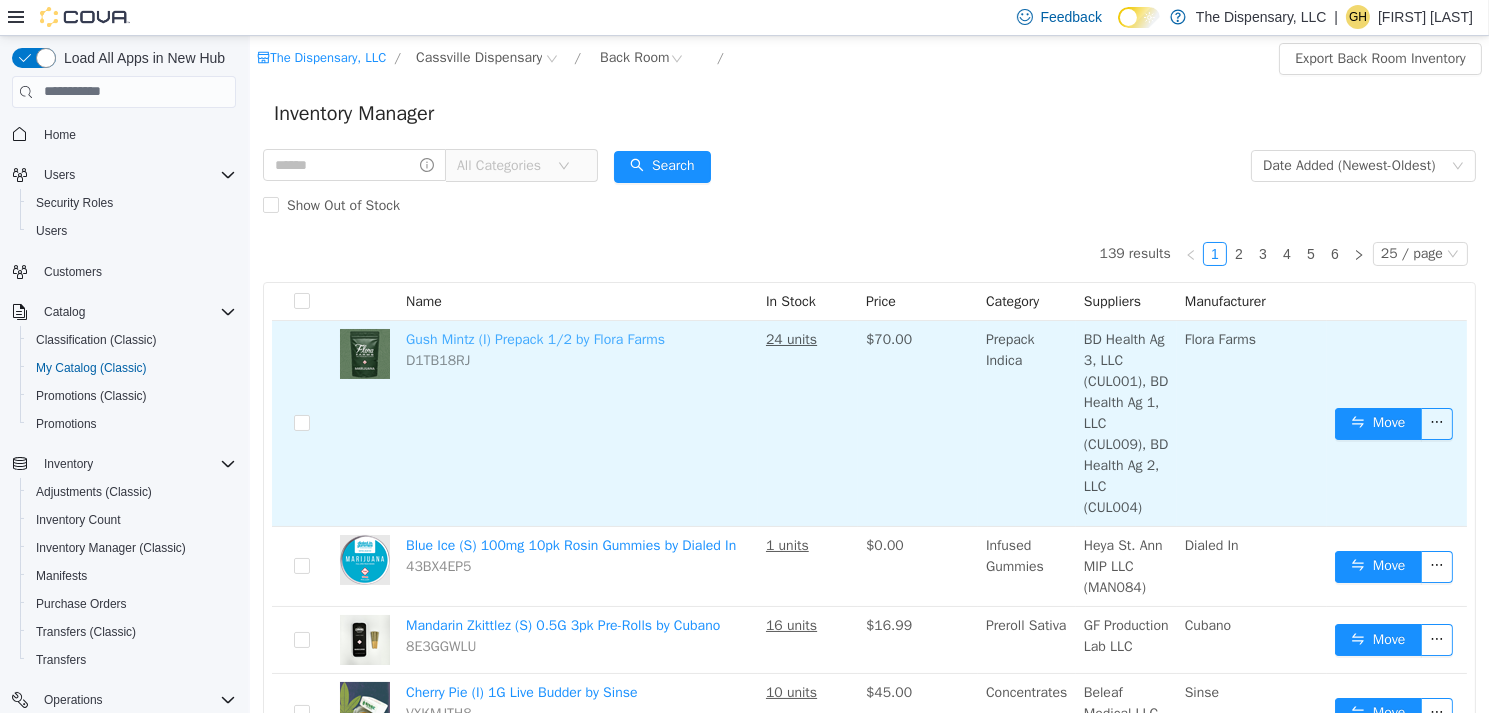 click on "Gush Mintz (I) Prepack 1/2 by Flora Farms" at bounding box center (534, 338) 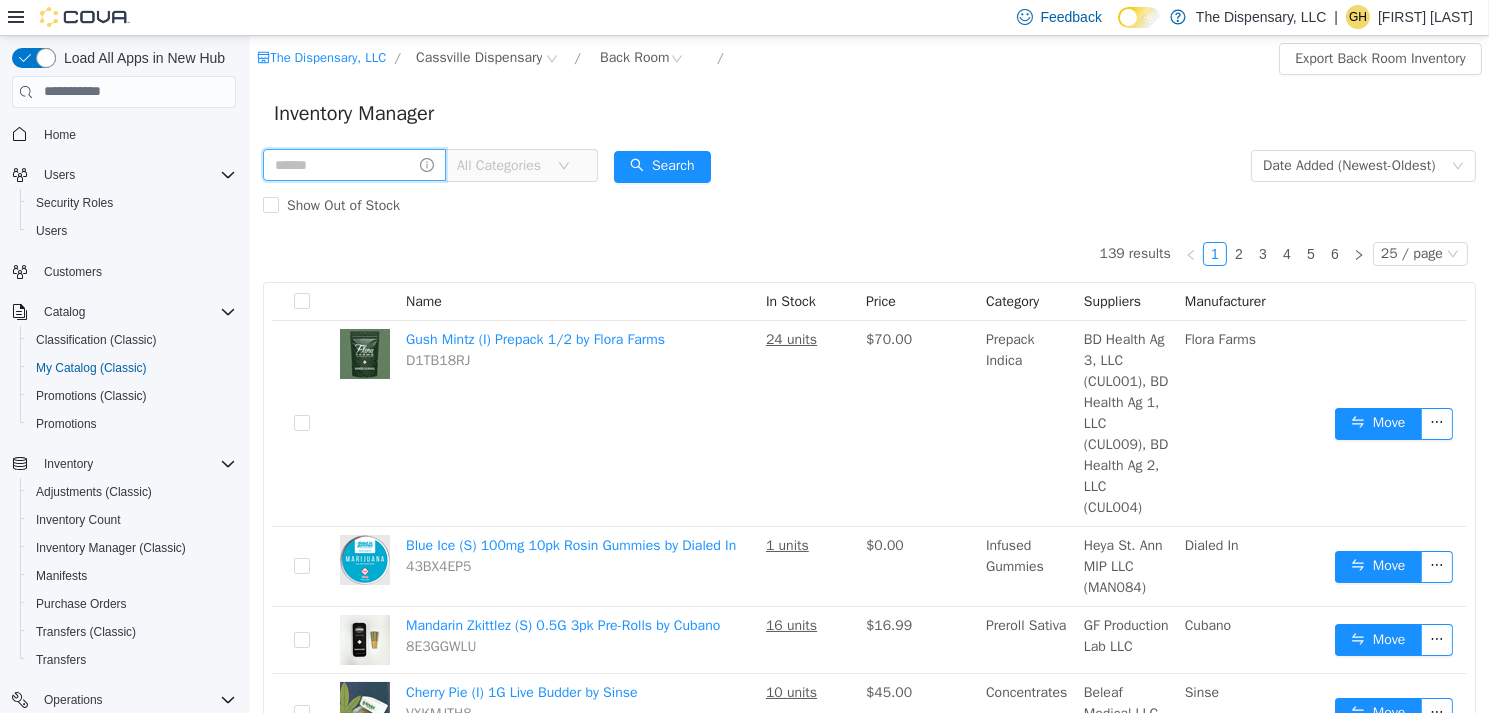 click at bounding box center (353, 164) 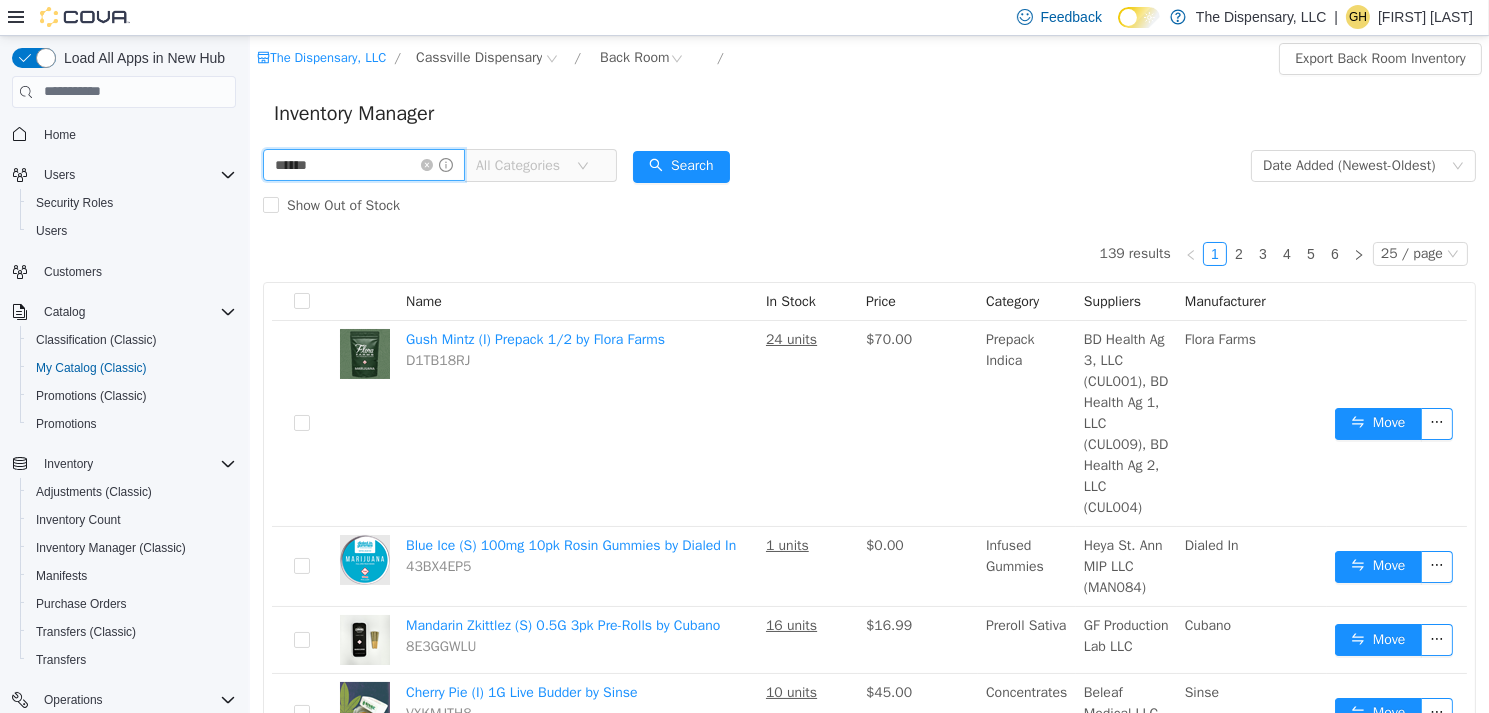 type on "******" 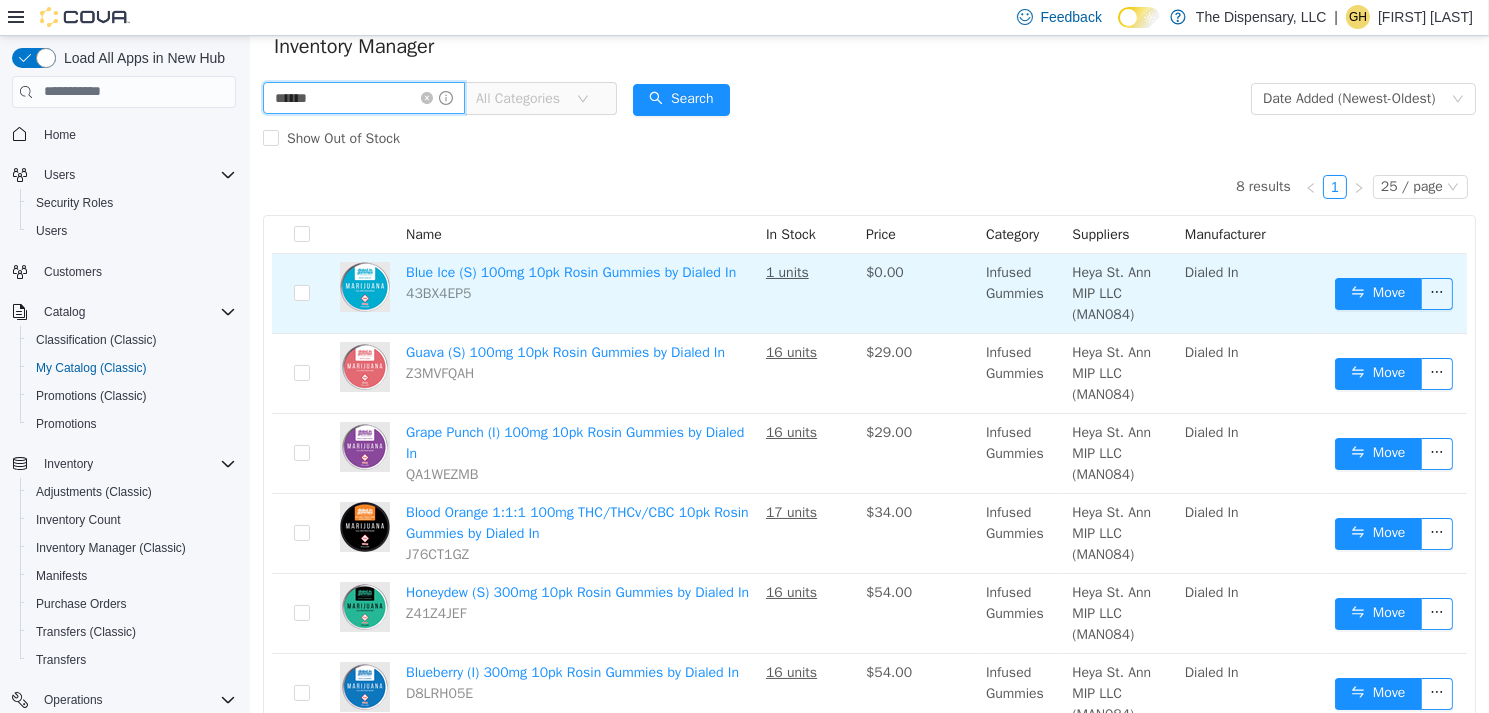 scroll, scrollTop: 100, scrollLeft: 0, axis: vertical 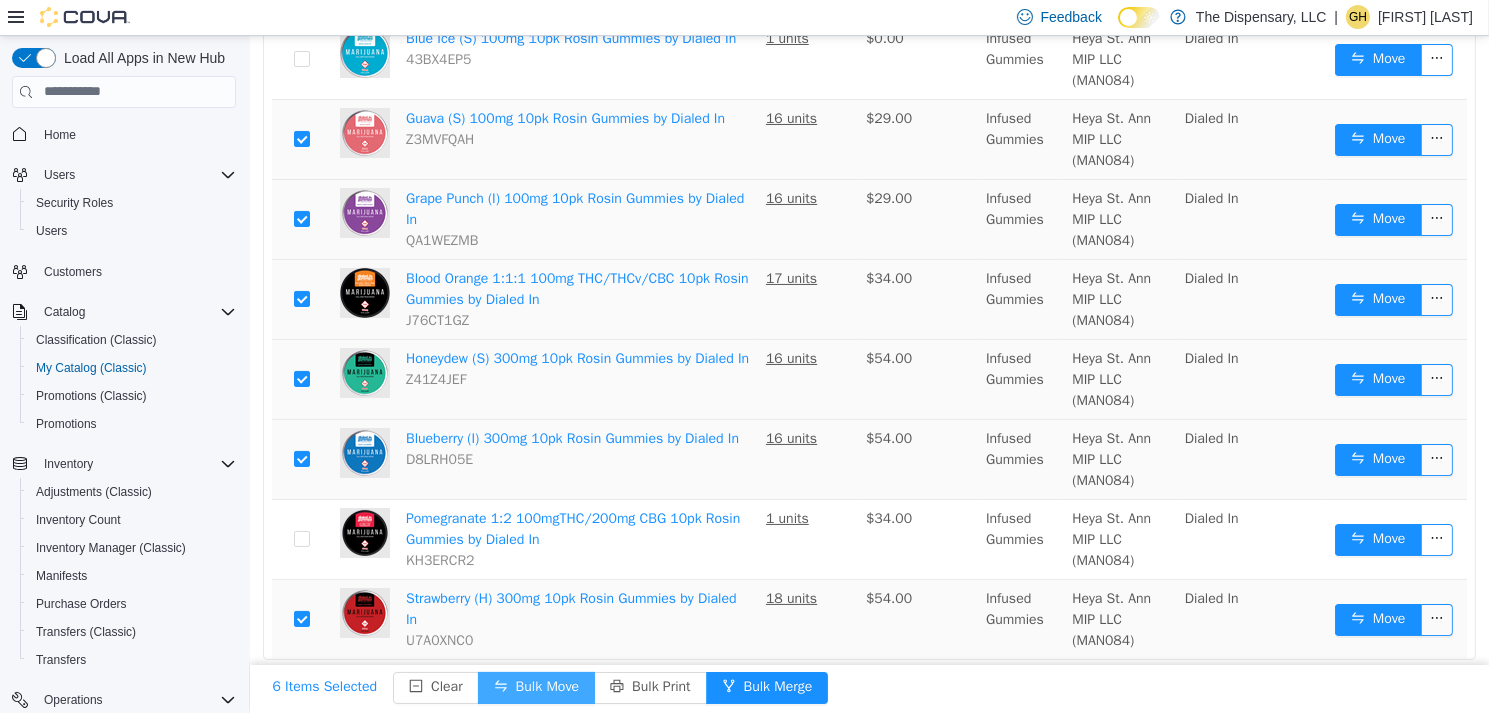 click on "Bulk Move" at bounding box center [535, 687] 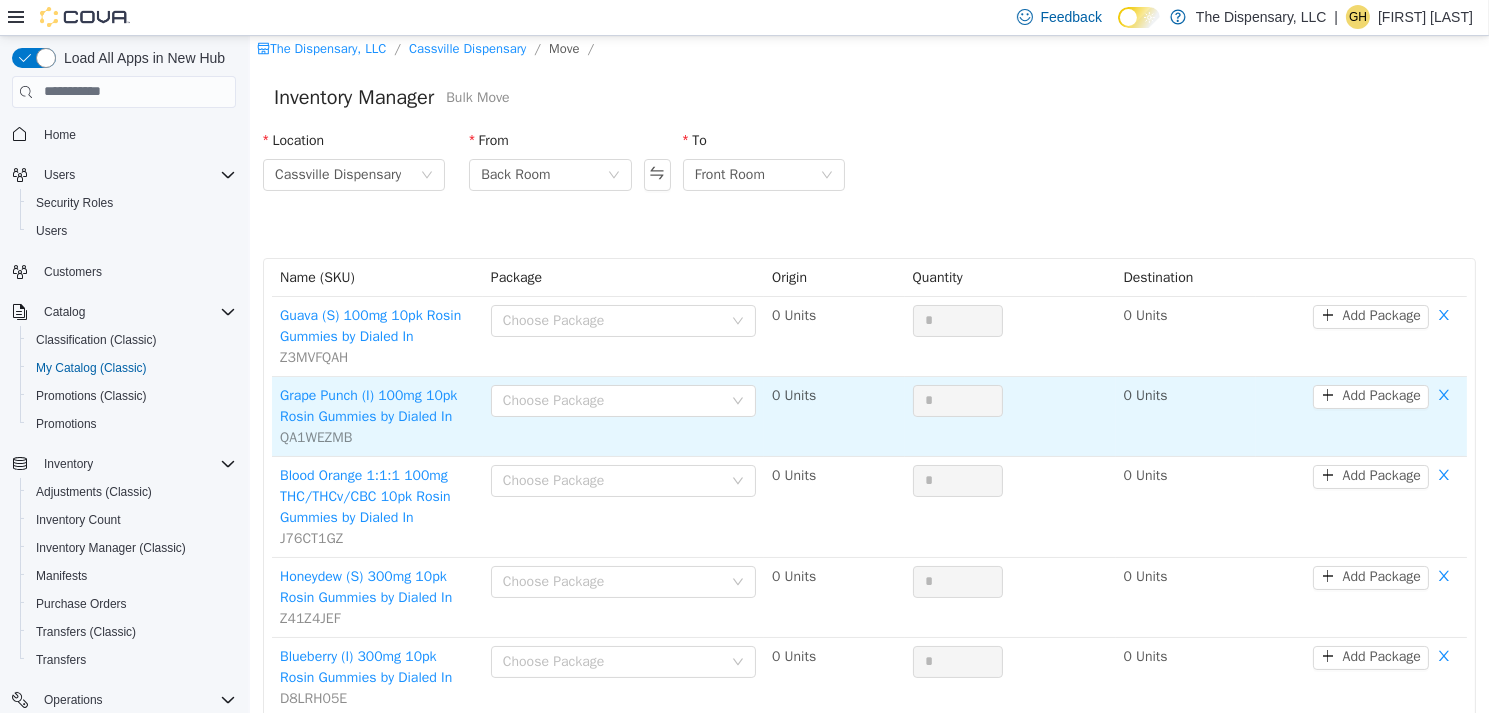 scroll, scrollTop: 100, scrollLeft: 0, axis: vertical 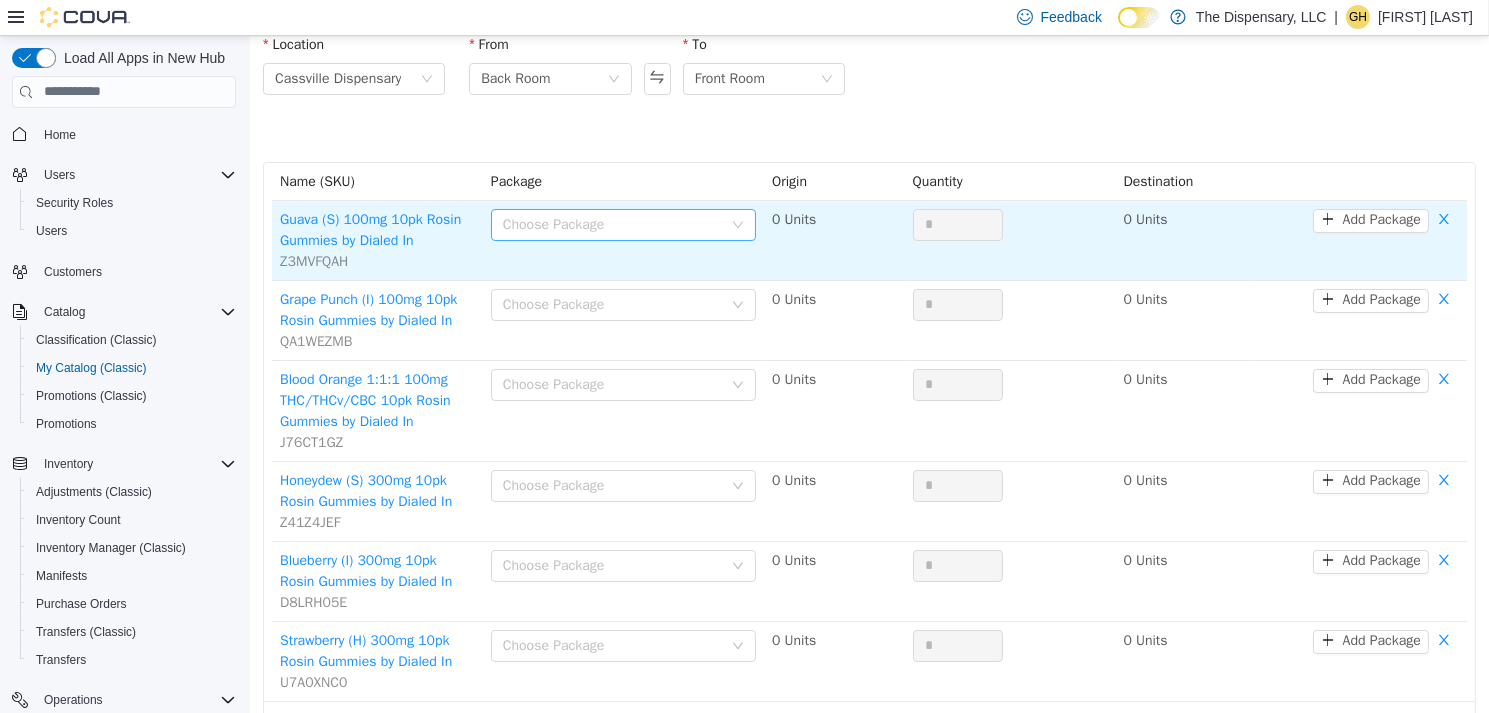 click on "Choose Package" at bounding box center (611, 224) 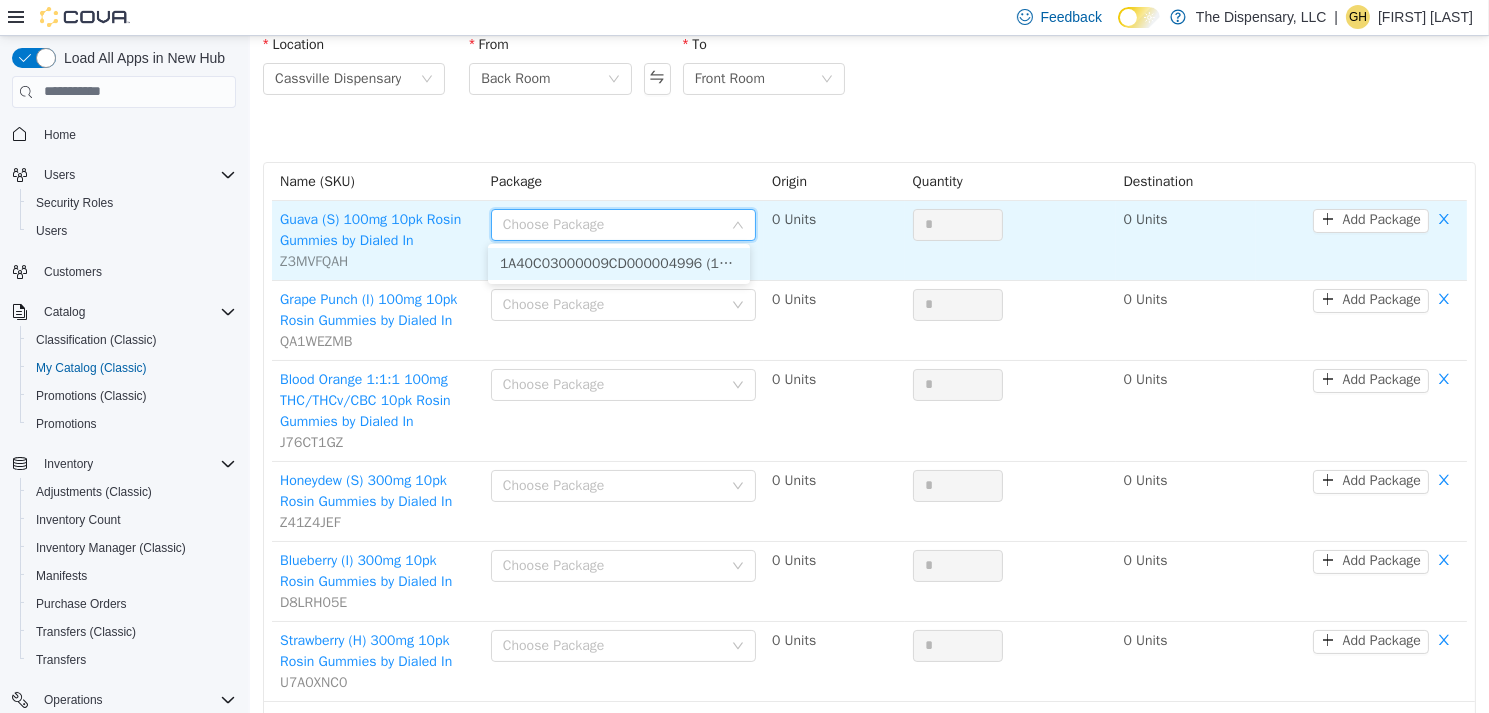 click on "1A40C03000009CD000004996 (16 Units)" at bounding box center (618, 263) 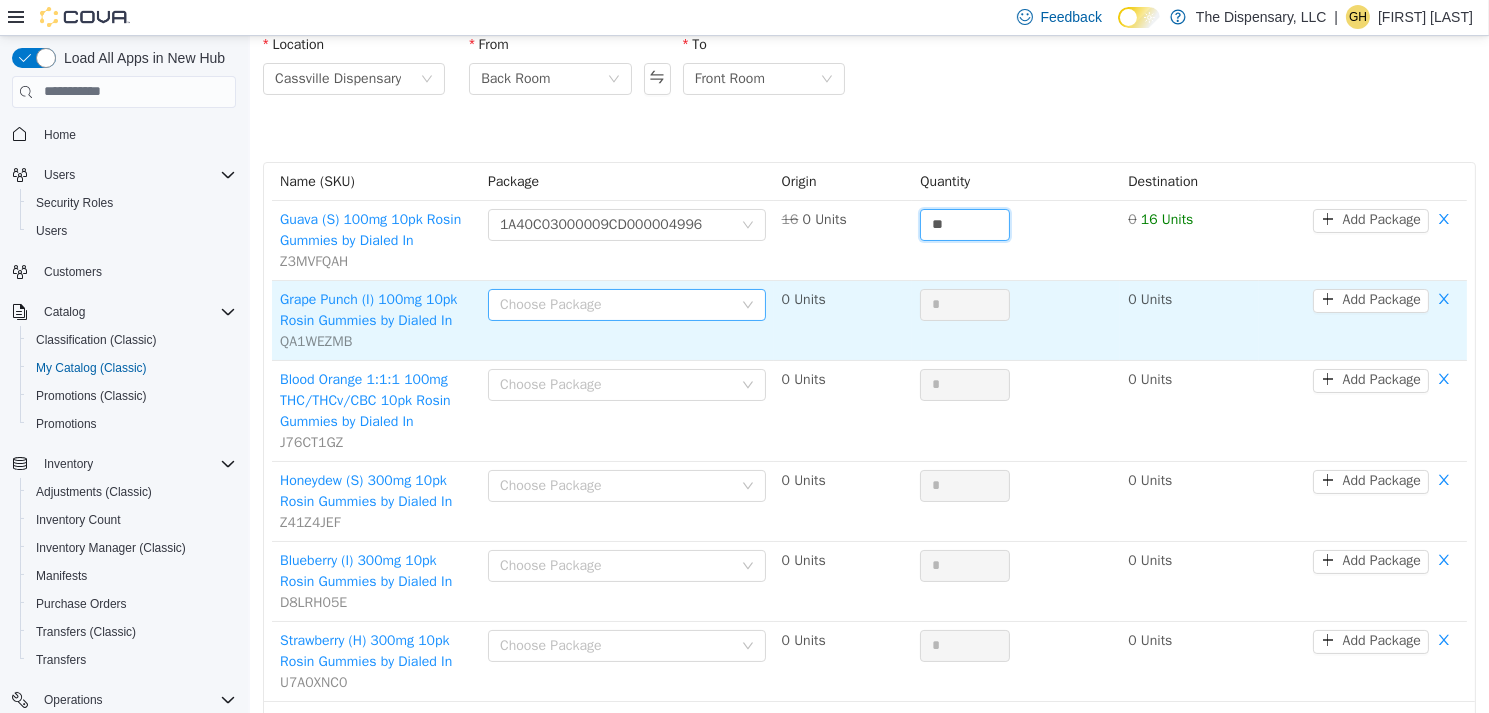 click on "Choose Package" at bounding box center (615, 304) 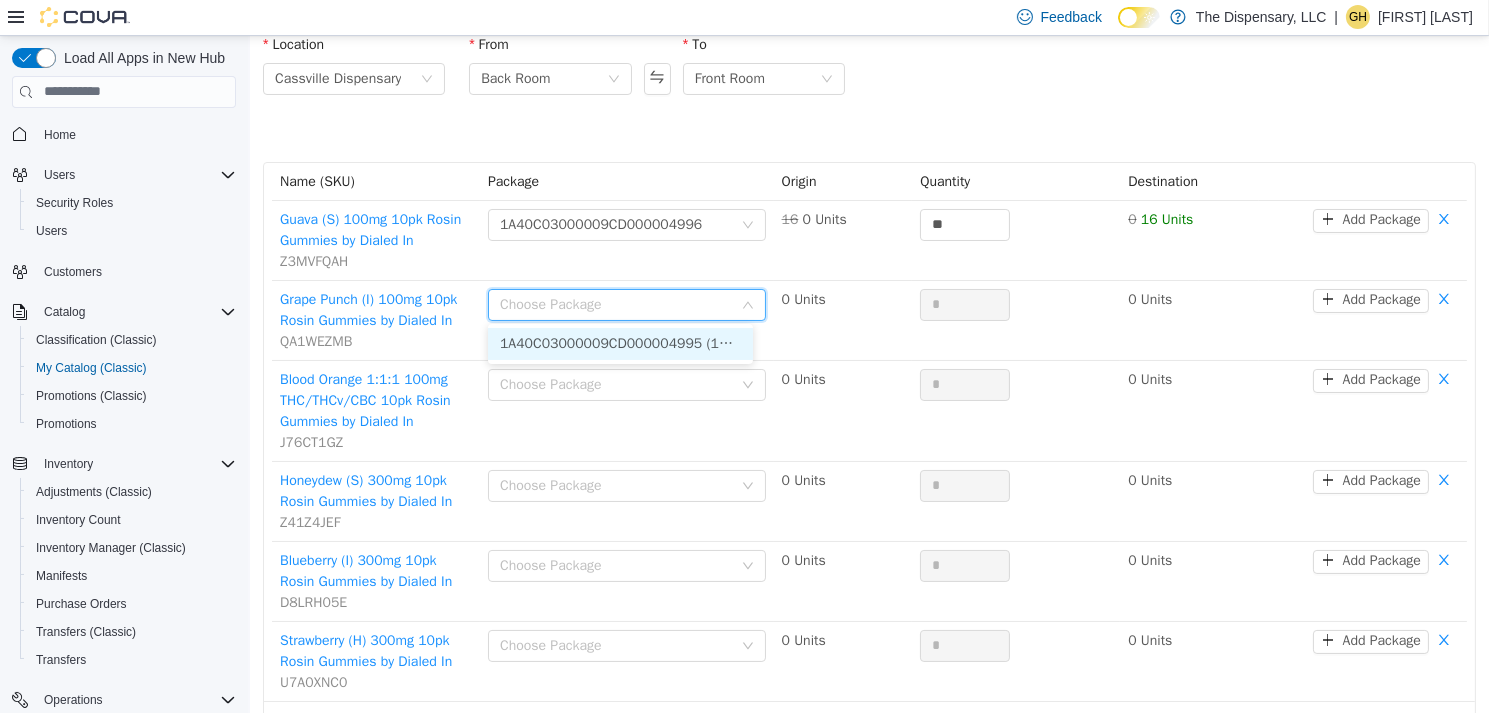 click on "1A40C03000009CD000004995 (16 Units)" at bounding box center (619, 343) 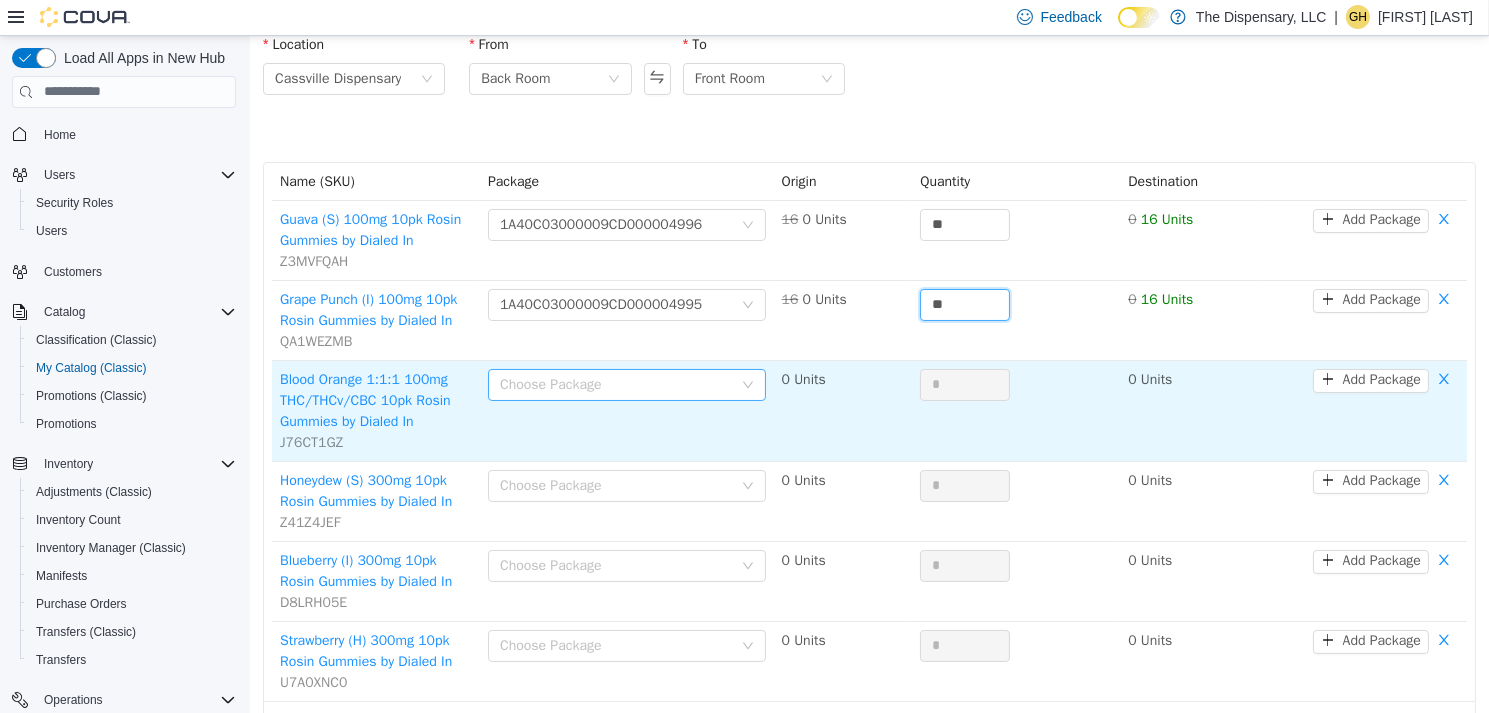 click on "Choose Package" at bounding box center [615, 384] 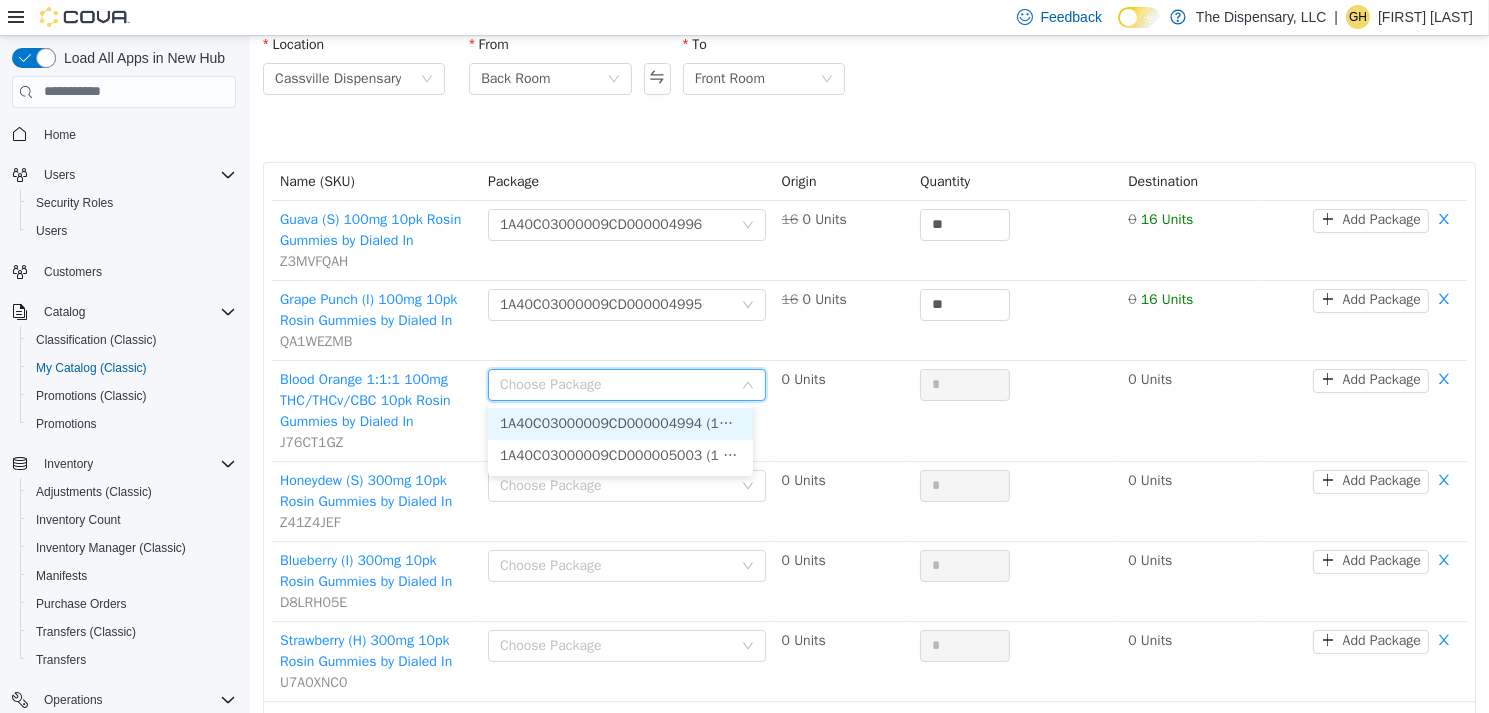 click on "1A40C03000009CD000004994 (16 Units)" at bounding box center (619, 423) 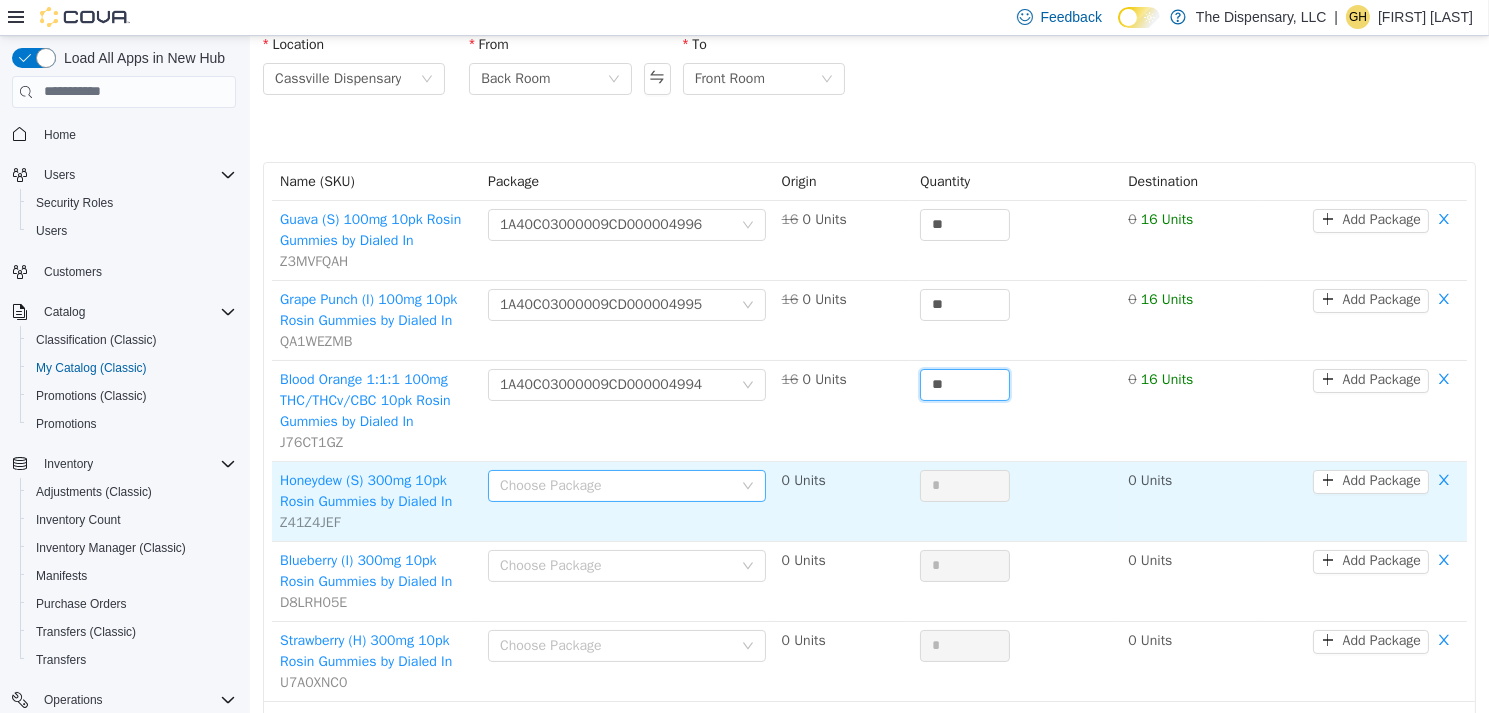click on "Choose Package" at bounding box center [615, 485] 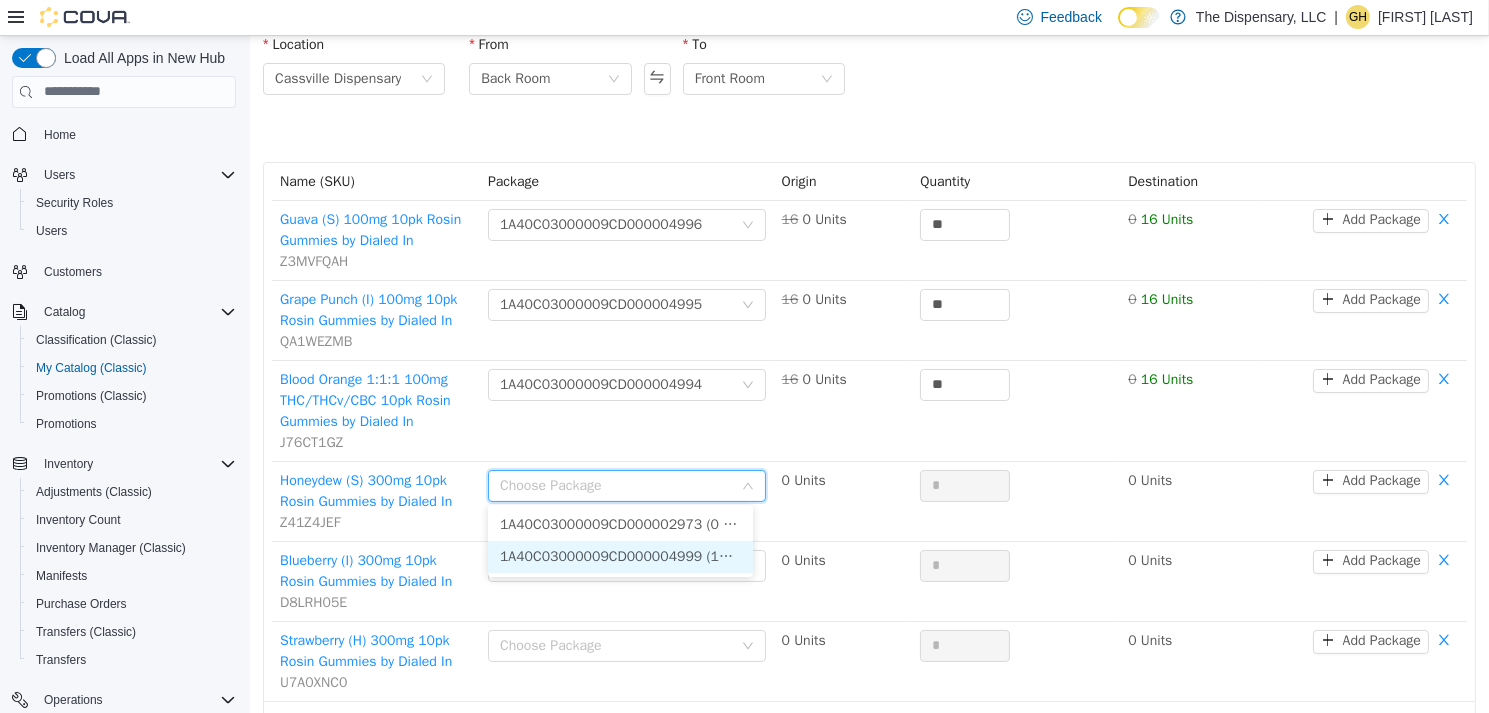 click on "1A40C03000009CD000004999 (16 Units)" at bounding box center (619, 556) 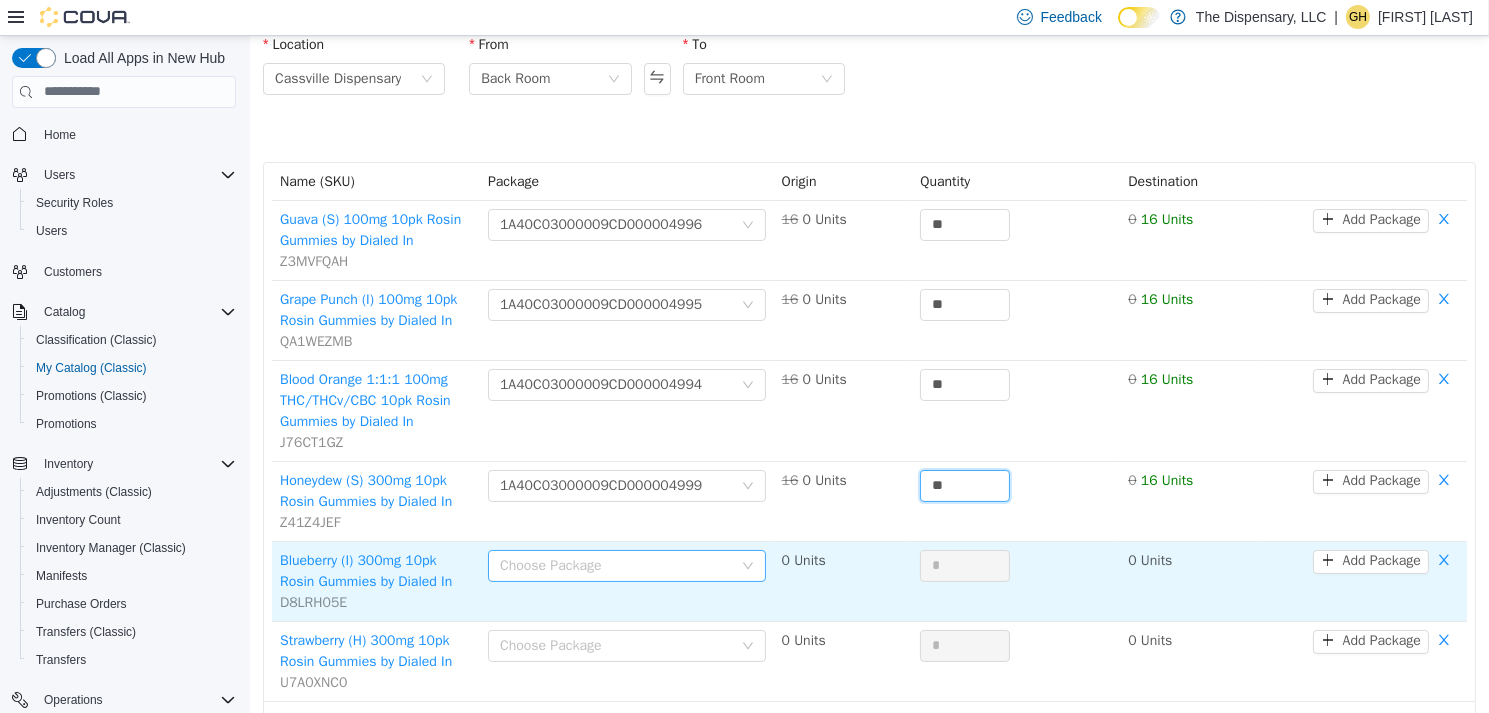 click on "Choose Package" at bounding box center [615, 565] 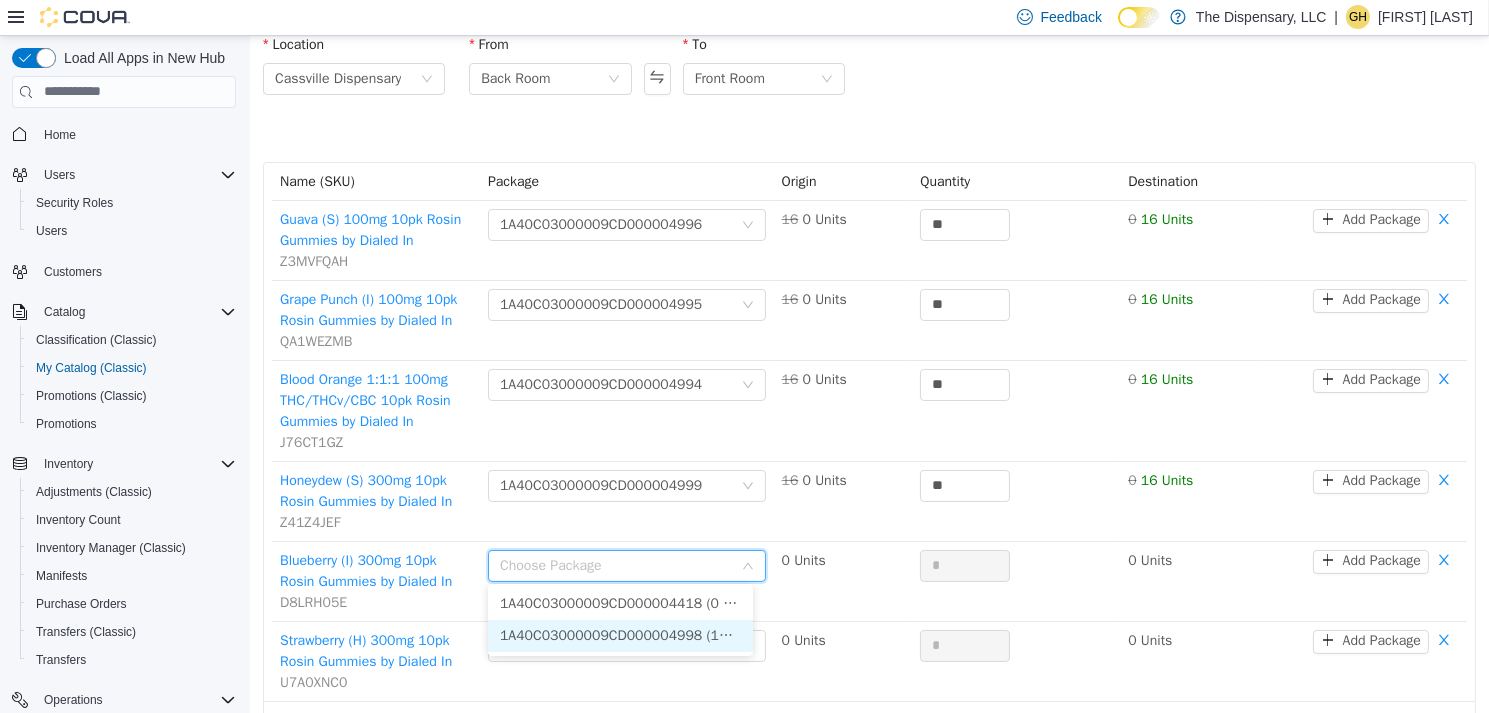 click on "1A40C03000009CD000004998 (16 Units)" at bounding box center (619, 635) 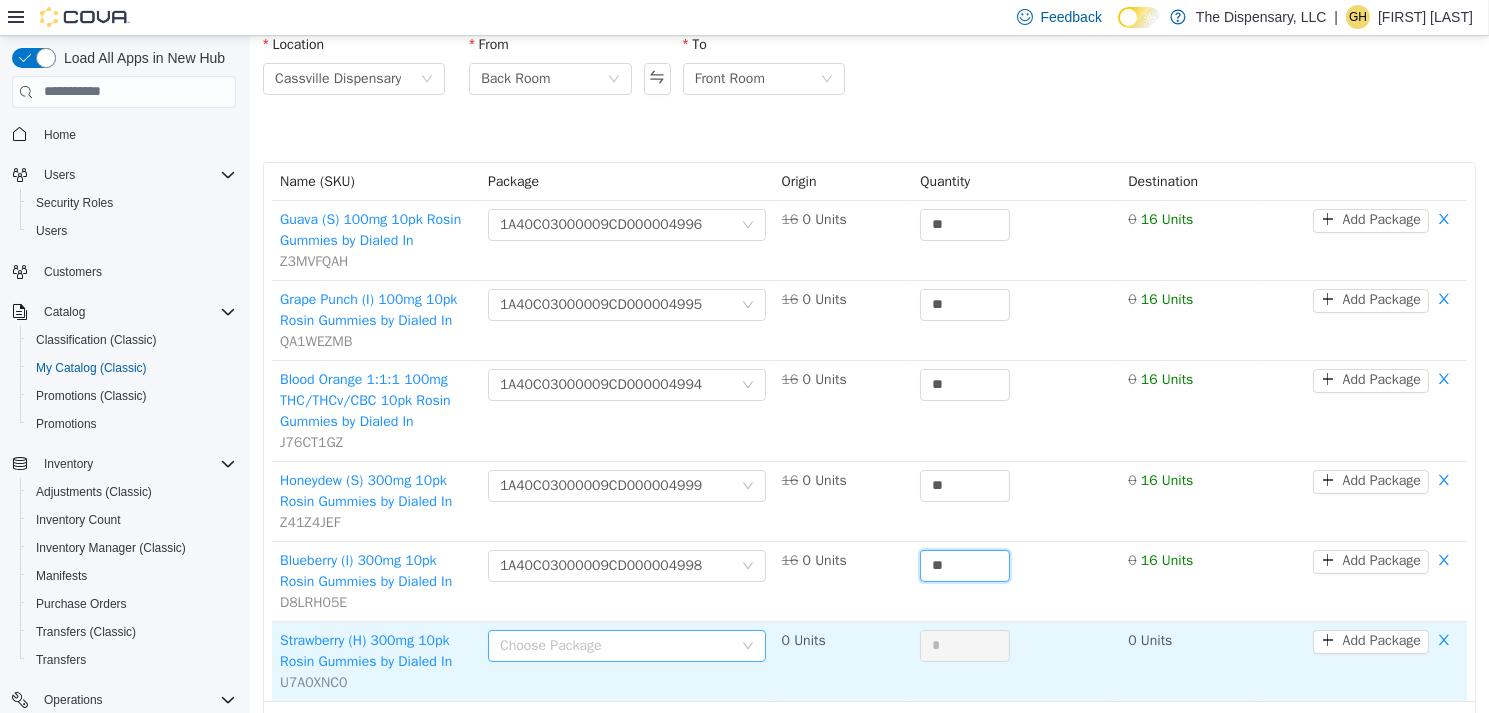 click on "Choose Package" at bounding box center [615, 645] 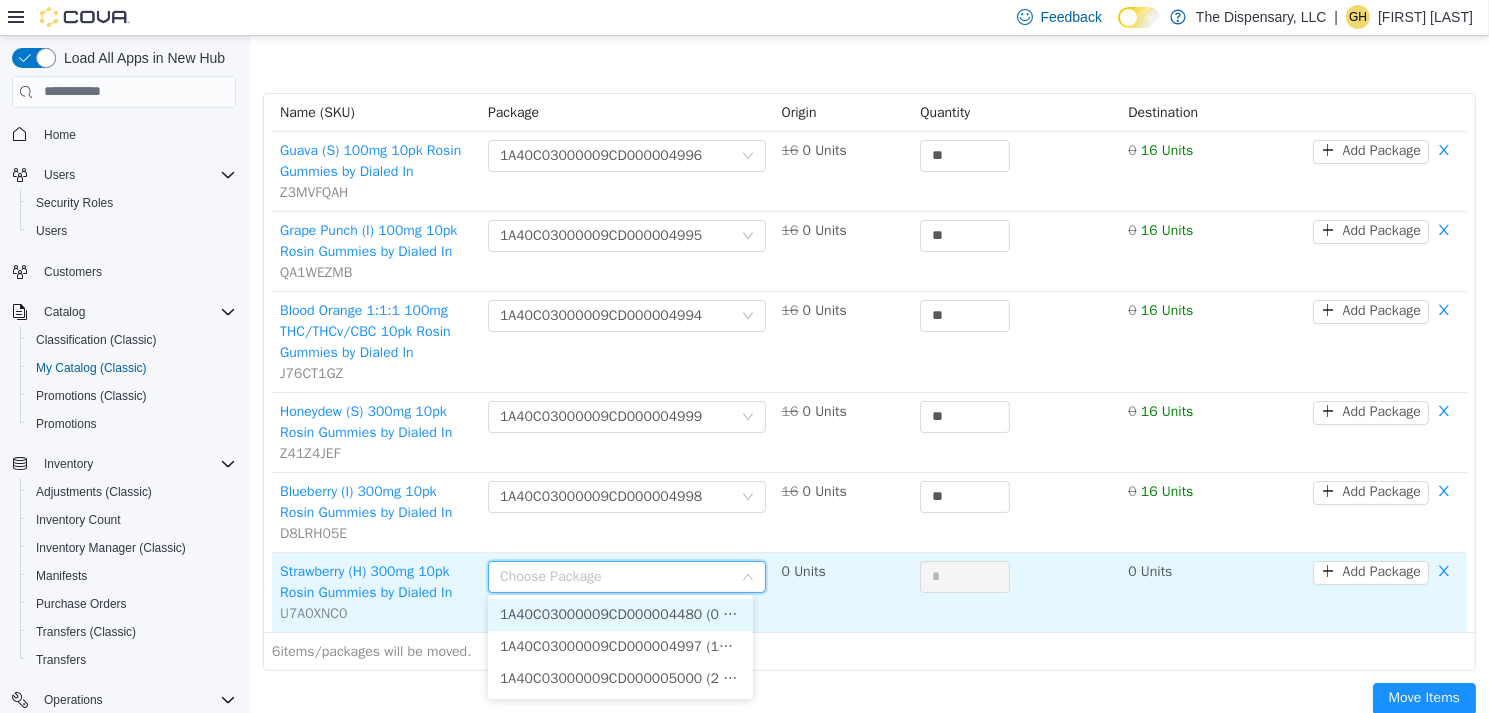scroll, scrollTop: 200, scrollLeft: 0, axis: vertical 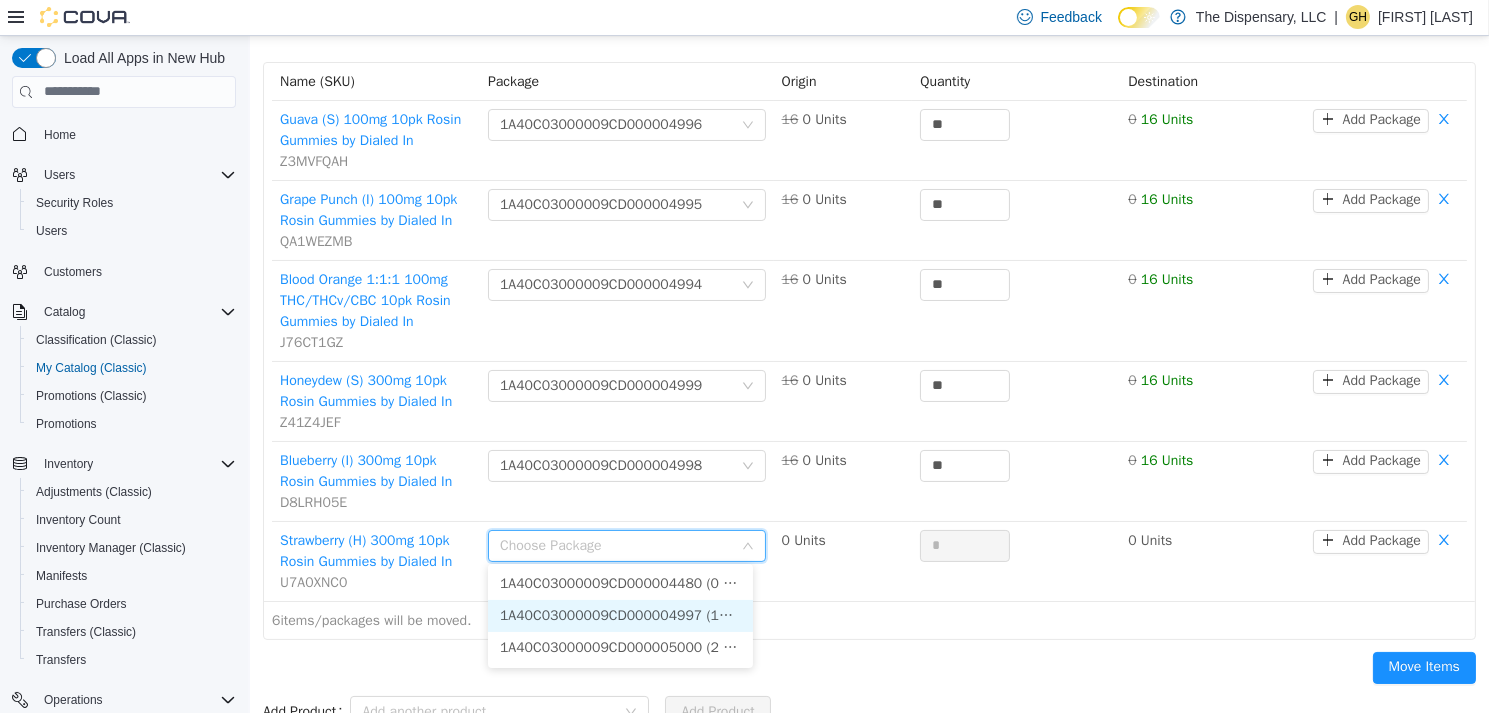 click on "1A40C03000009CD000004997 (16 Units)" at bounding box center [619, 615] 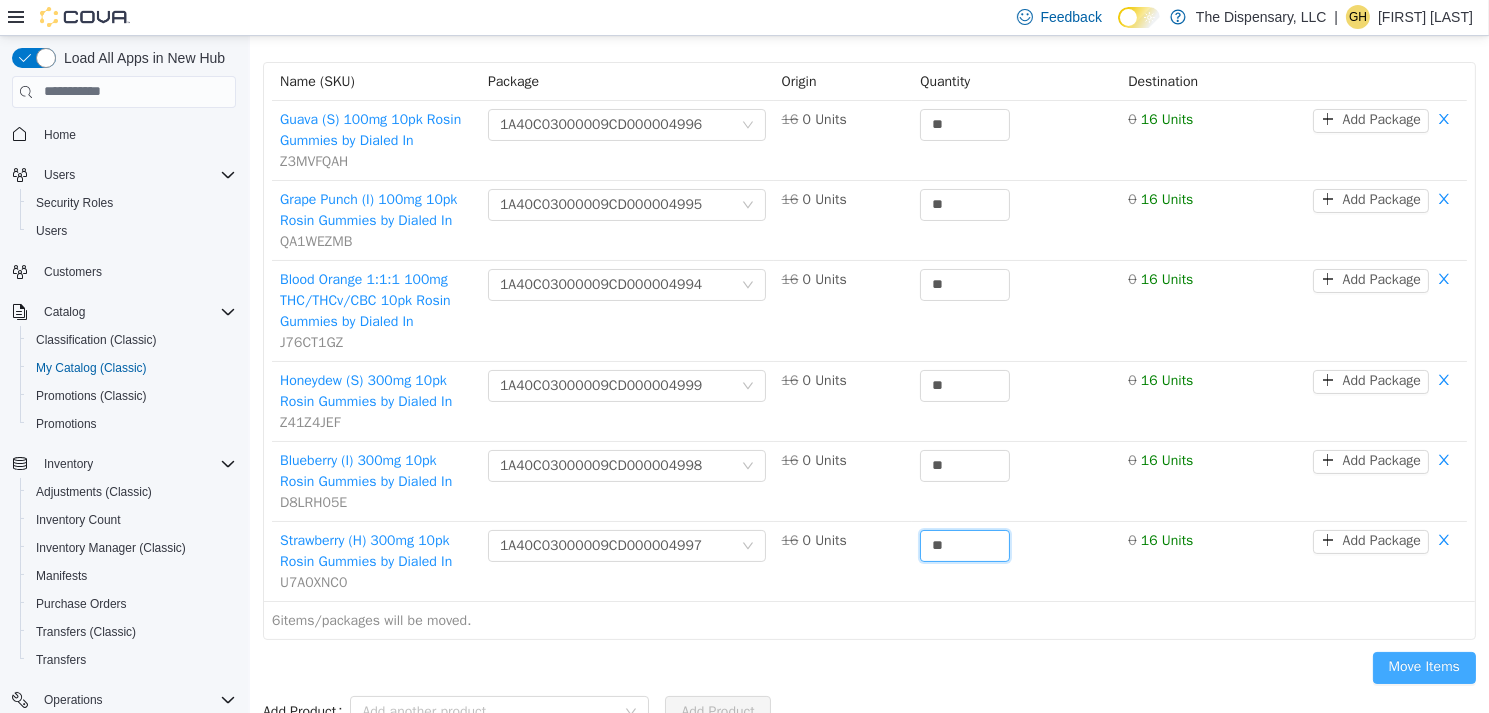 type on "**" 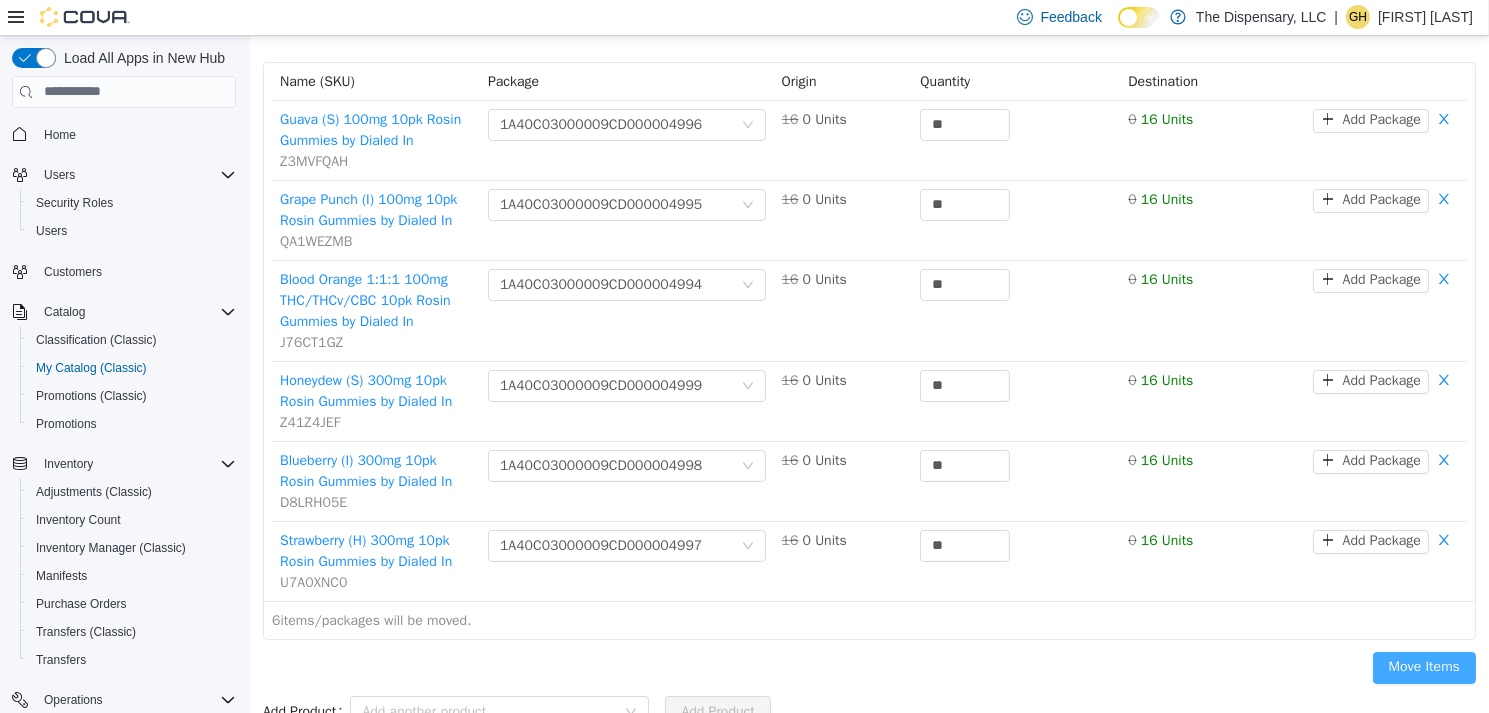 click on "Move Items" at bounding box center (1423, 667) 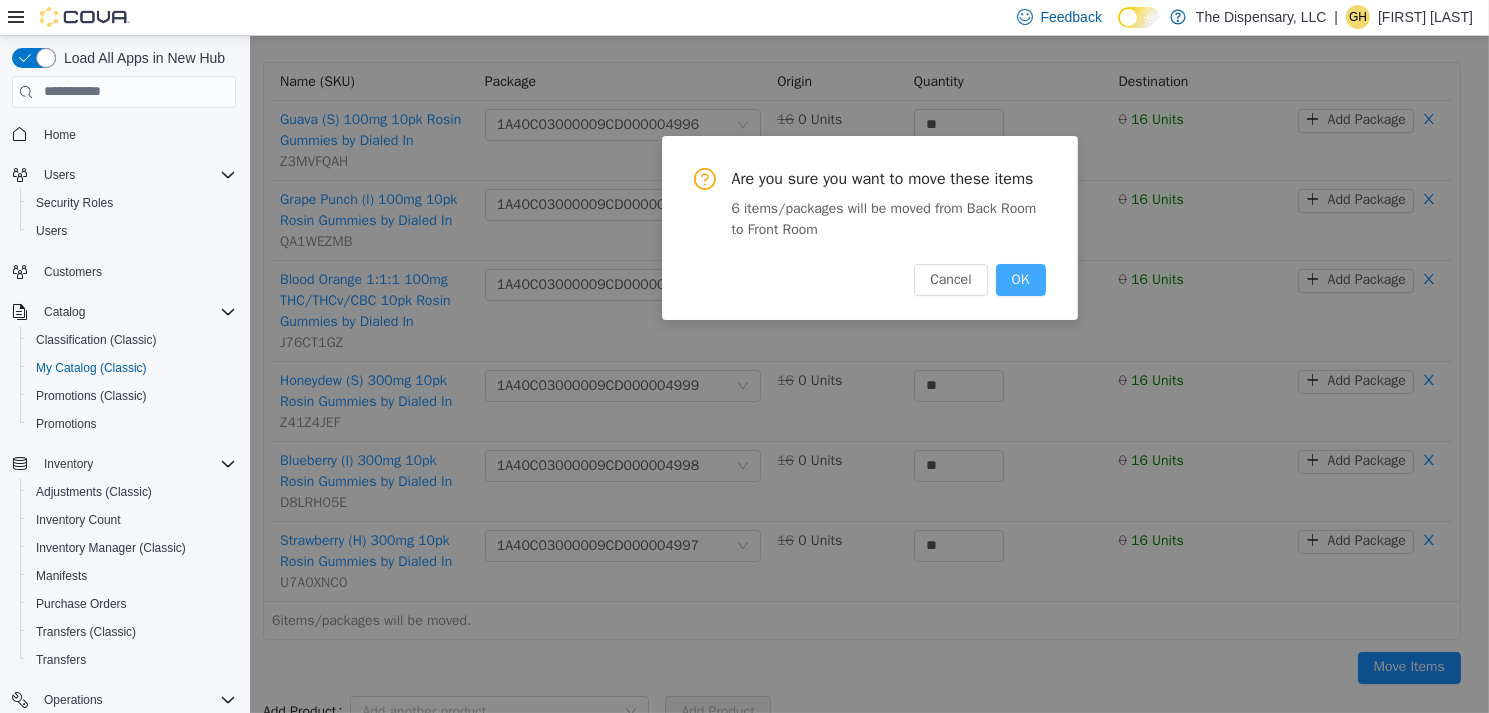 click on "OK" at bounding box center (1020, 279) 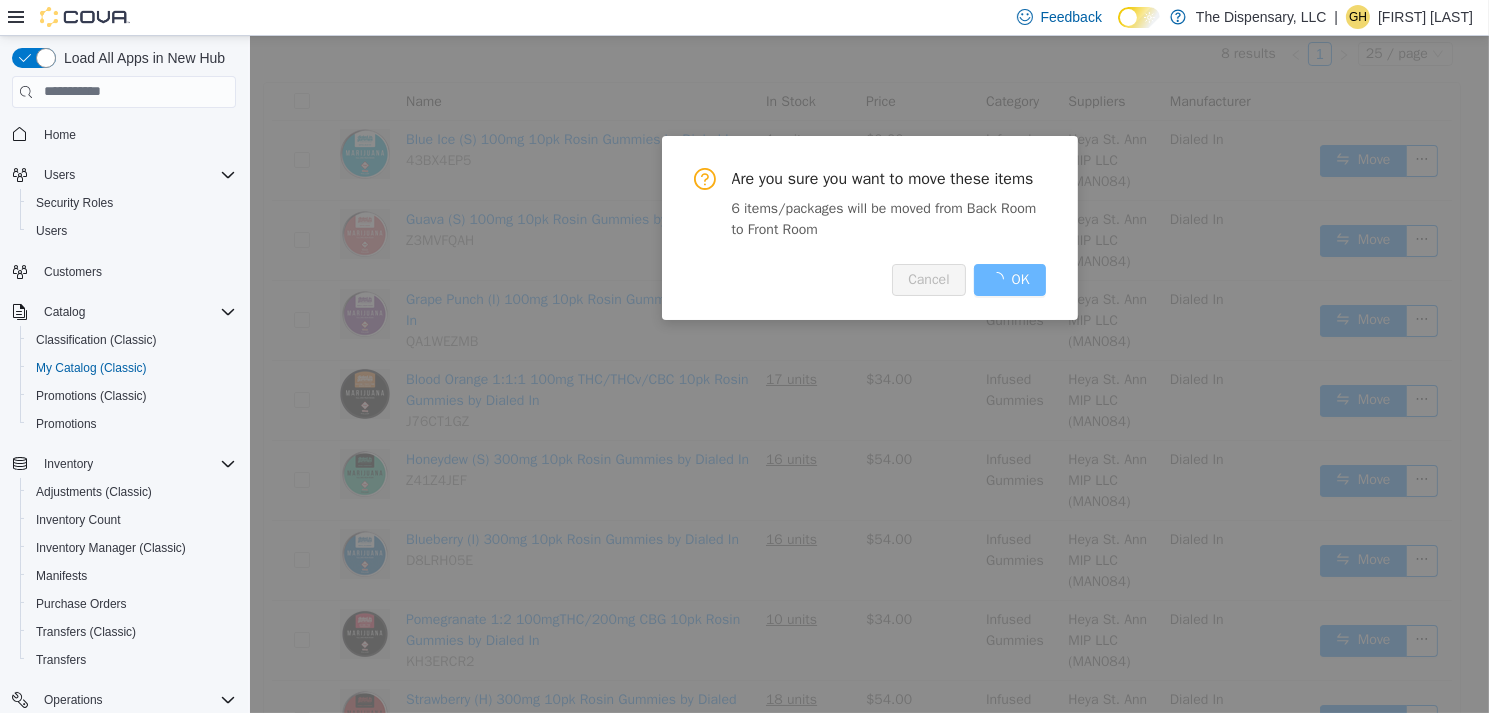 scroll, scrollTop: 0, scrollLeft: 0, axis: both 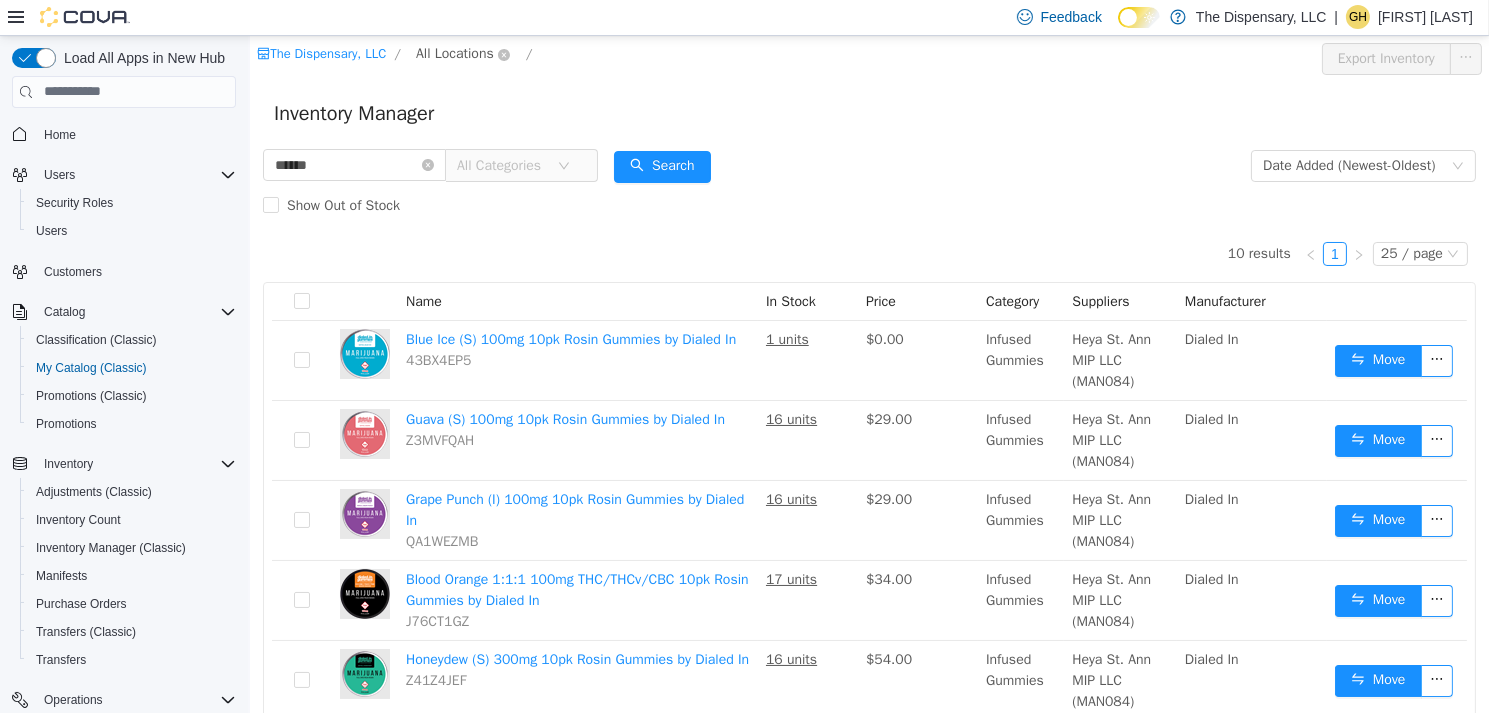 click on "All Locations" at bounding box center (454, 53) 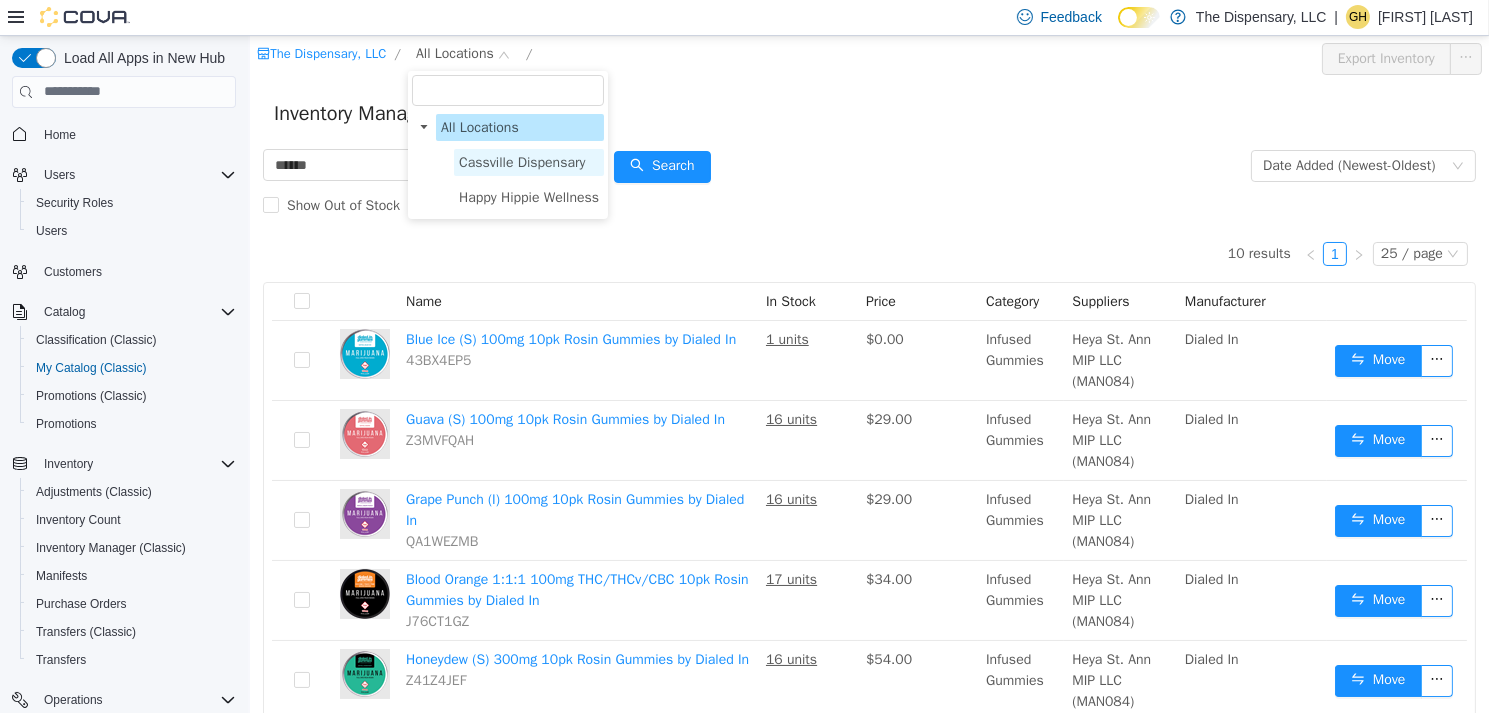 click on "Cassville Dispensary" at bounding box center (521, 161) 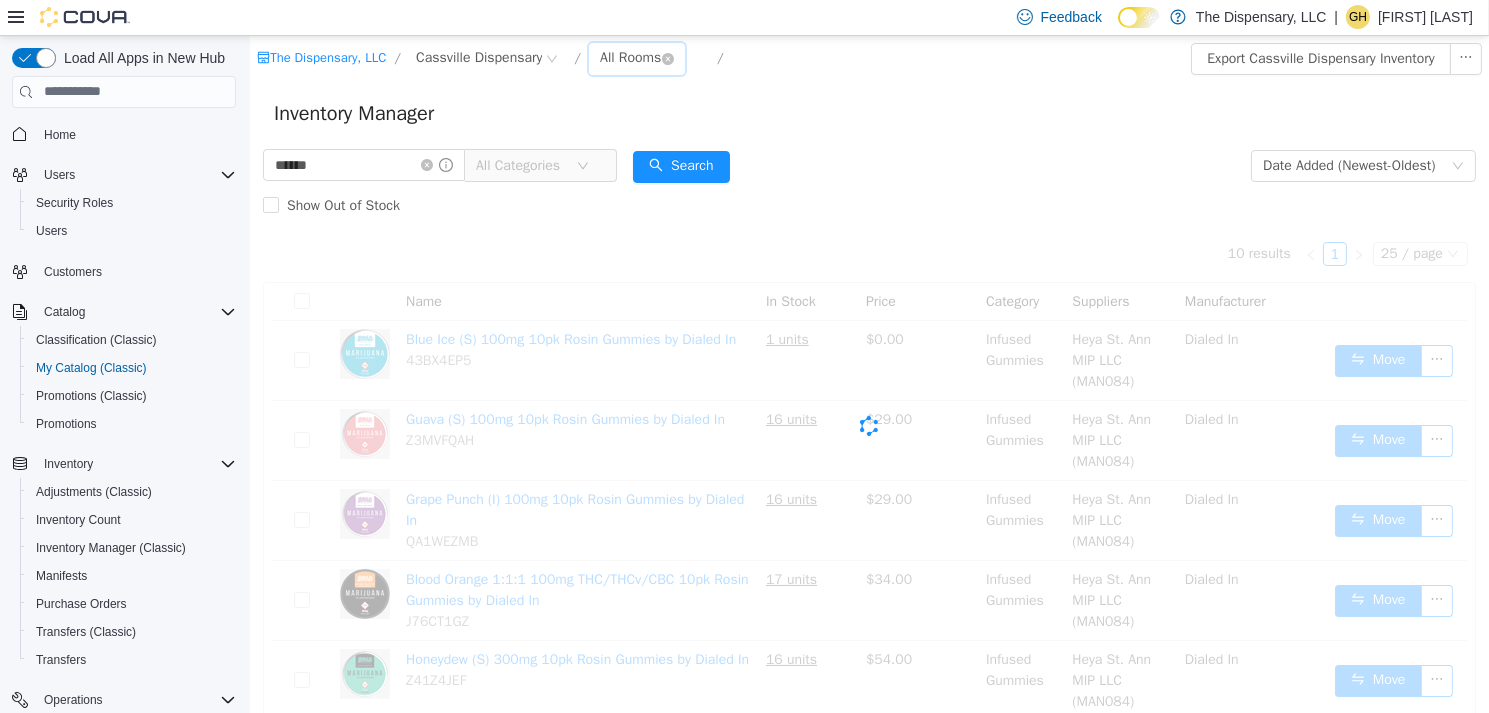 click on "All Rooms" at bounding box center [629, 57] 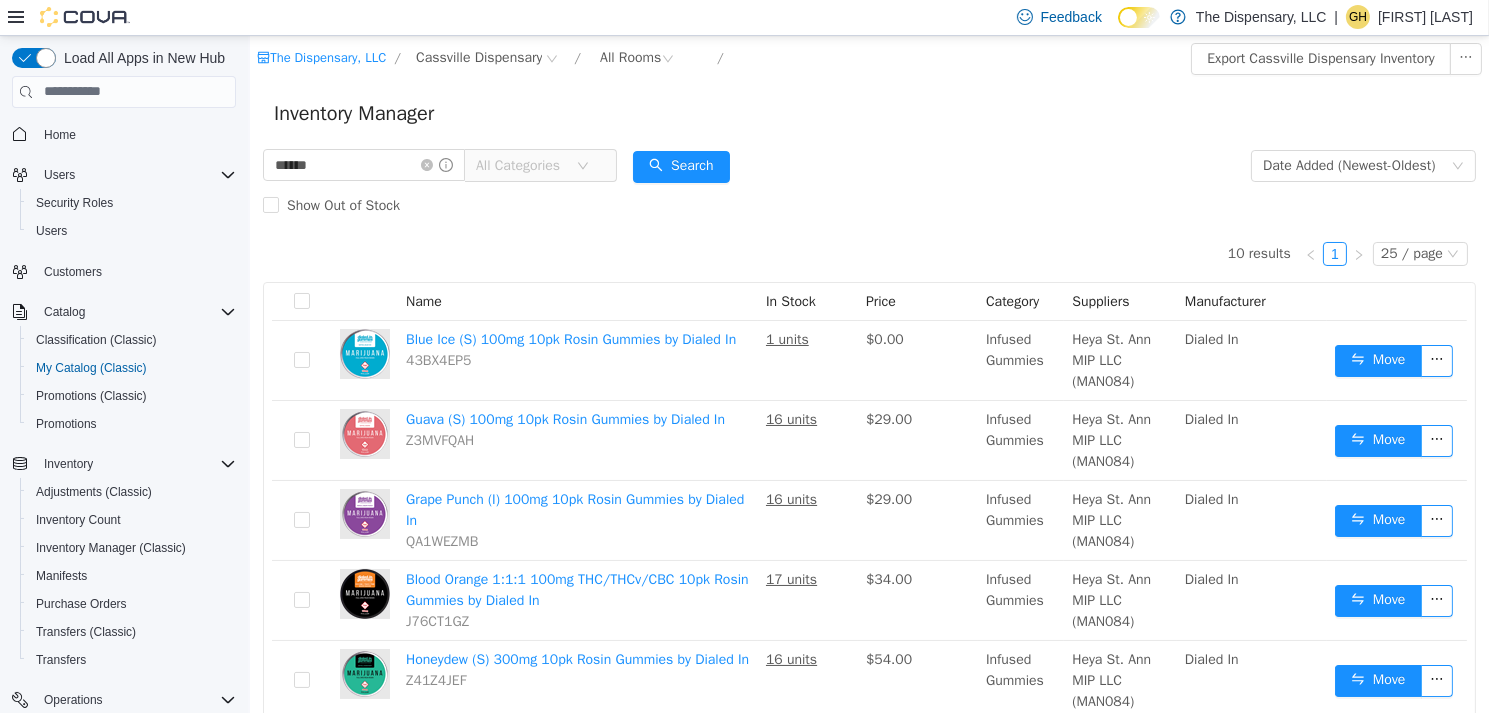 click on "****** All Categories Date Added (Newest-Oldest) Search Show Out of Stock" at bounding box center (868, 185) 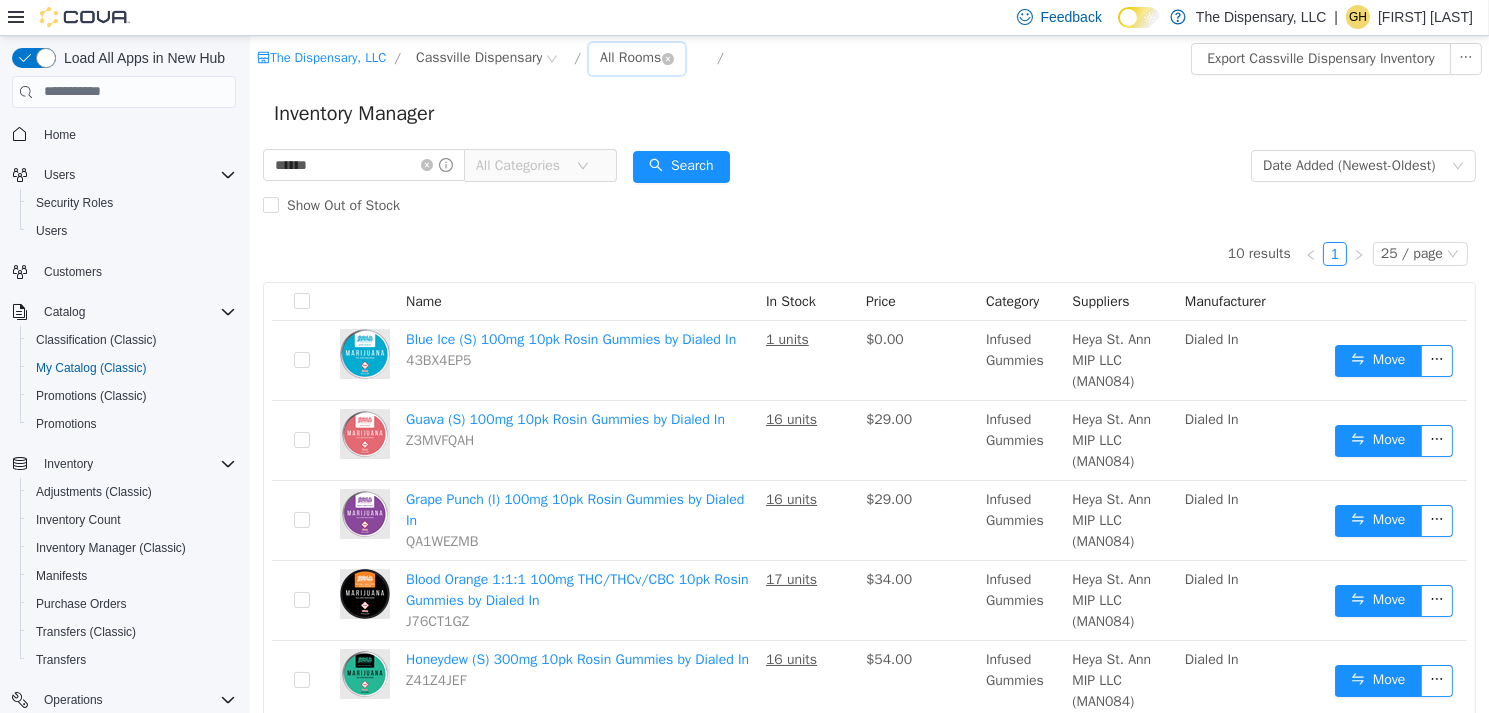 click on "All Rooms" at bounding box center [629, 57] 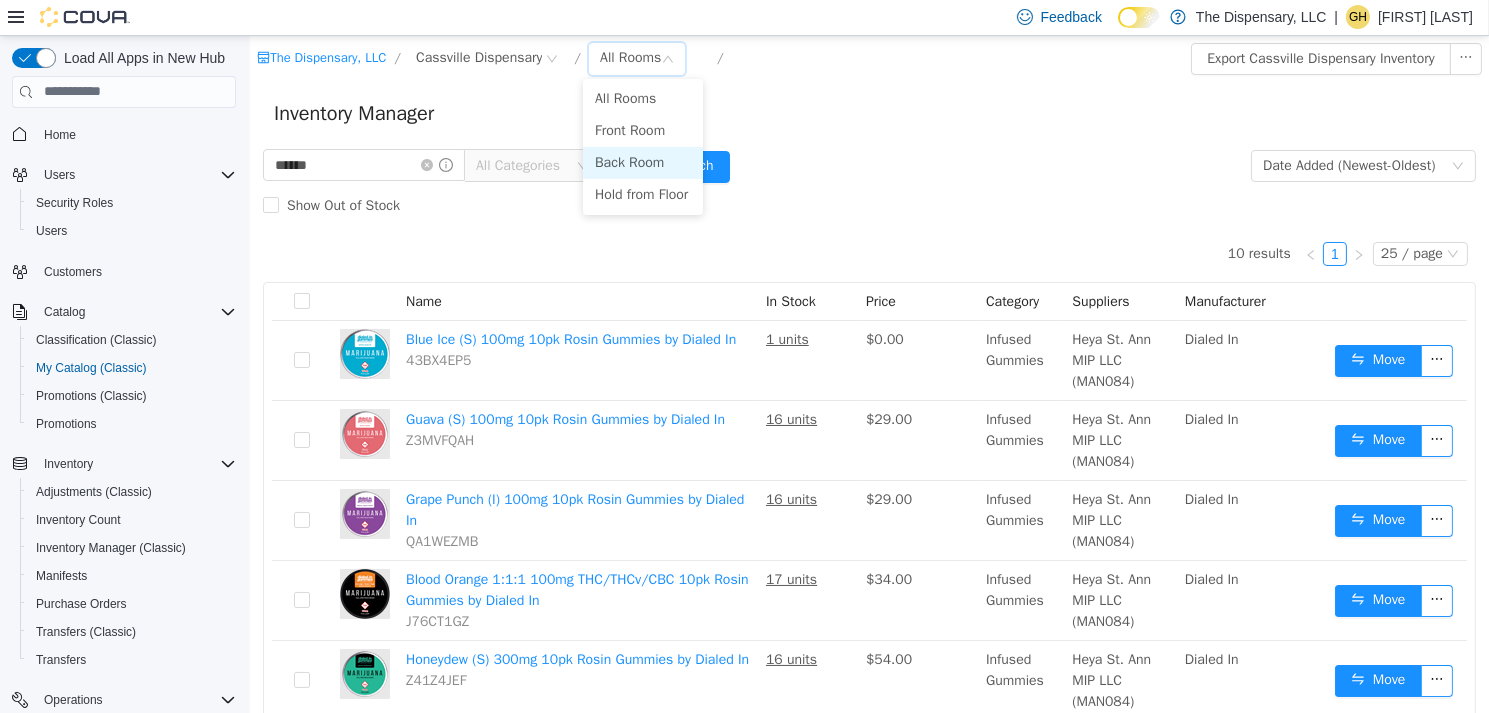 click on "Back Room" at bounding box center (642, 162) 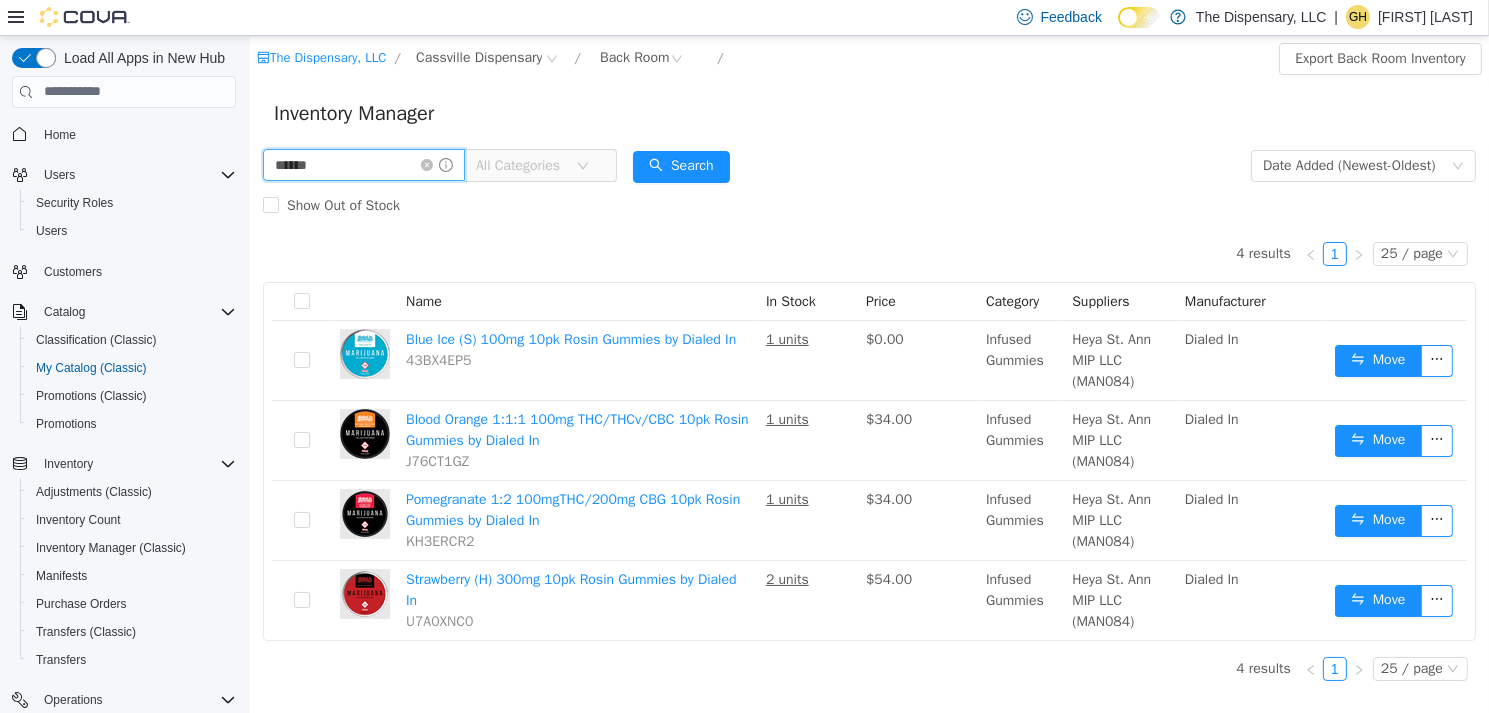 drag, startPoint x: 349, startPoint y: 159, endPoint x: 95, endPoint y: 118, distance: 257.28778 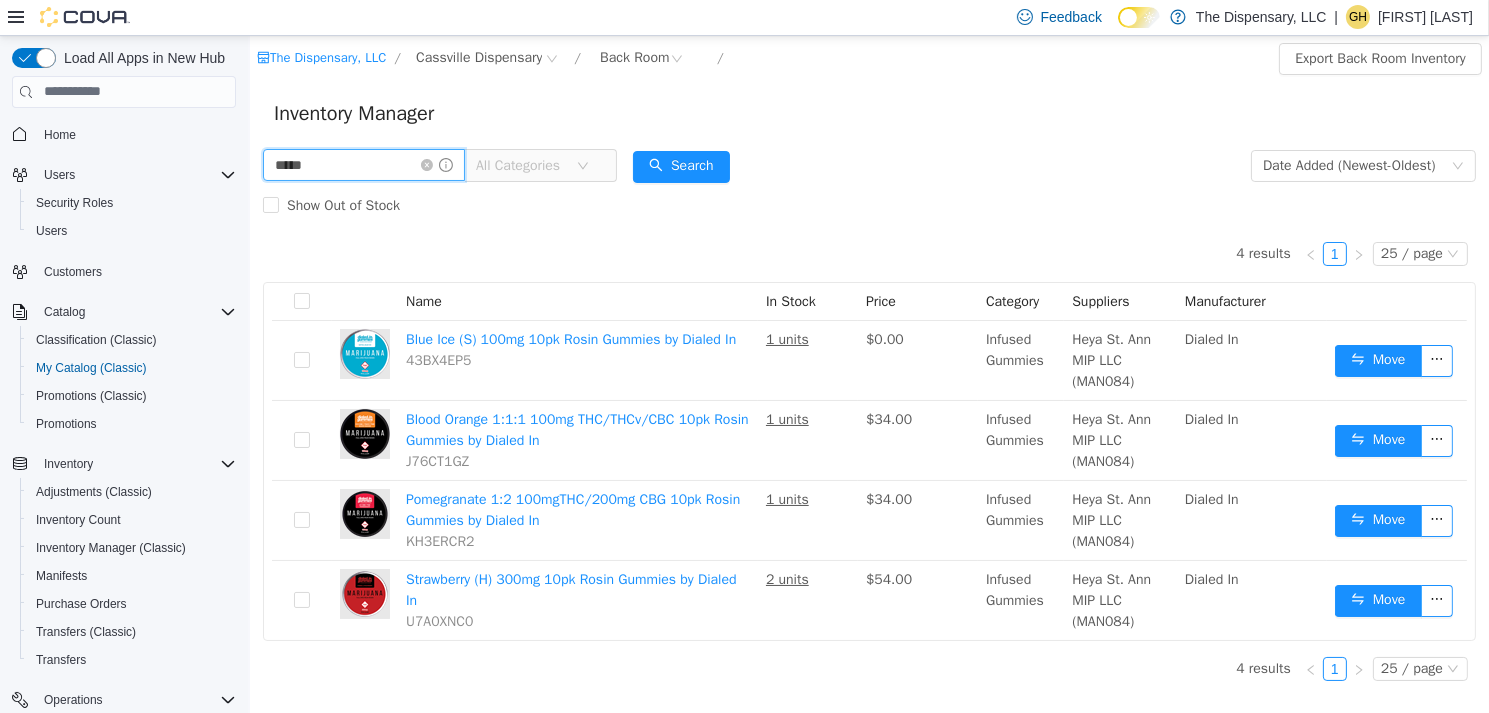 type on "*****" 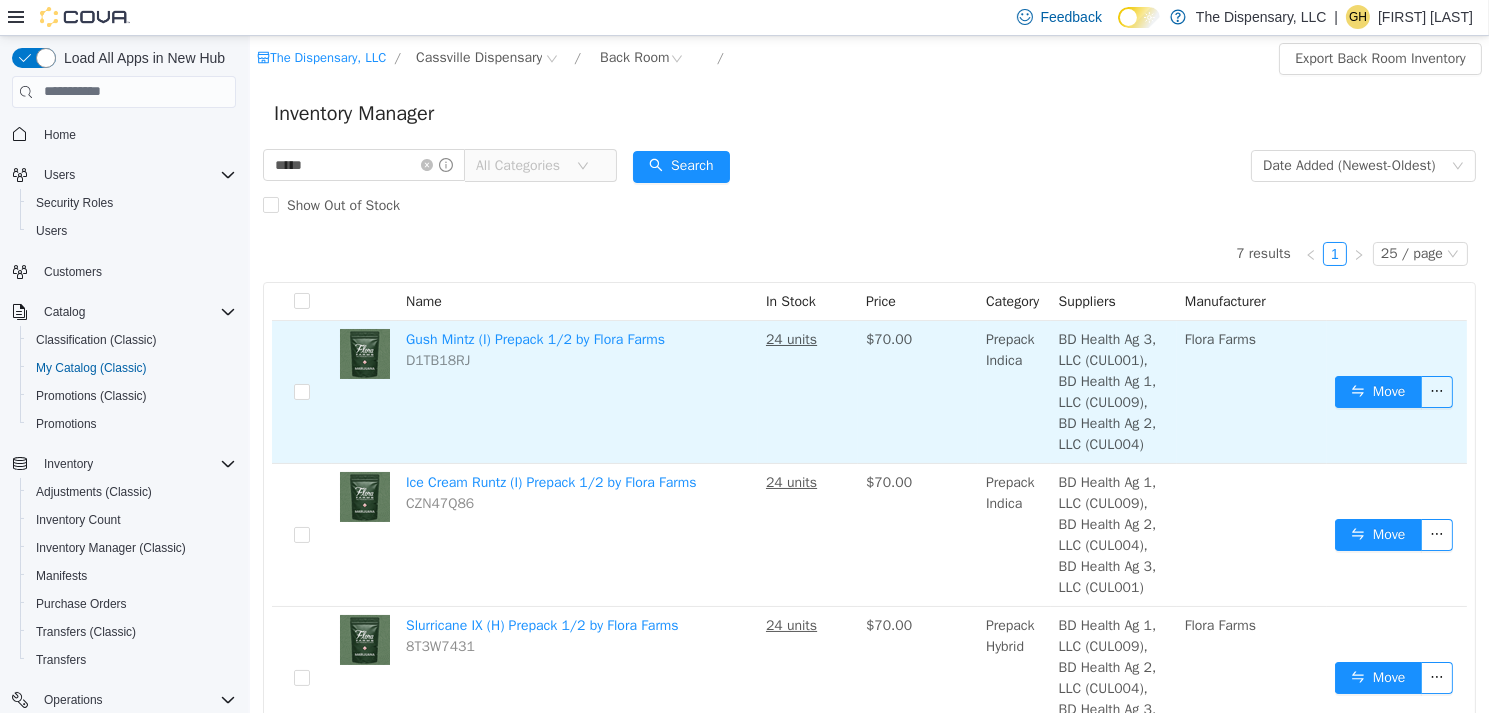 click on "24 units" at bounding box center [790, 338] 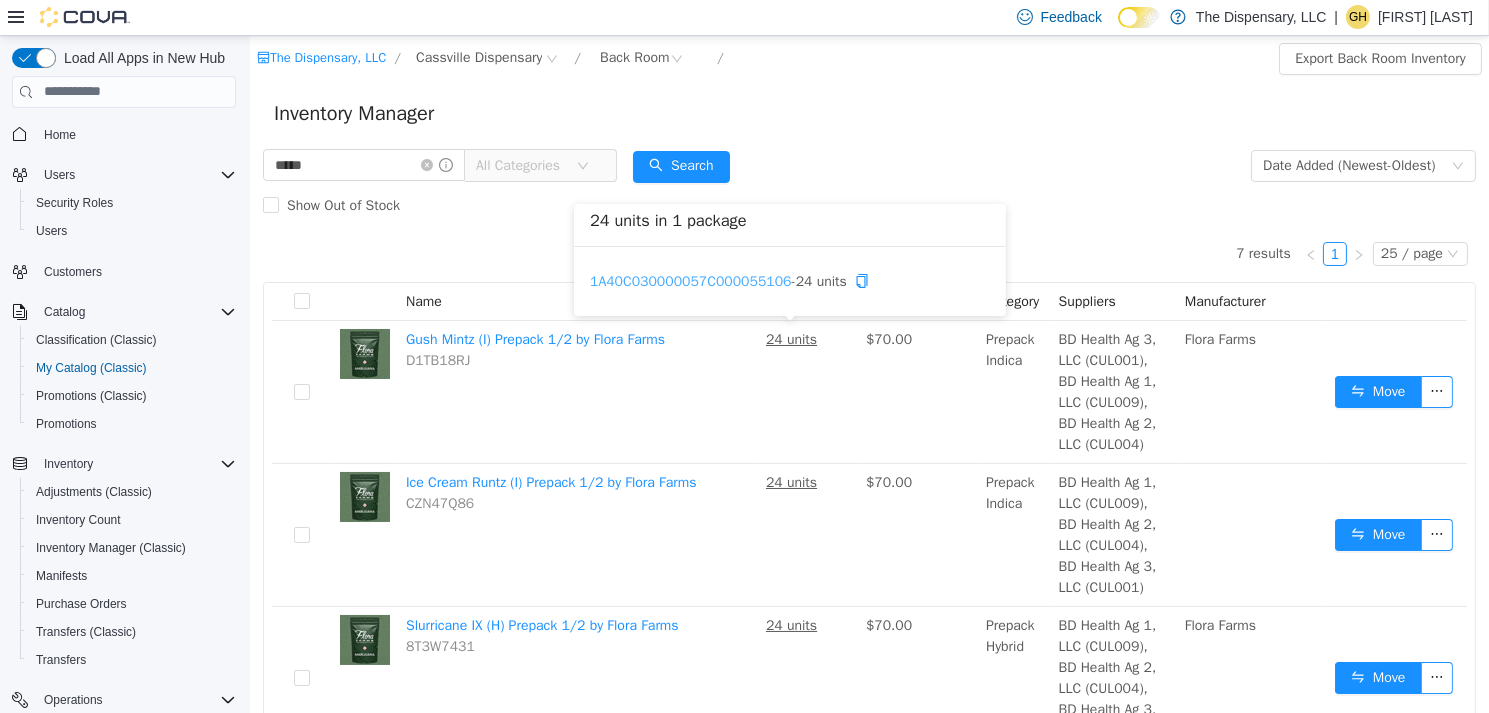 click on "1A40C030000057C000055106" at bounding box center [689, 280] 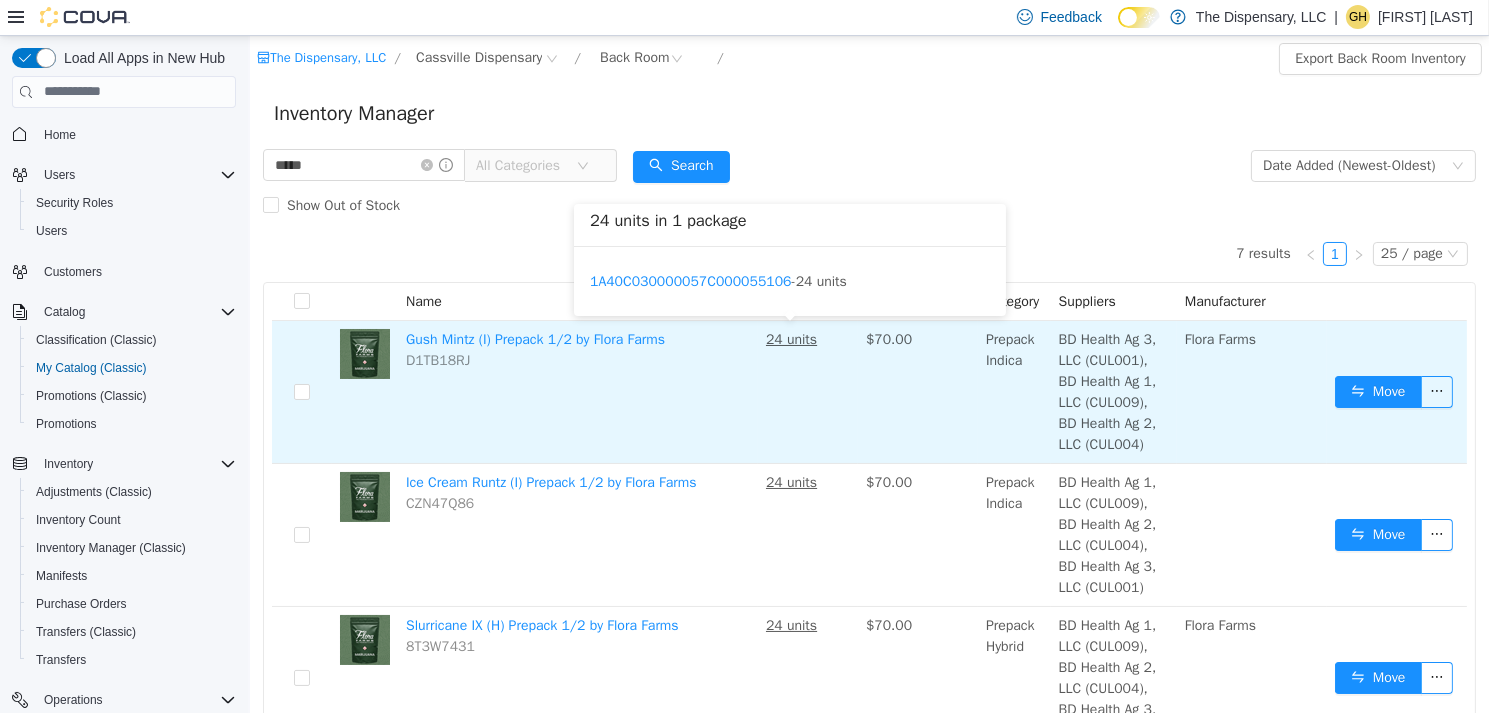 click on "24 units" at bounding box center (790, 338) 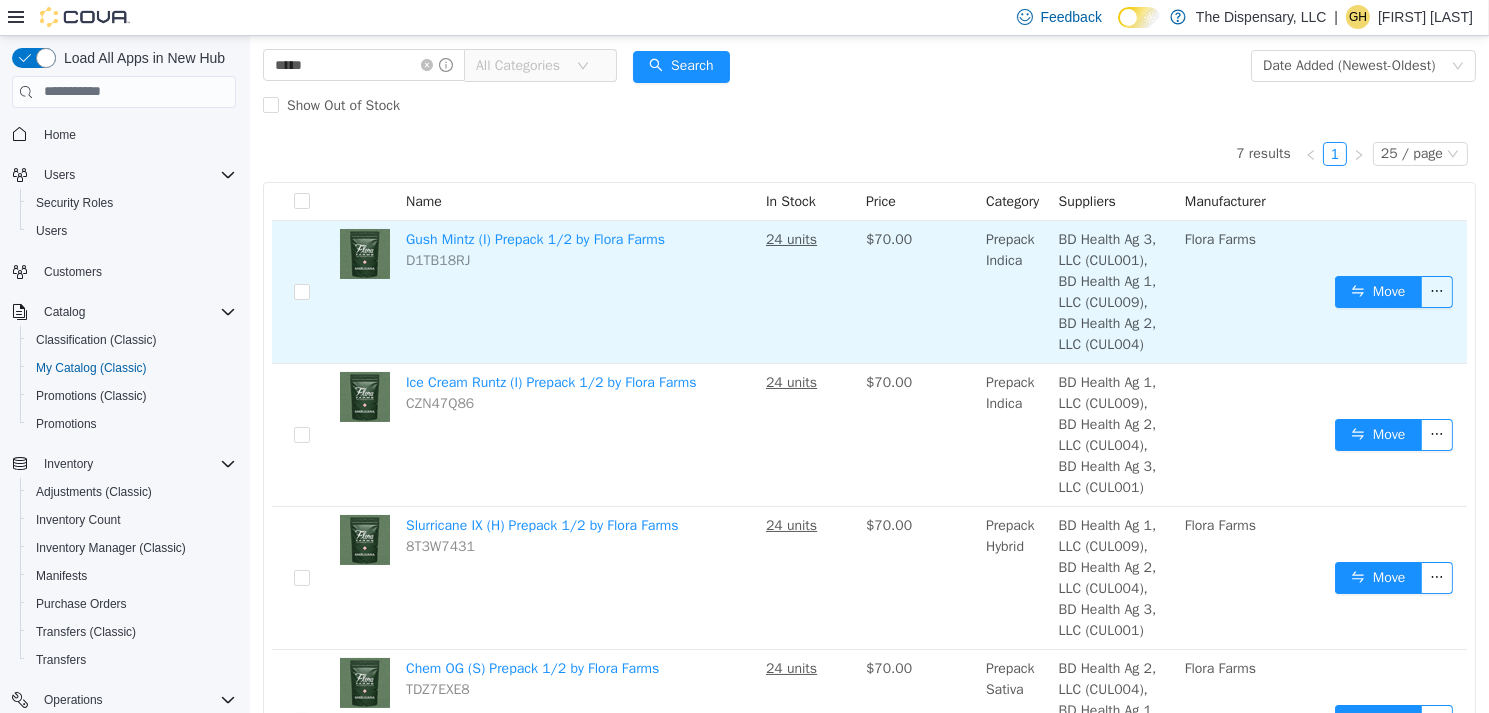 scroll, scrollTop: 300, scrollLeft: 0, axis: vertical 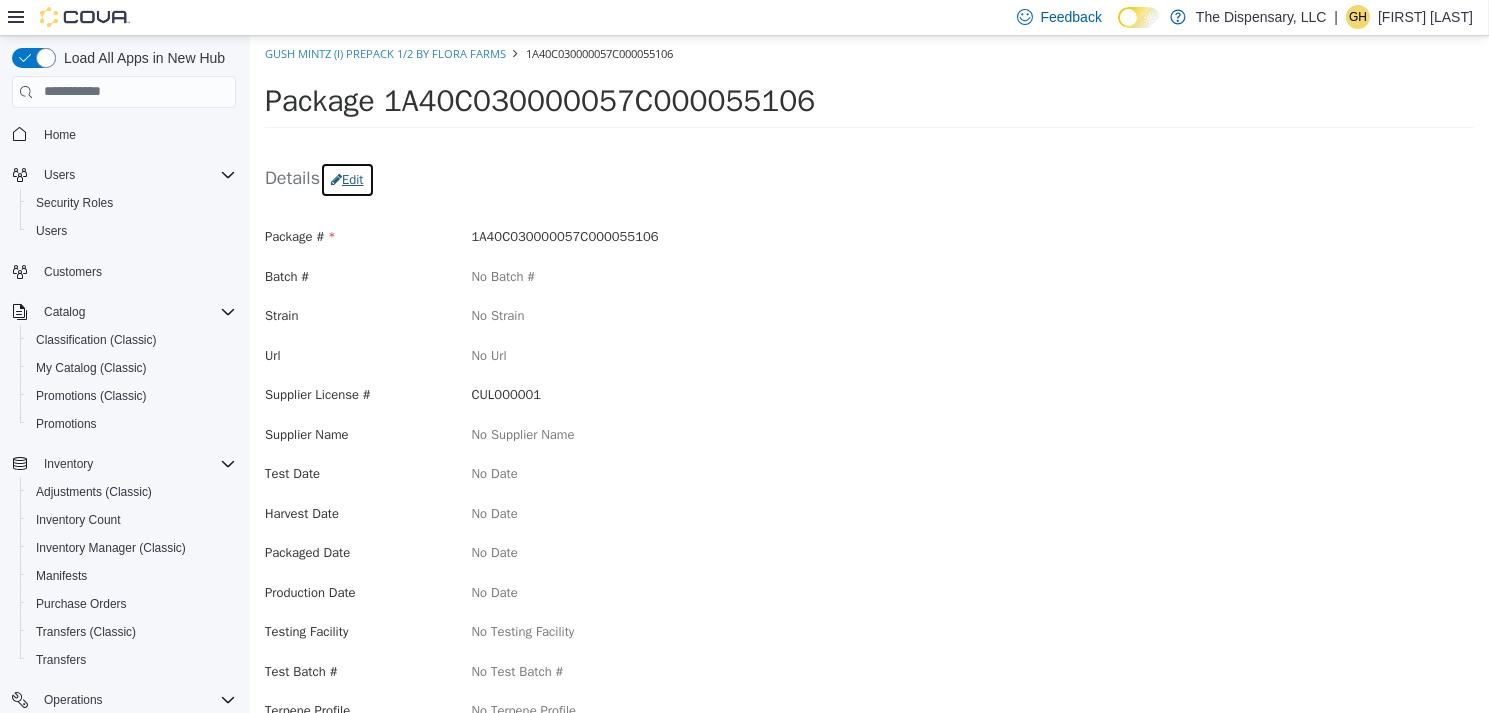 click on "Edit" at bounding box center (346, 179) 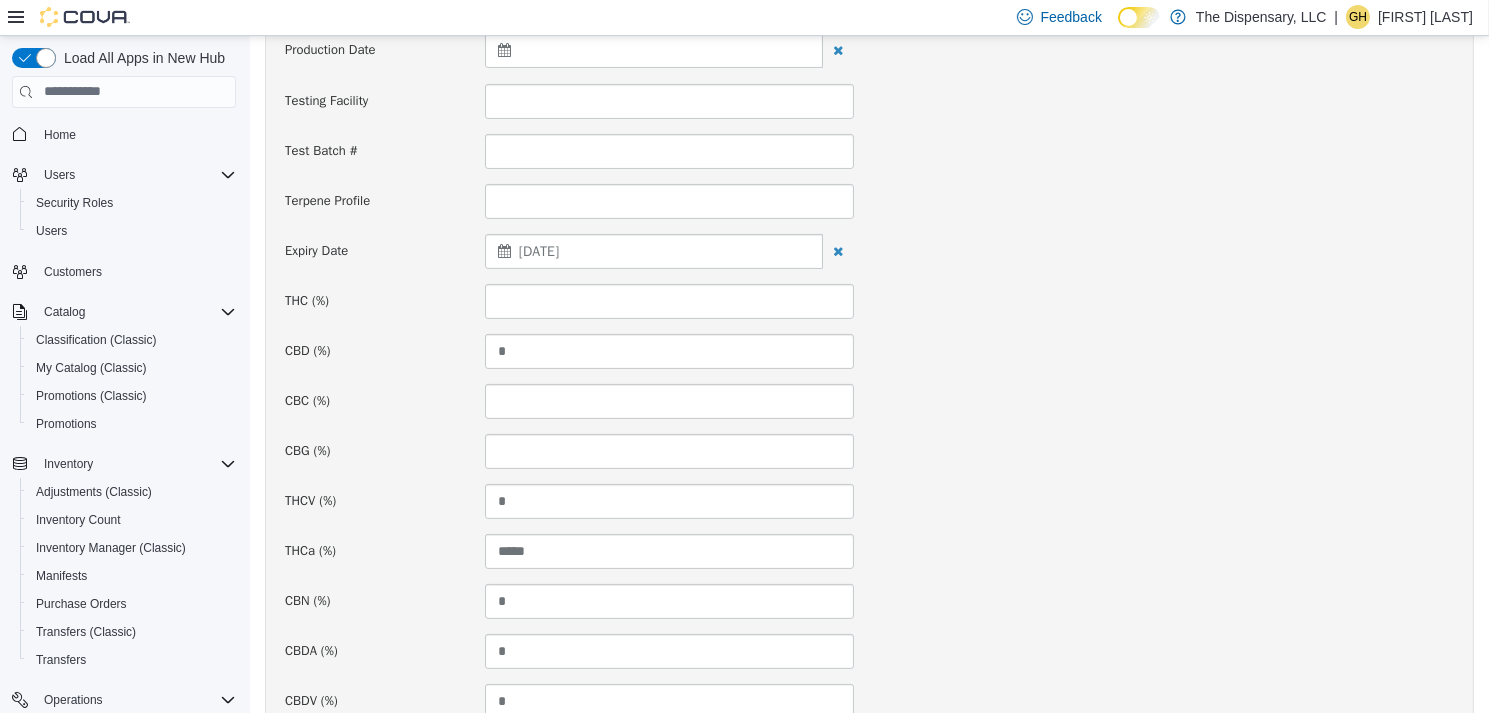 scroll, scrollTop: 800, scrollLeft: 0, axis: vertical 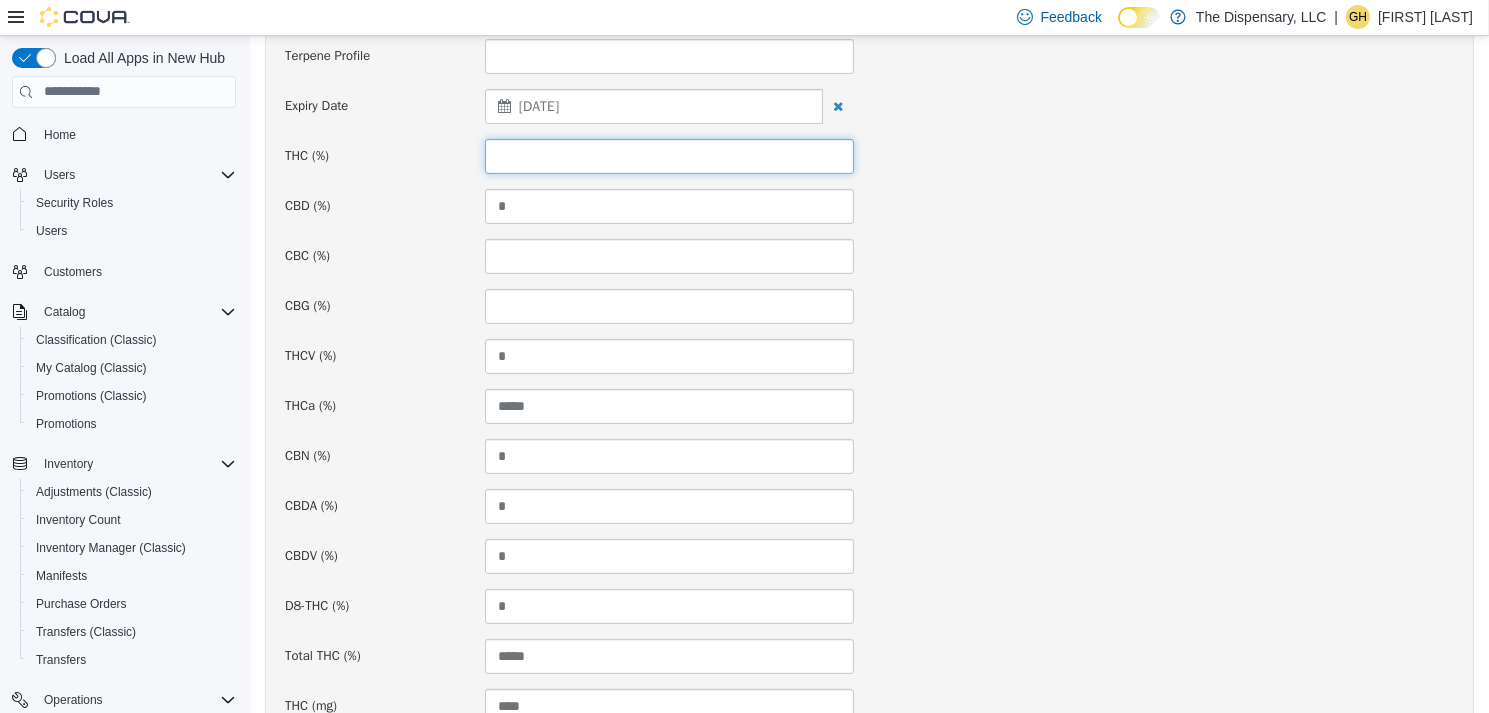 click at bounding box center [669, 155] 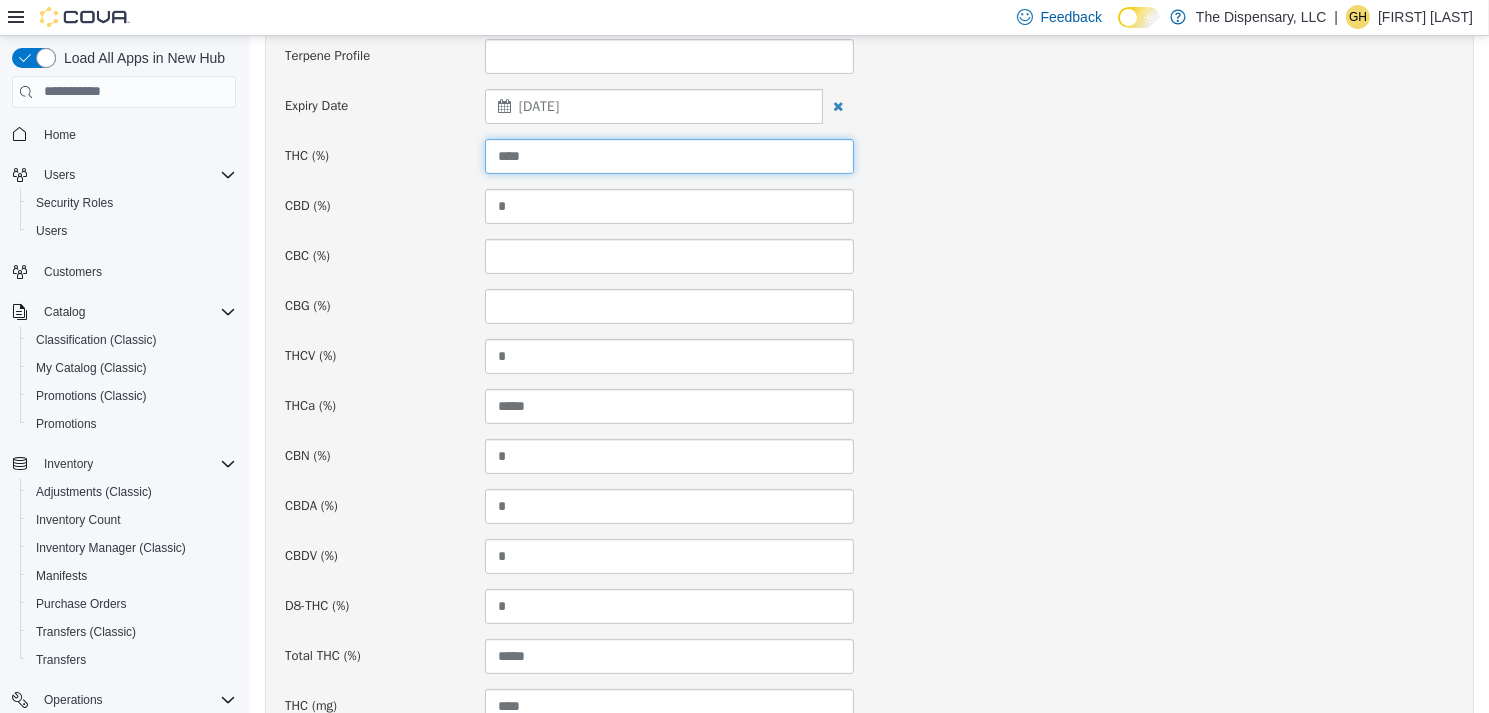 type on "****" 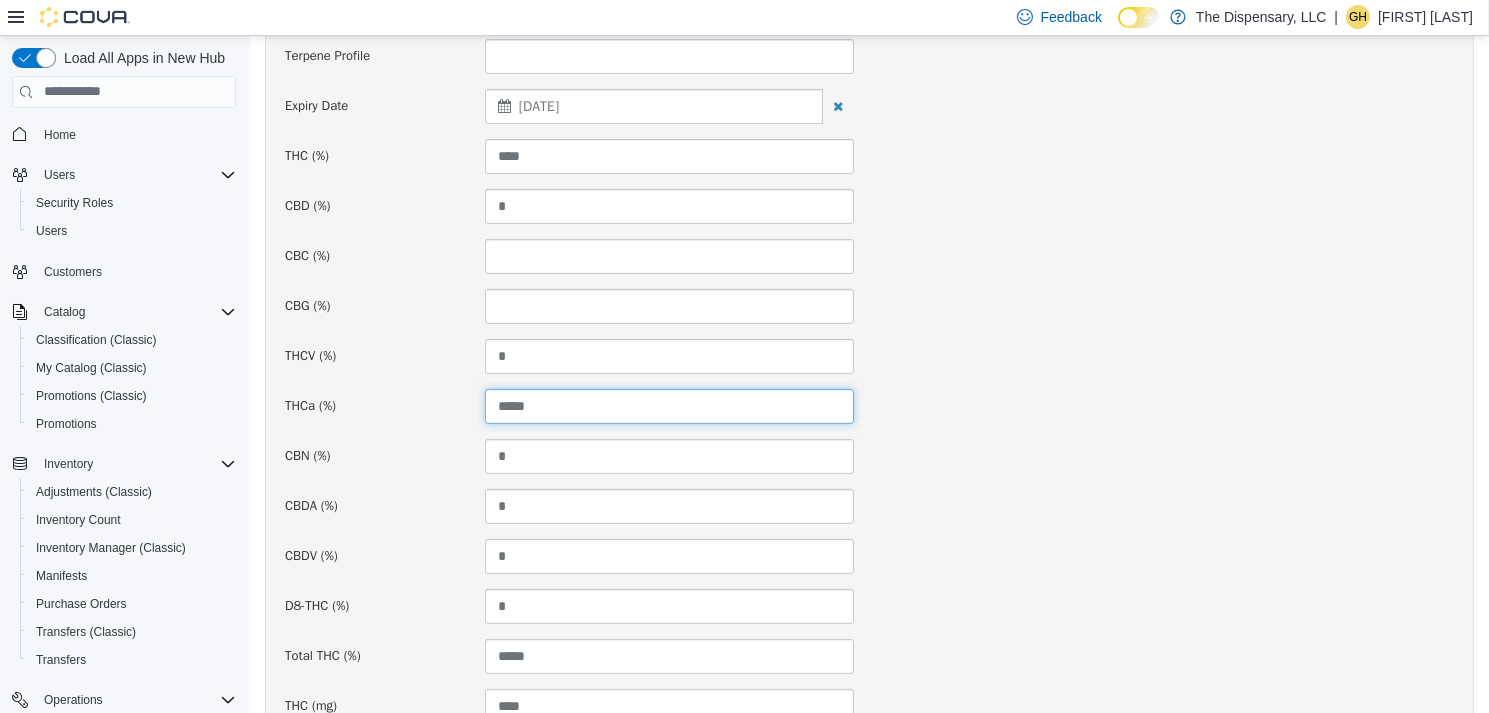 click on "*****" at bounding box center [669, 405] 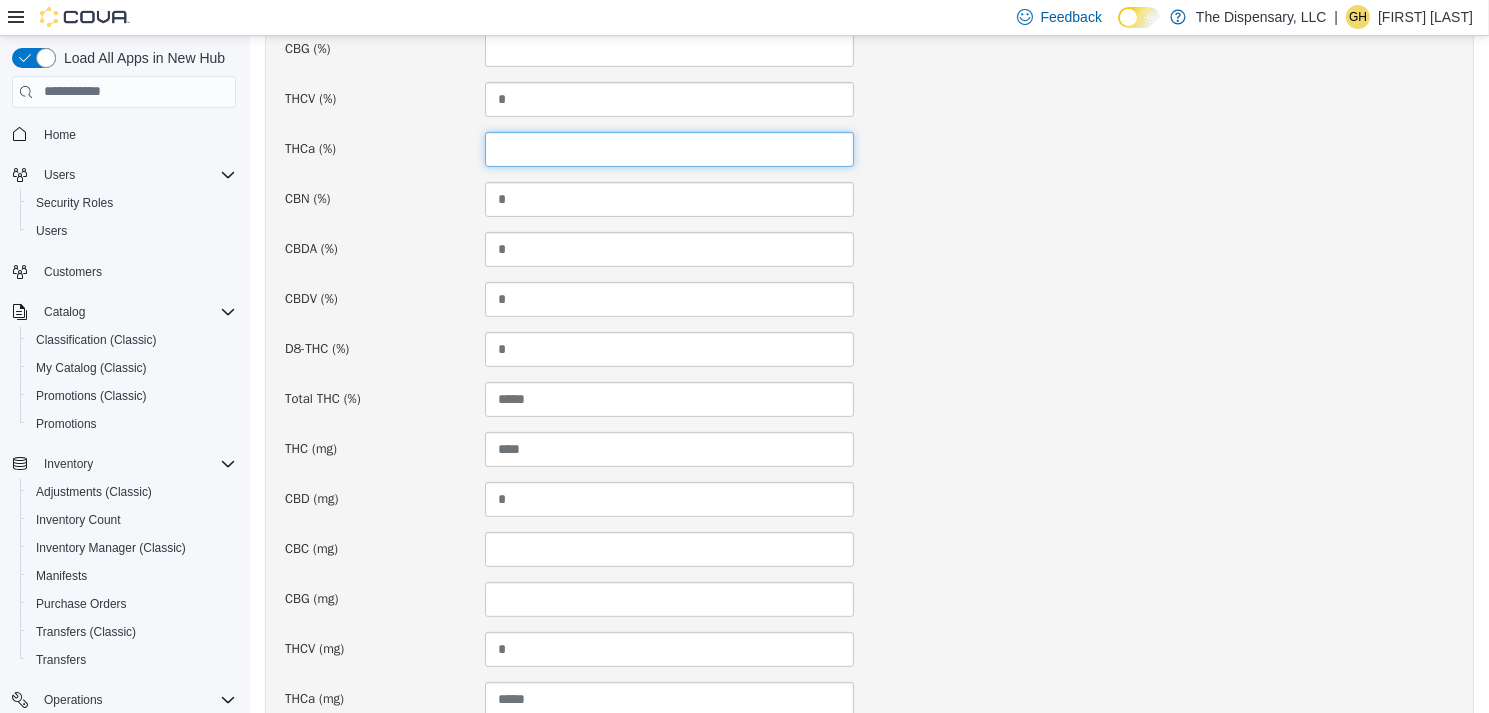 scroll, scrollTop: 1200, scrollLeft: 0, axis: vertical 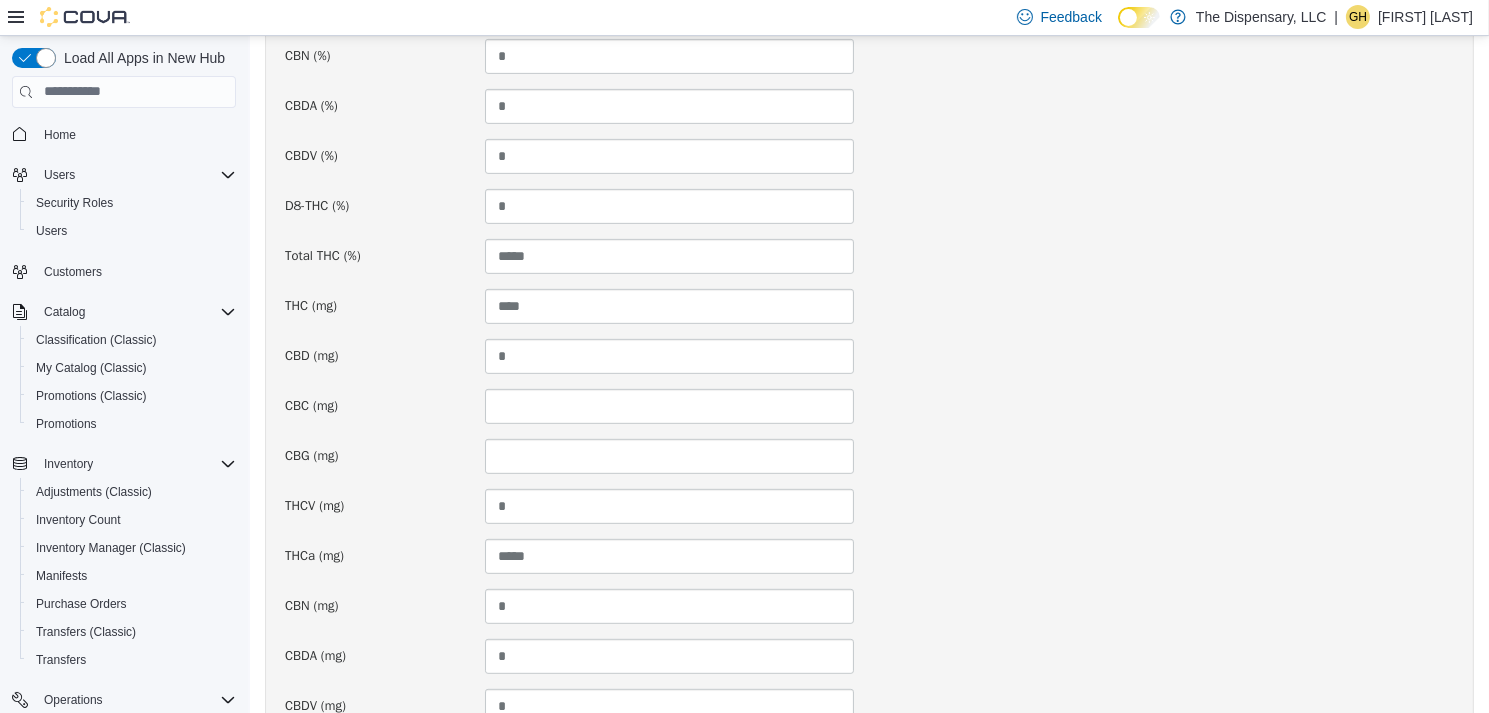type 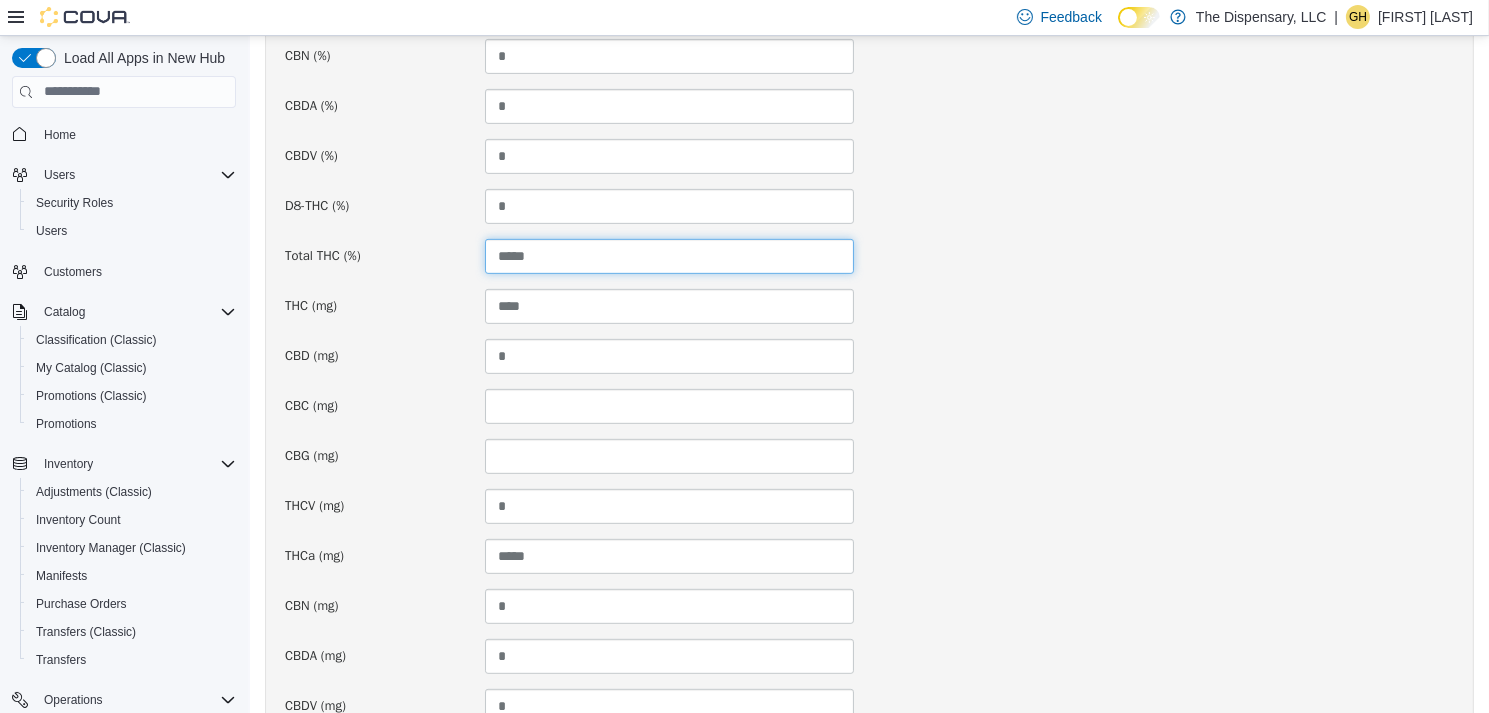 drag, startPoint x: 548, startPoint y: 254, endPoint x: 313, endPoint y: 242, distance: 235.30618 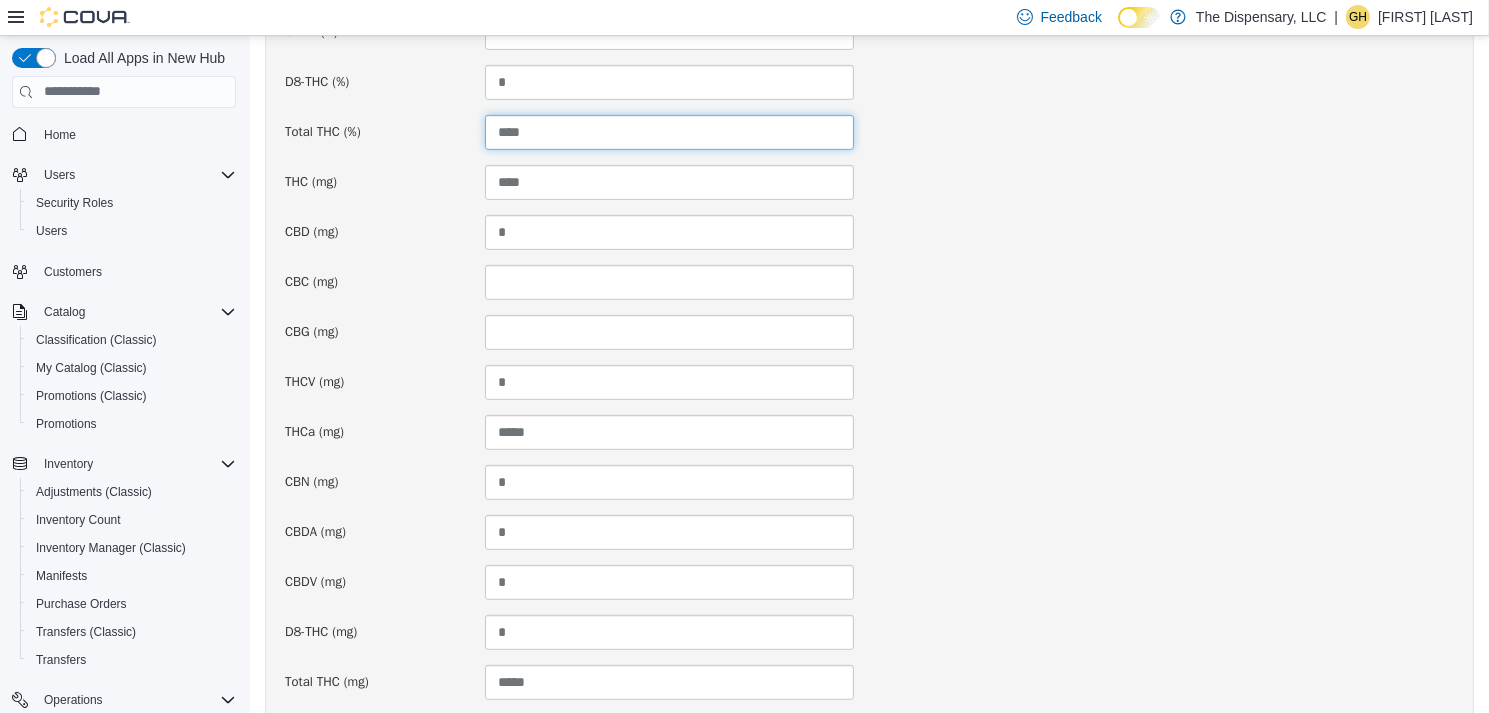 scroll, scrollTop: 1451, scrollLeft: 0, axis: vertical 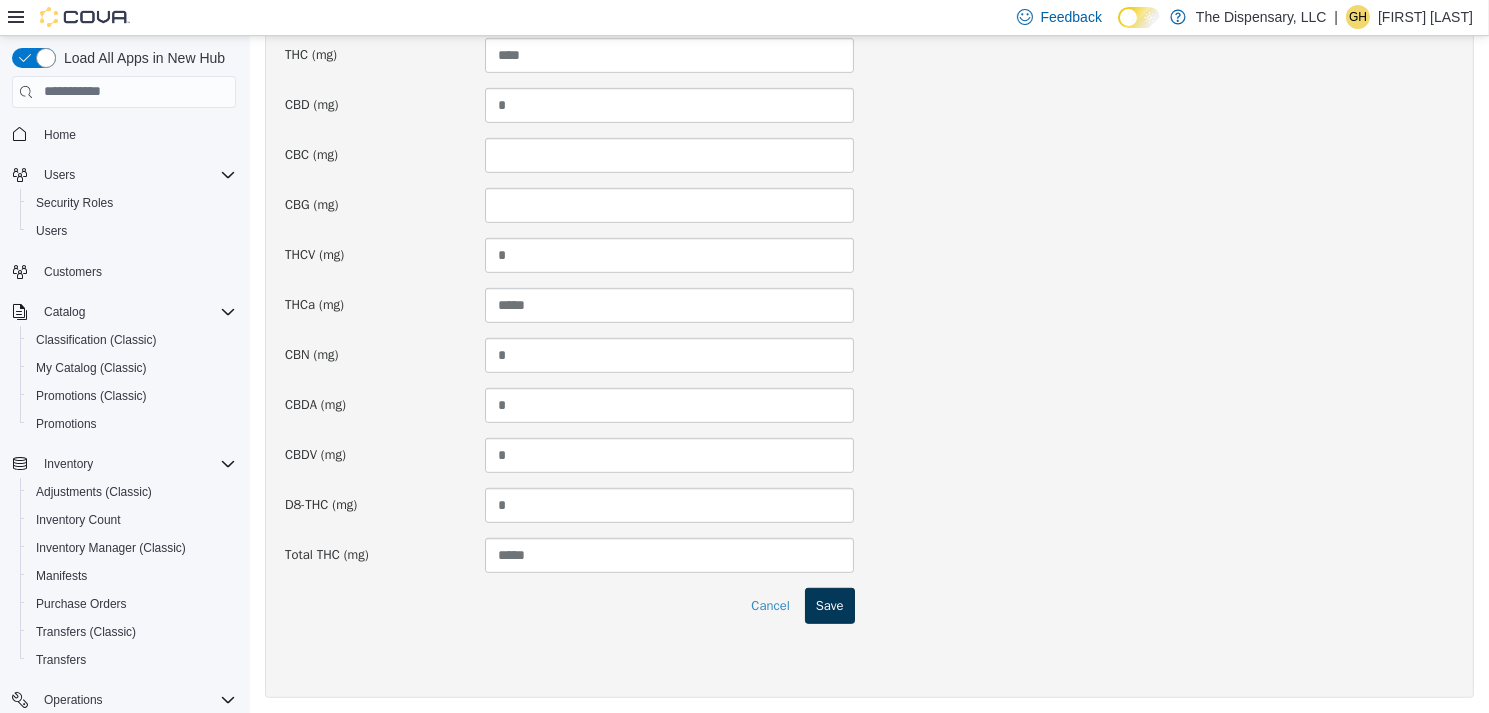 type on "****" 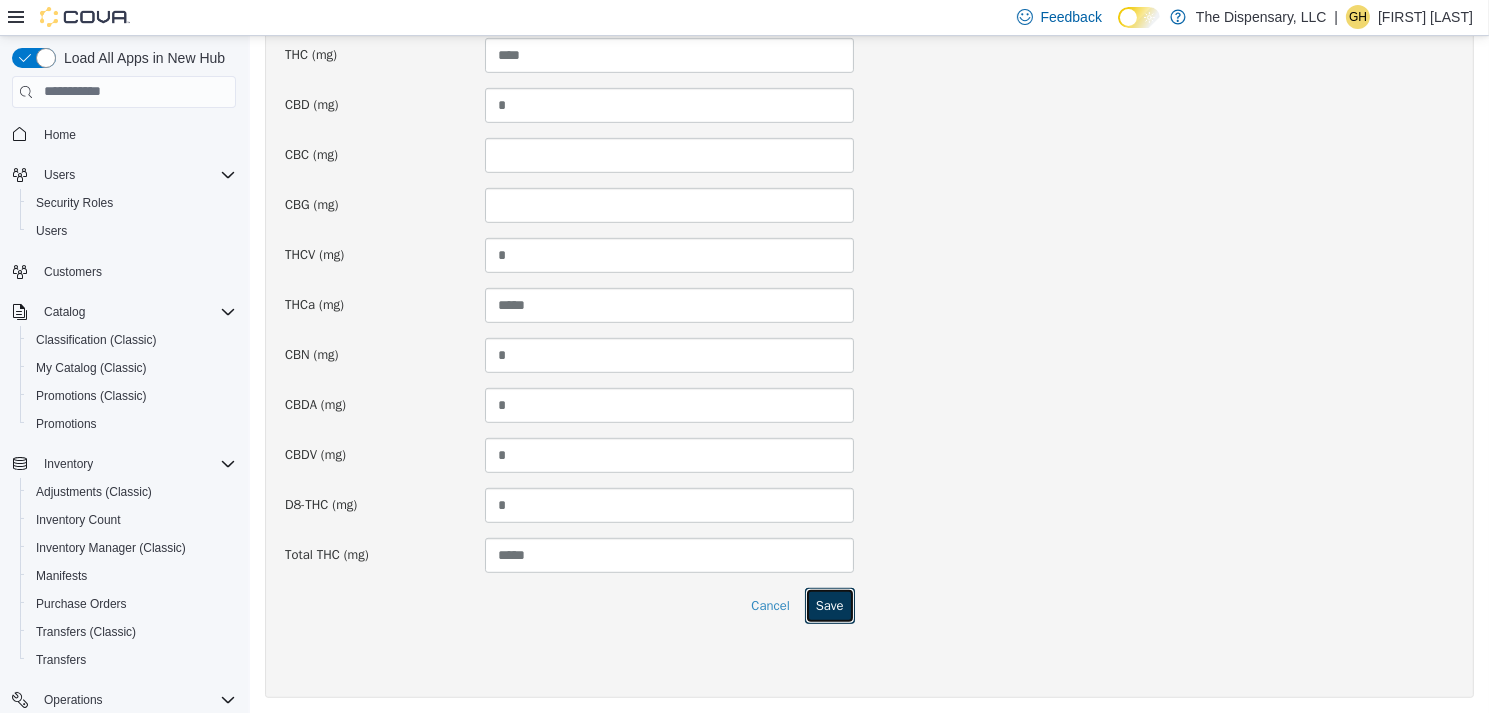 click on "Save" at bounding box center [829, 605] 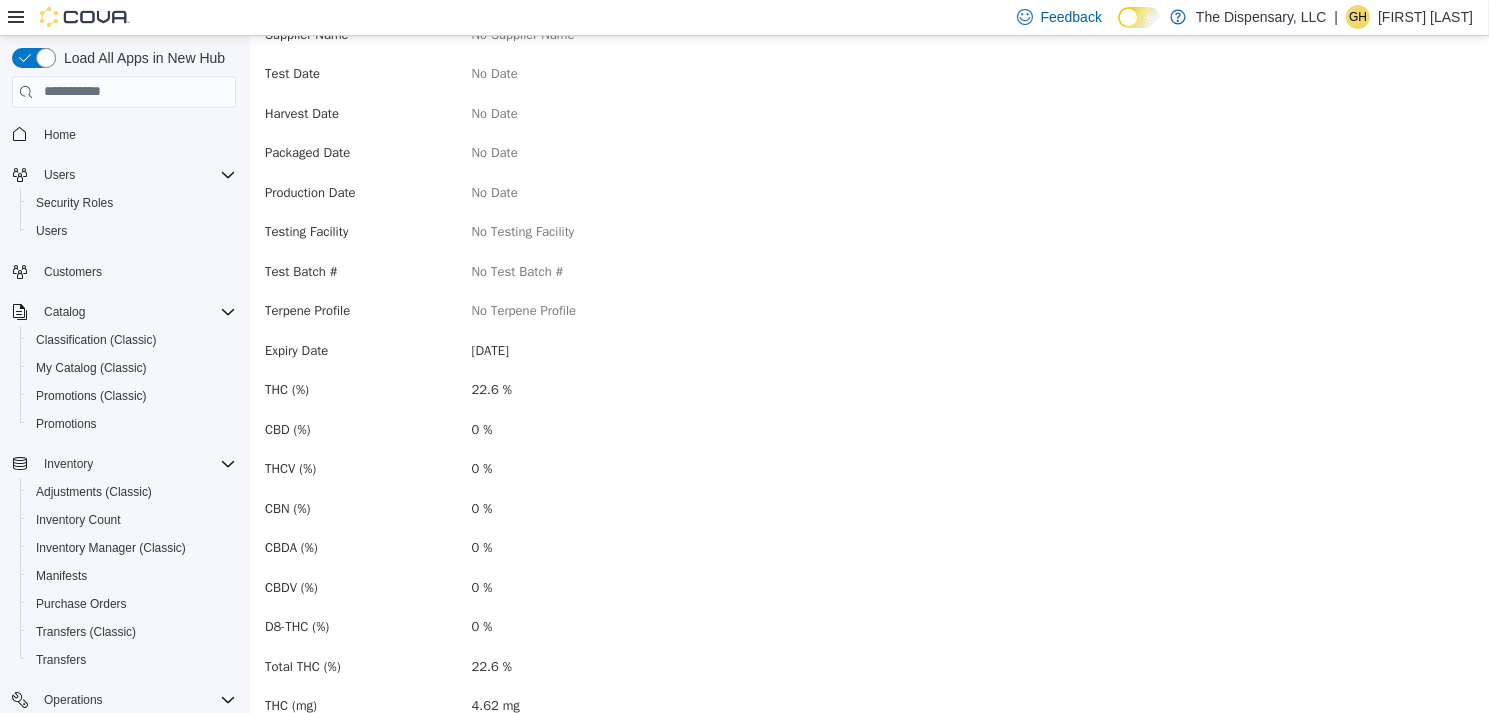 scroll, scrollTop: 600, scrollLeft: 0, axis: vertical 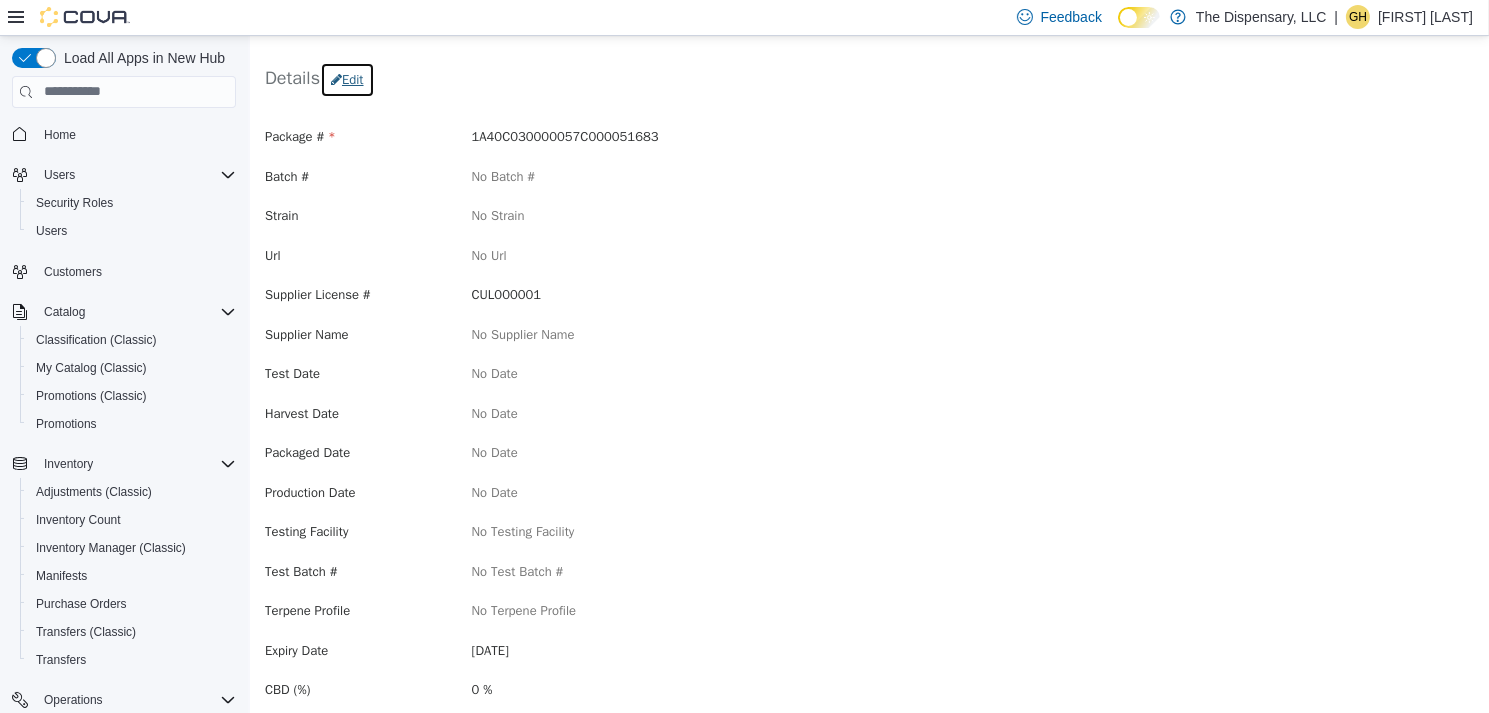 click on "Edit" at bounding box center [346, 79] 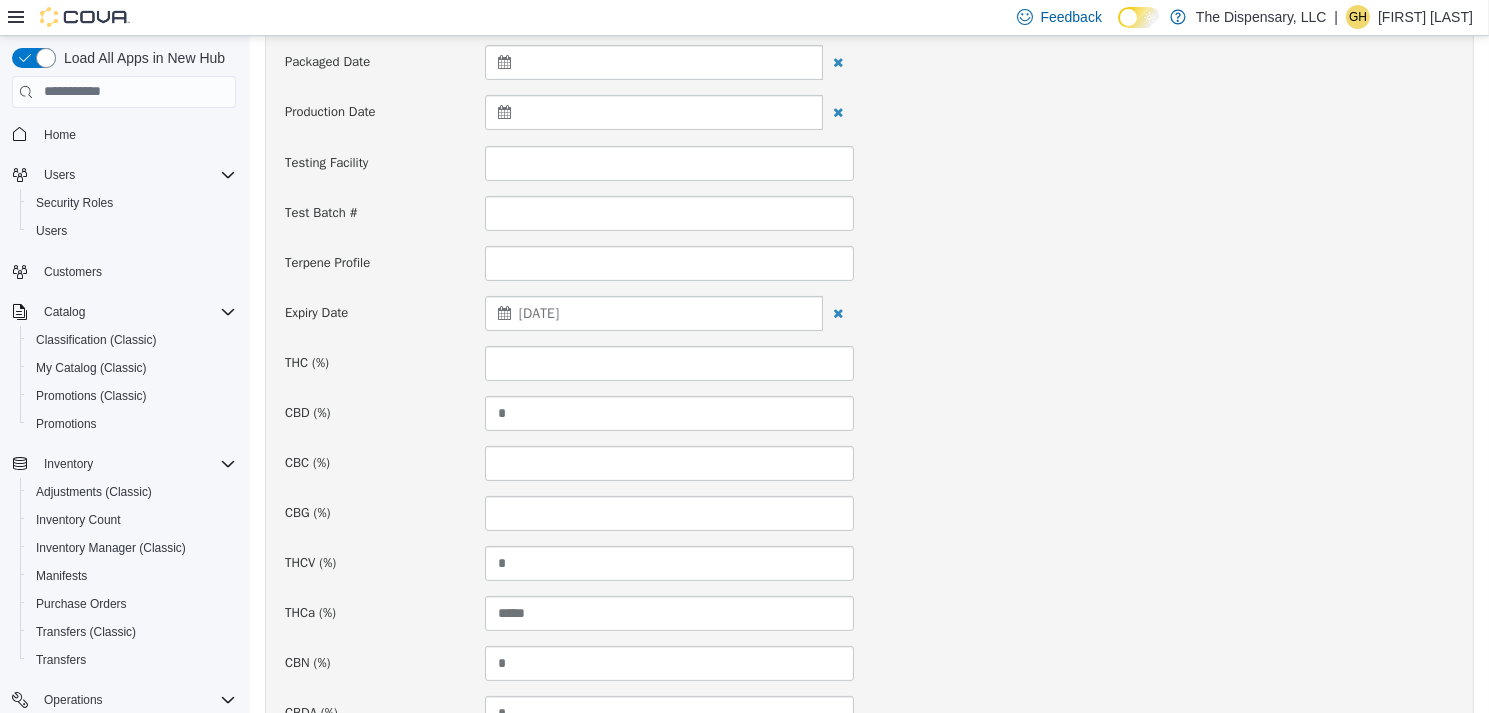 scroll, scrollTop: 700, scrollLeft: 0, axis: vertical 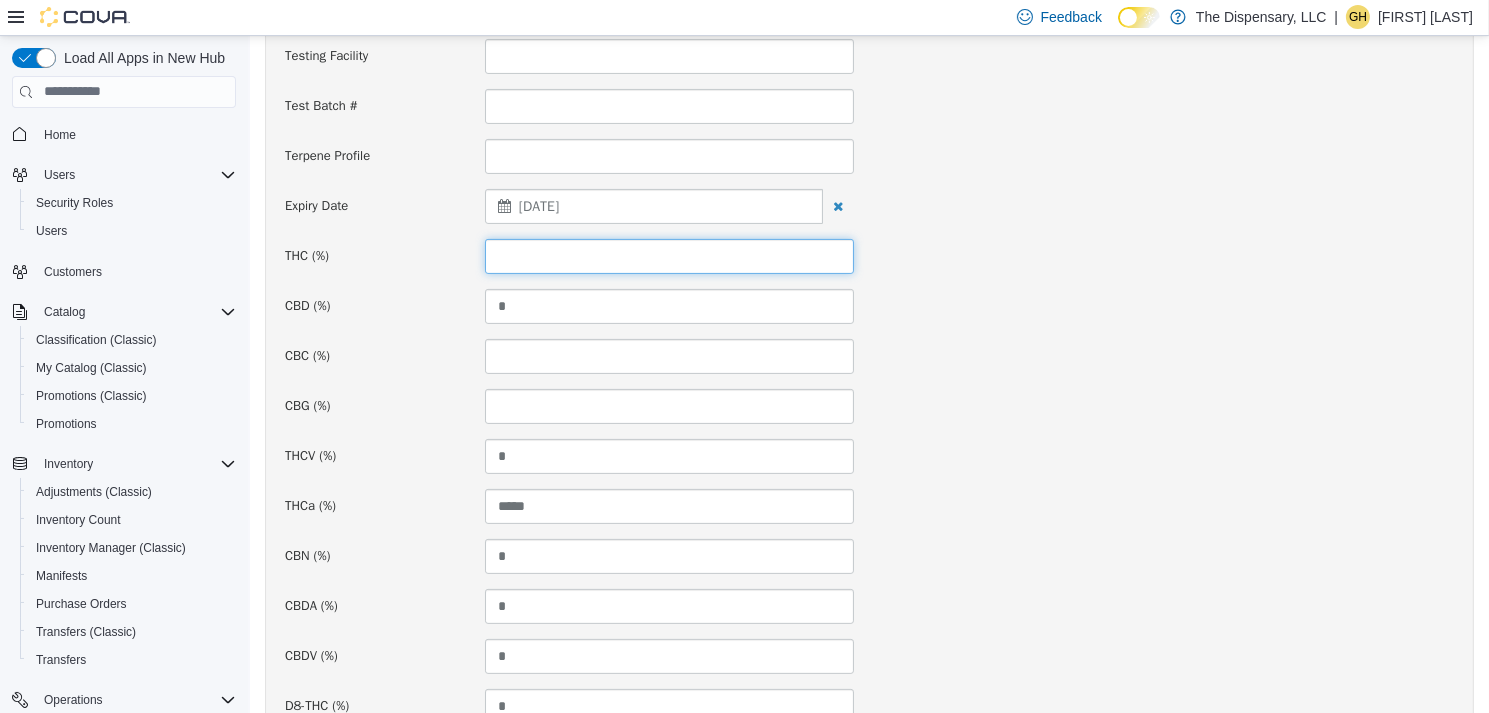 click at bounding box center [669, 255] 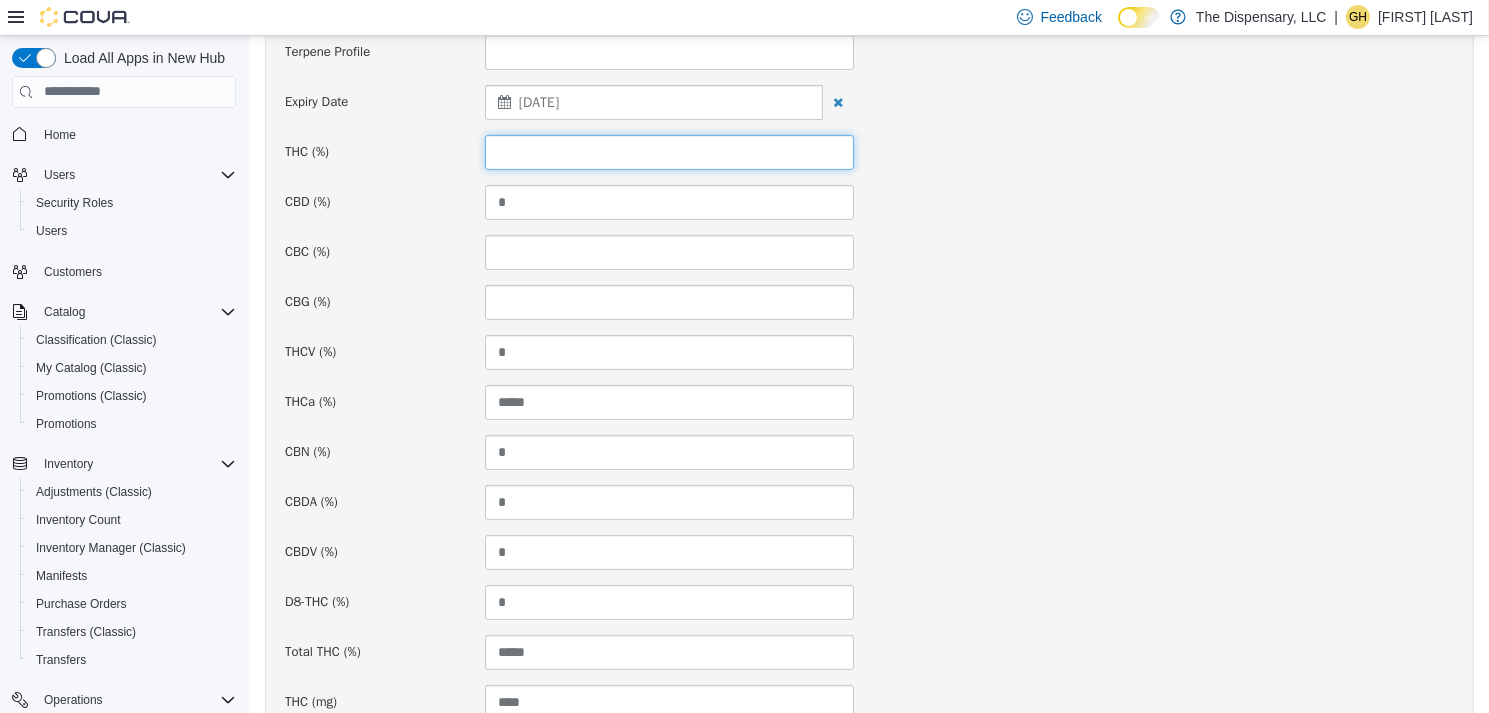 scroll, scrollTop: 700, scrollLeft: 0, axis: vertical 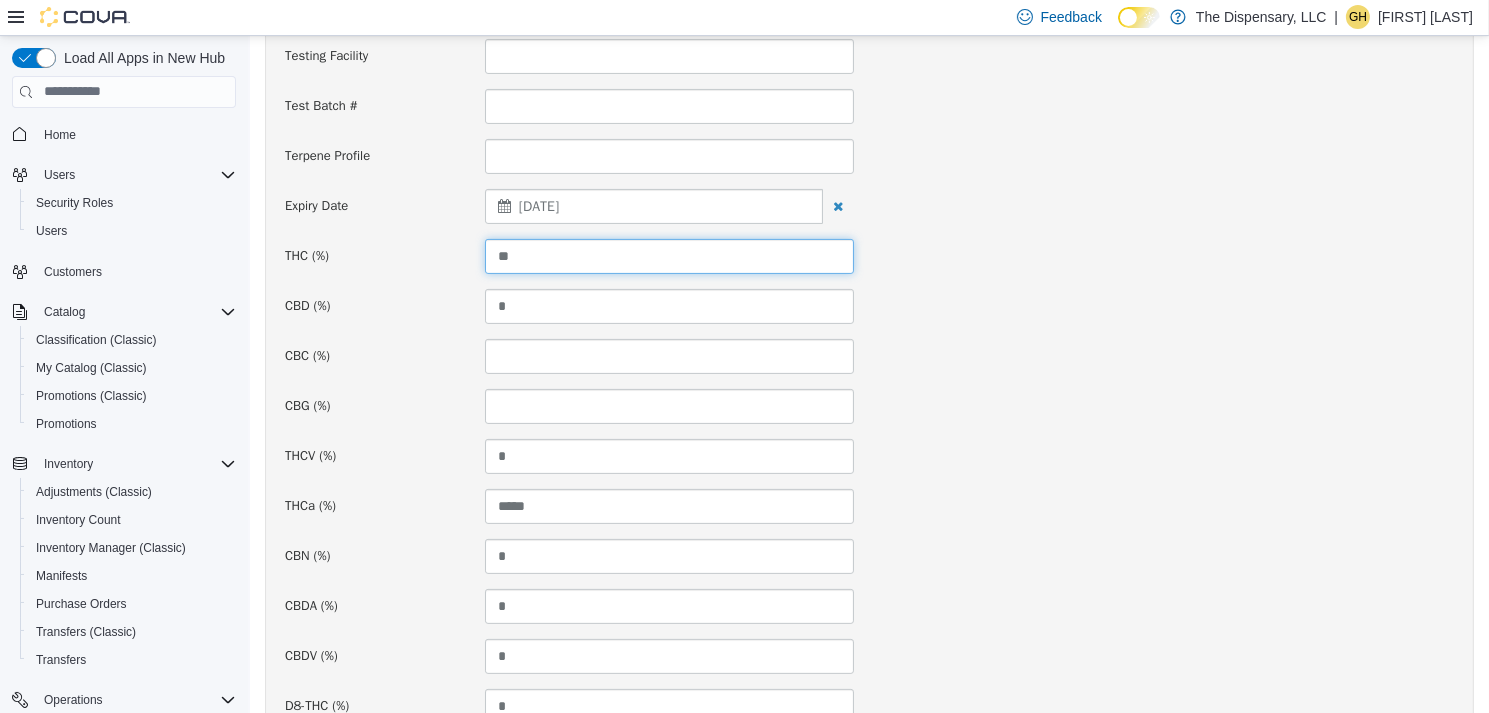 type on "**" 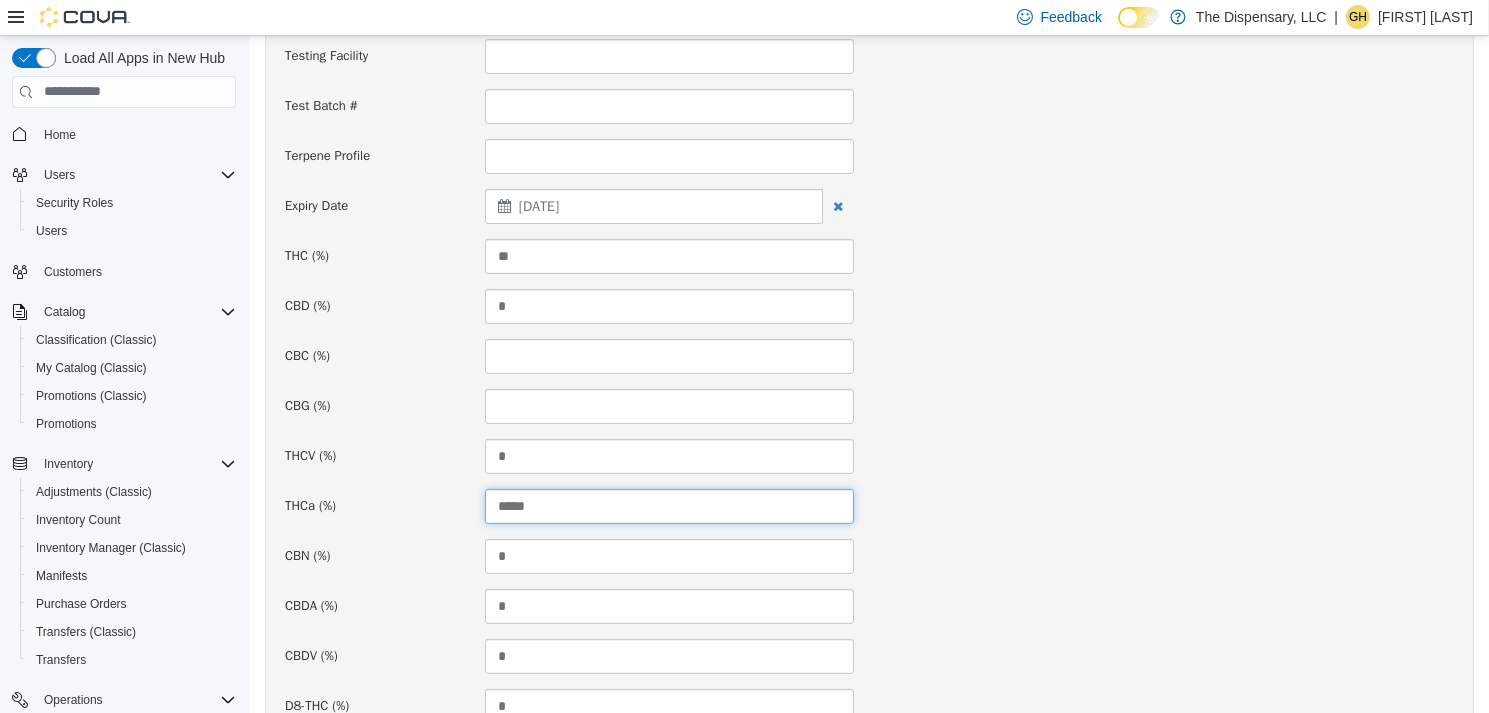 drag, startPoint x: 489, startPoint y: 475, endPoint x: 419, endPoint y: 465, distance: 70.71068 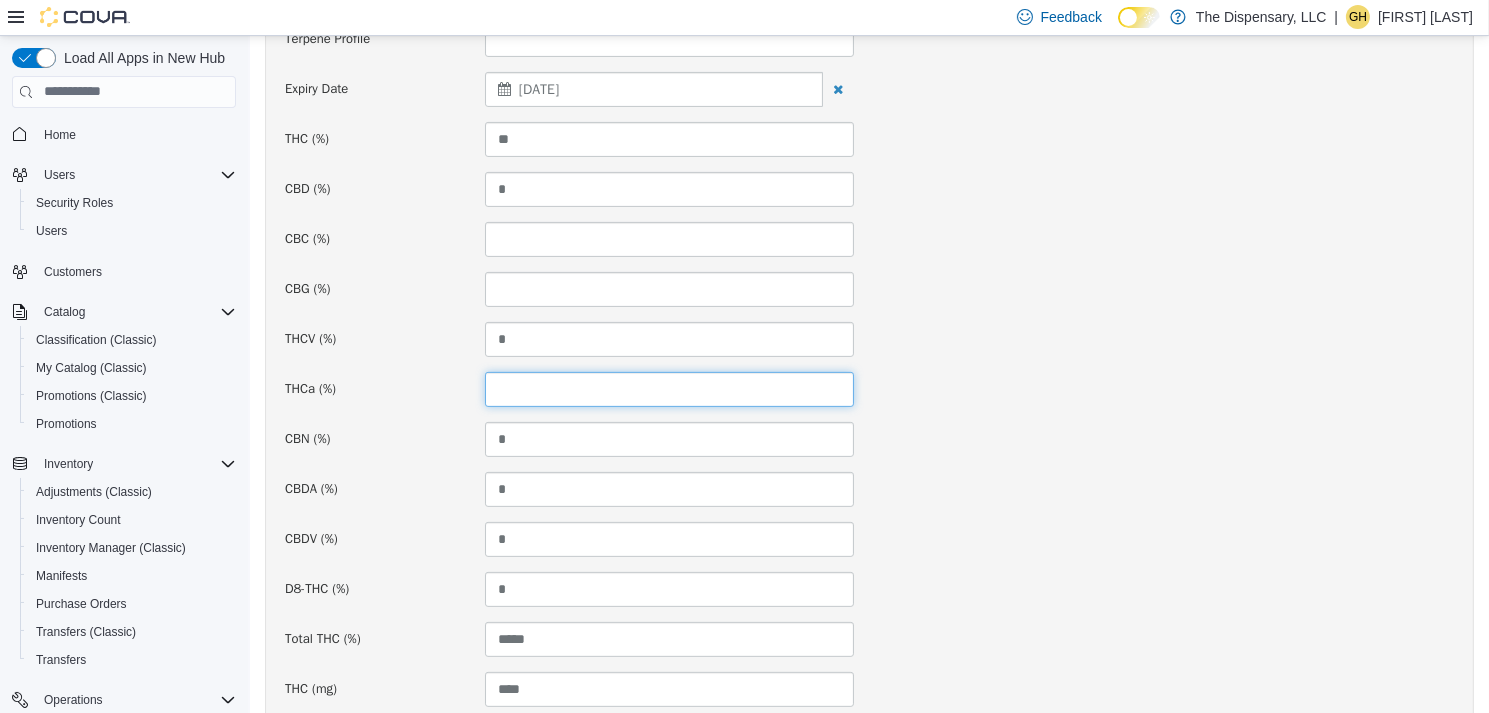 scroll, scrollTop: 900, scrollLeft: 0, axis: vertical 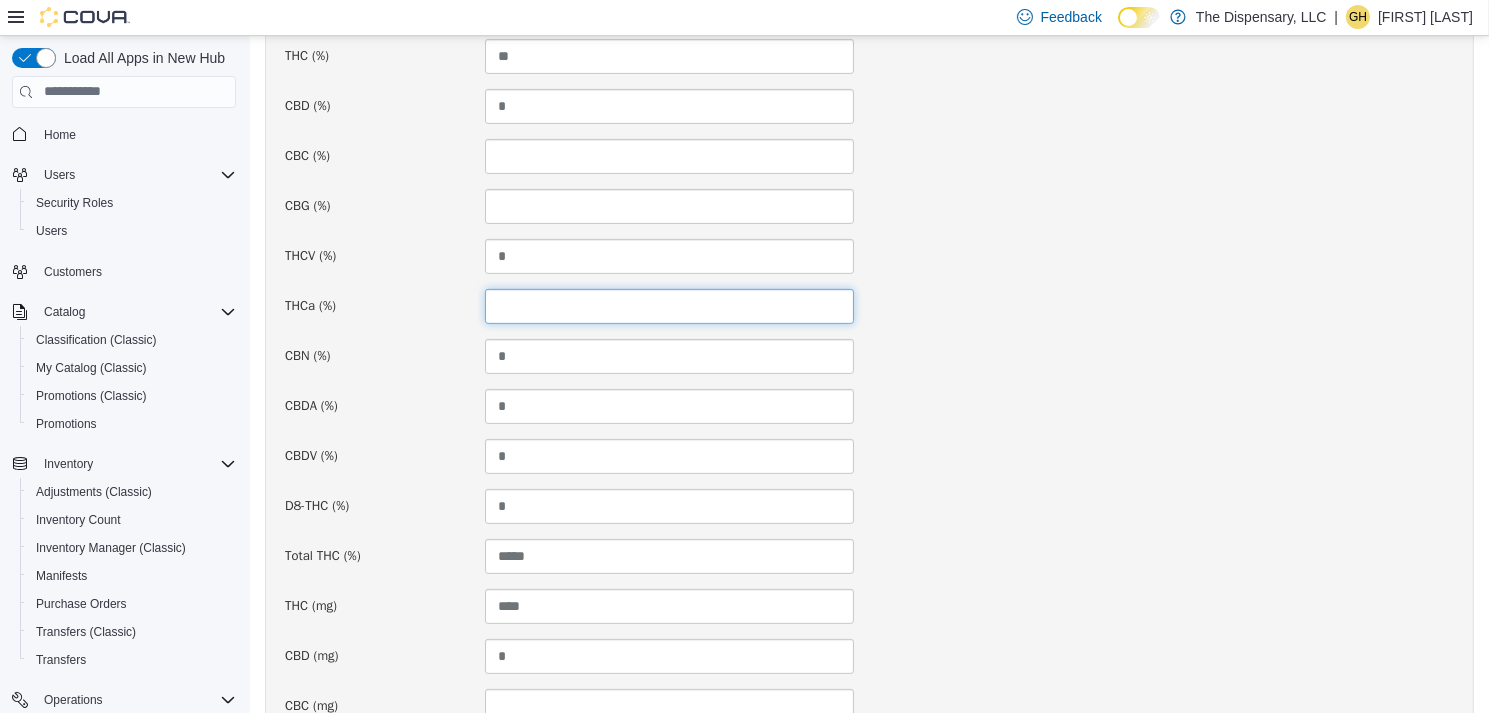 type 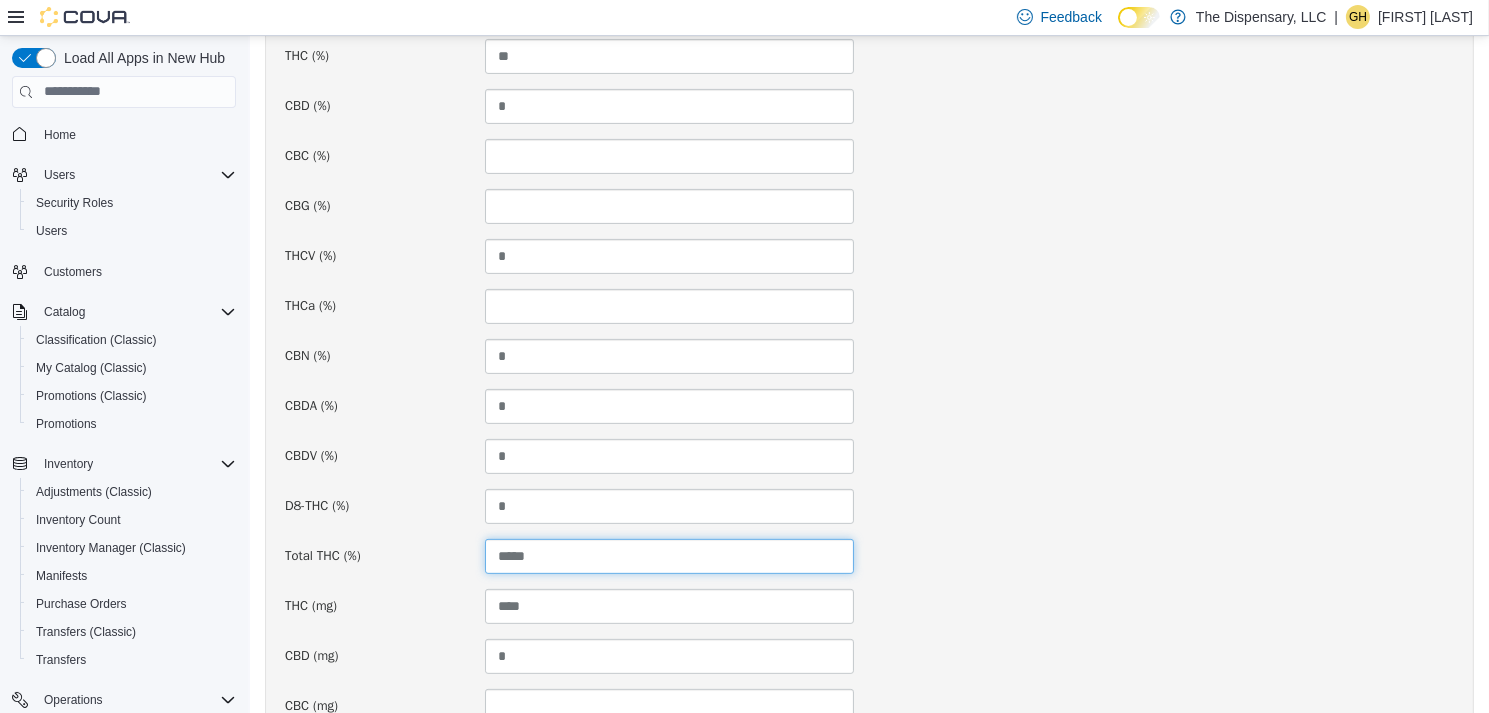 drag, startPoint x: 523, startPoint y: 548, endPoint x: 436, endPoint y: 533, distance: 88.28363 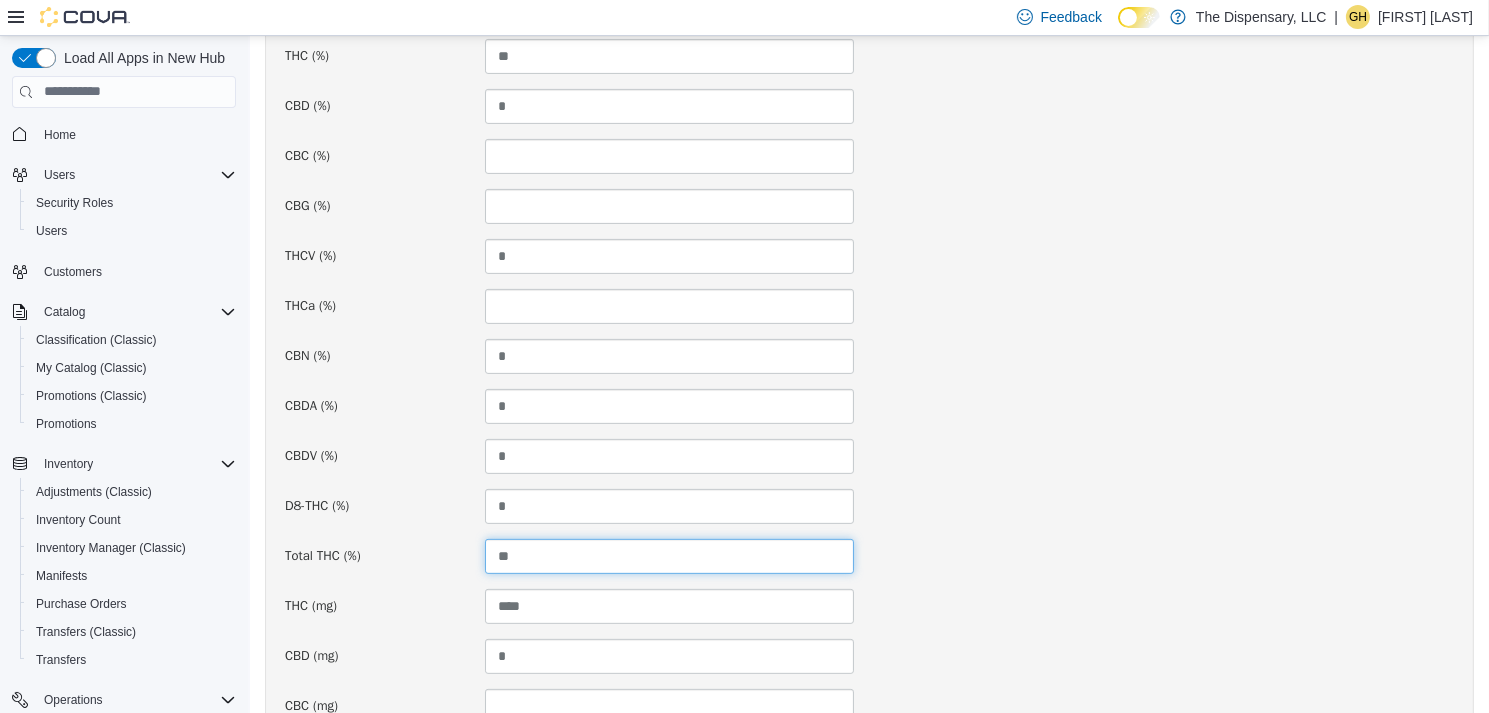 type on "*" 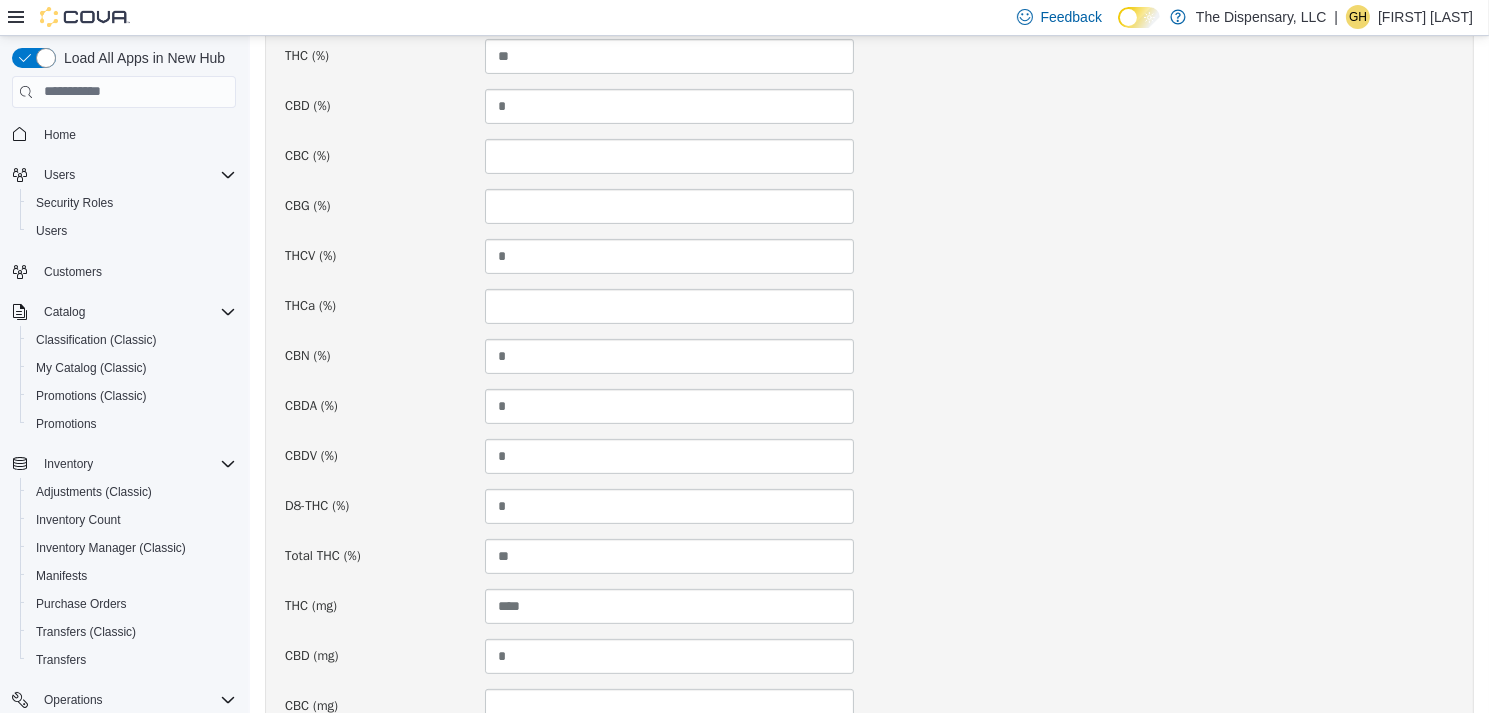 click on "Package # [PACKAGE_ID] Batch # Strain Url Supplier License # ********* Supplier Name Test Date    Harvest Date    Packaged Date    Production Date    Testing Facility Test Batch # Terpene Profile Expiry Date    [DATE] THC (%) ** CBD (%) * CBC (%) CBG (%) THCV (%) * THCa (%) CBN (%) * CBDA (%) * CBDV (%) * D8-THC (%) * Total THC (%) ** THC (mg) **** CBD (mg) * CBC (mg) CBG (mg) THCV (mg) * THCa (mg) ***** CBN (mg) * CBDA (mg) * CBDV (mg) * D8-THC (mg) * Total THC (mg) *****
Cancel
Save" at bounding box center [868, 267] 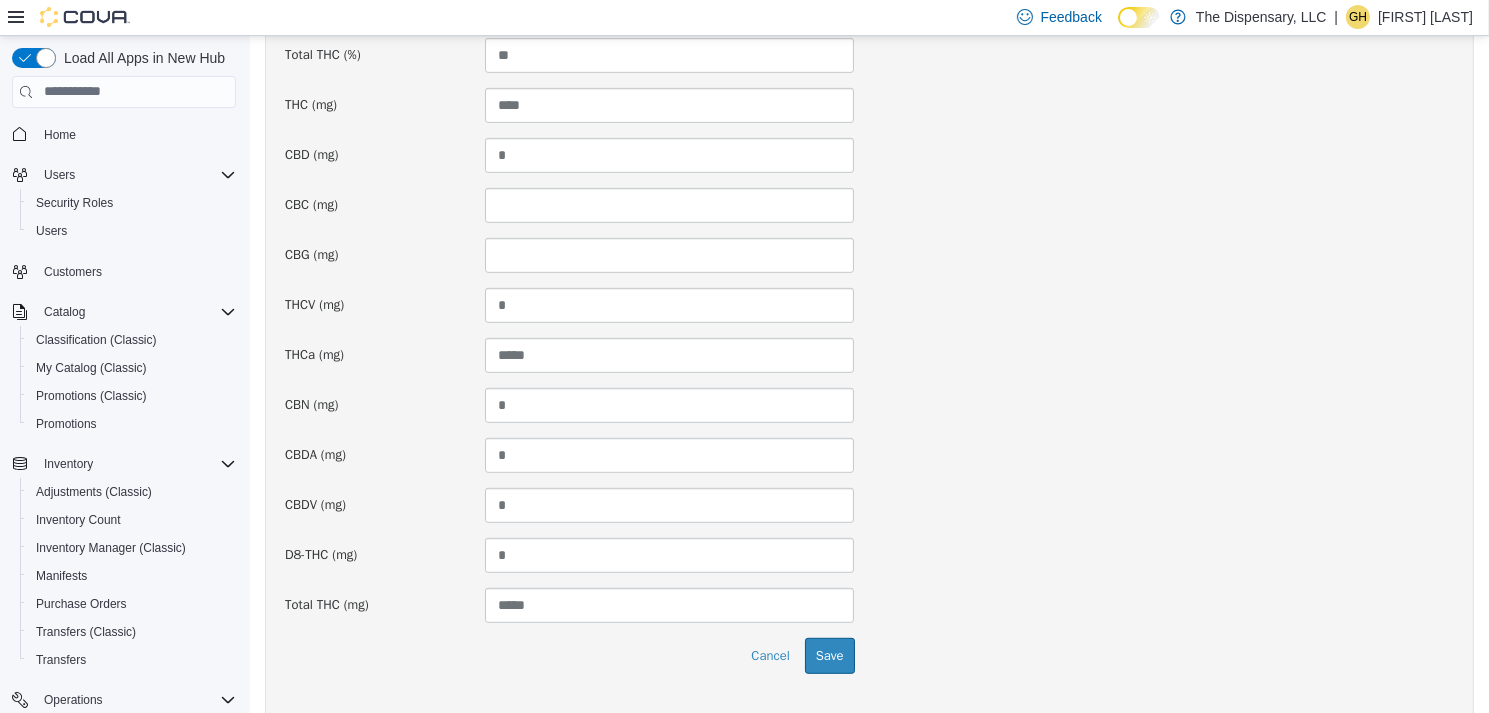 scroll, scrollTop: 1451, scrollLeft: 0, axis: vertical 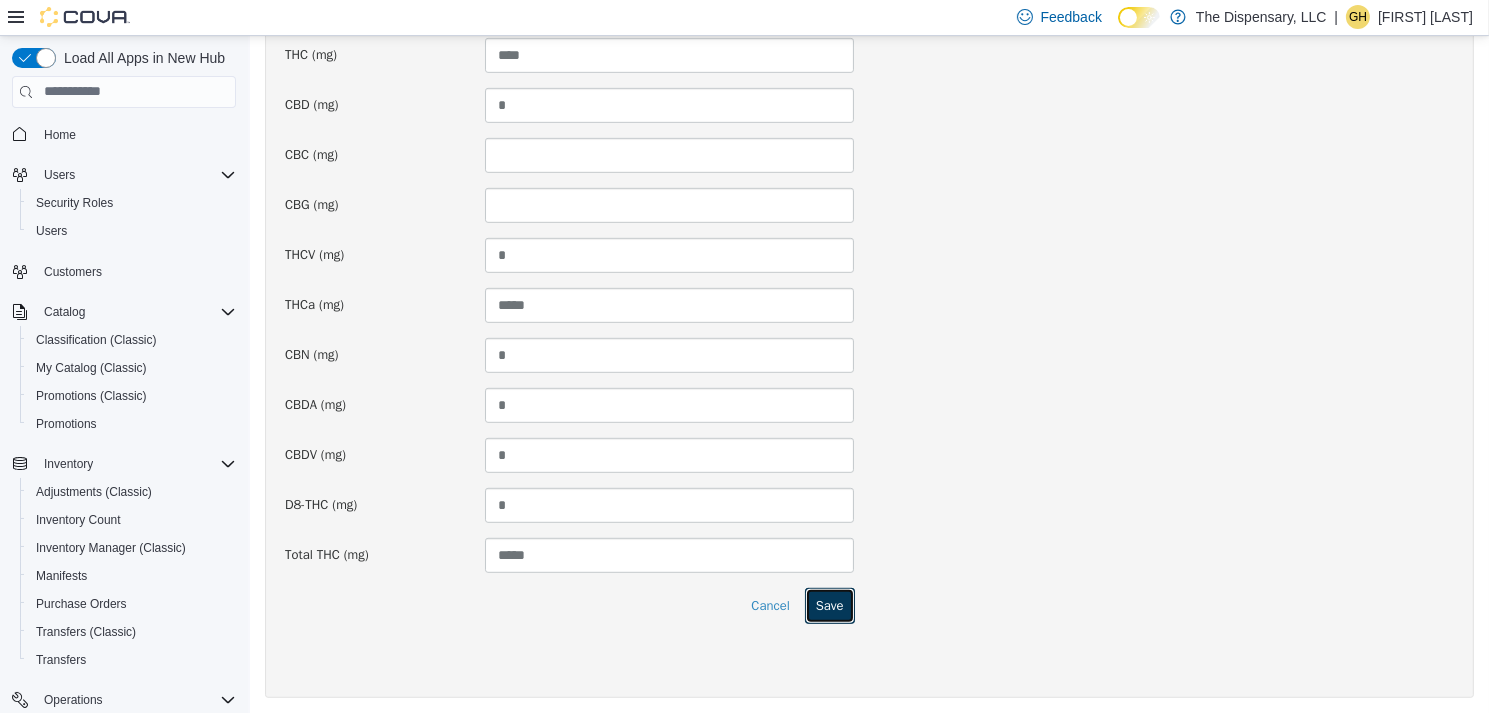 click on "Save" at bounding box center (829, 605) 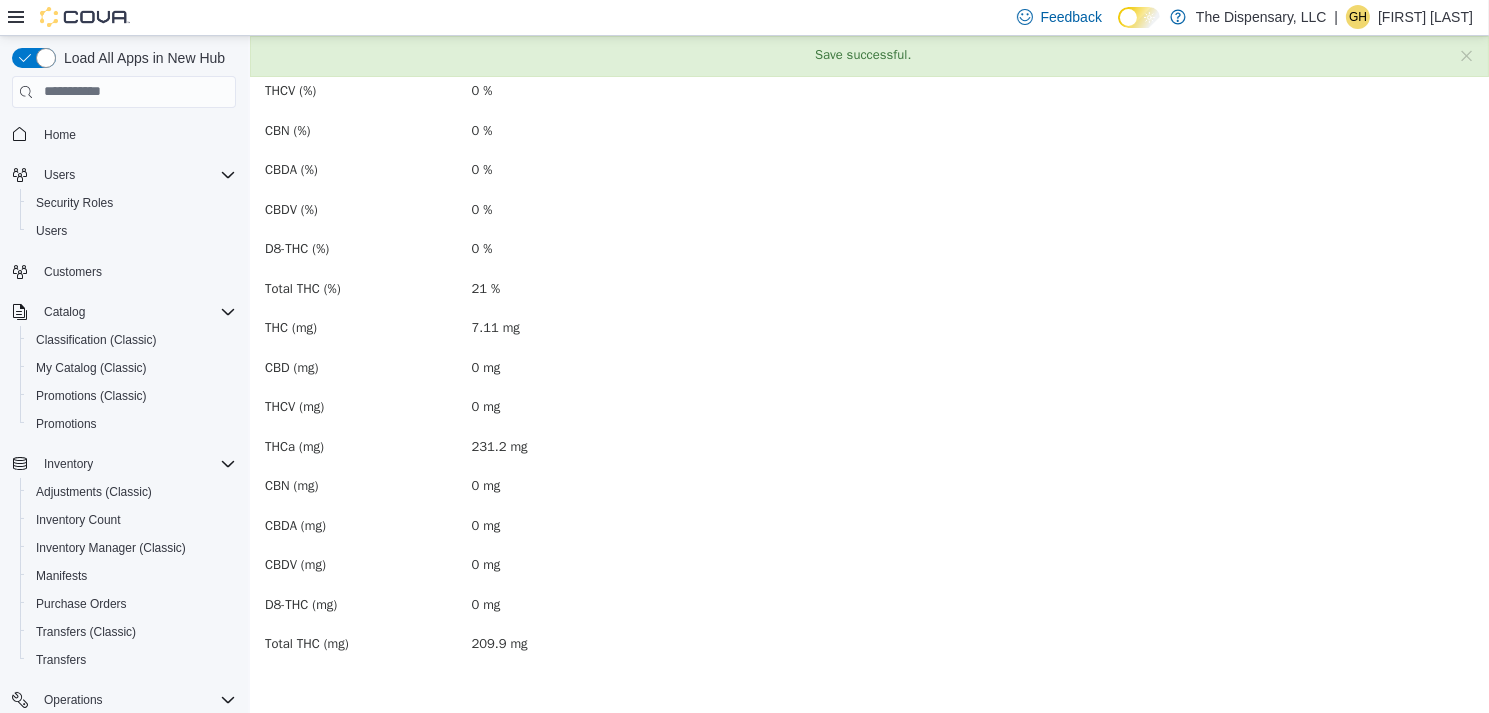 scroll, scrollTop: 0, scrollLeft: 0, axis: both 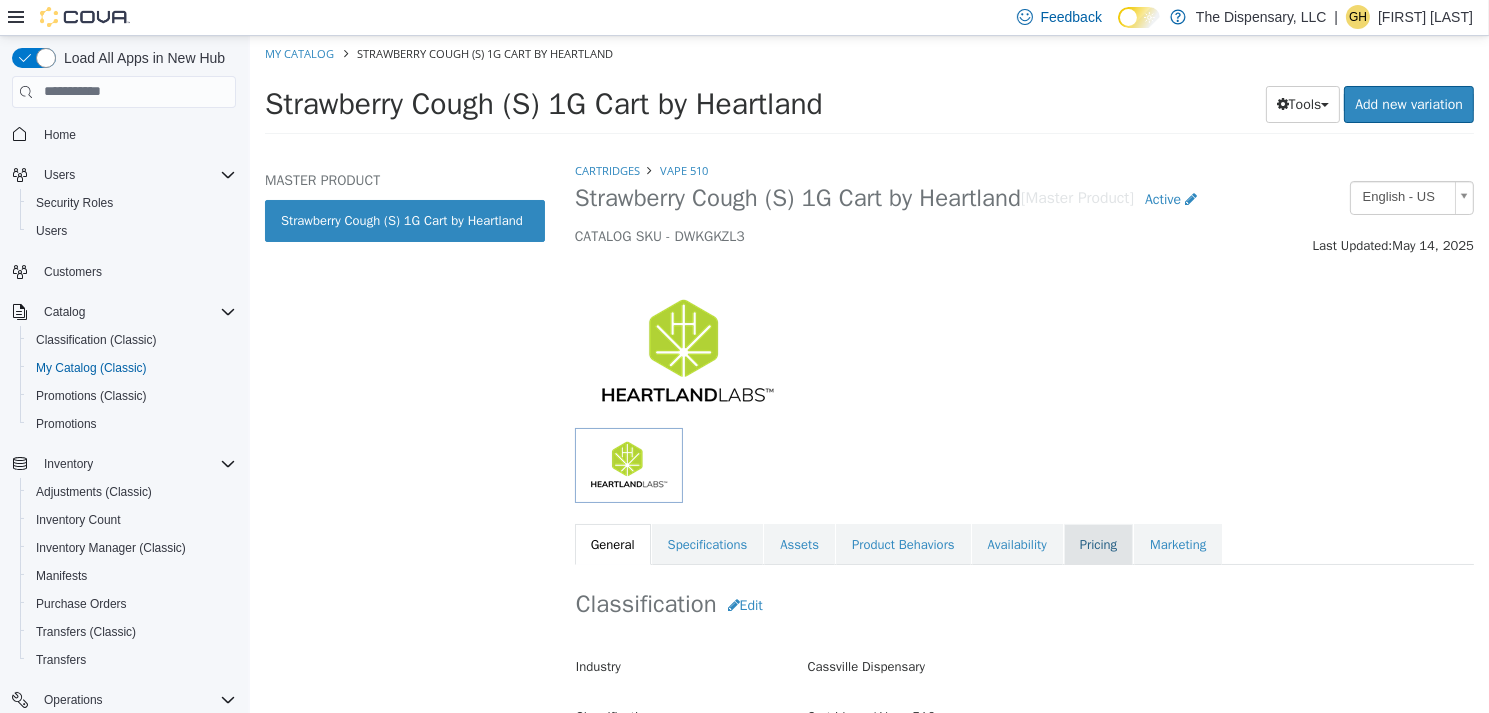 click on "Pricing" at bounding box center [1097, 544] 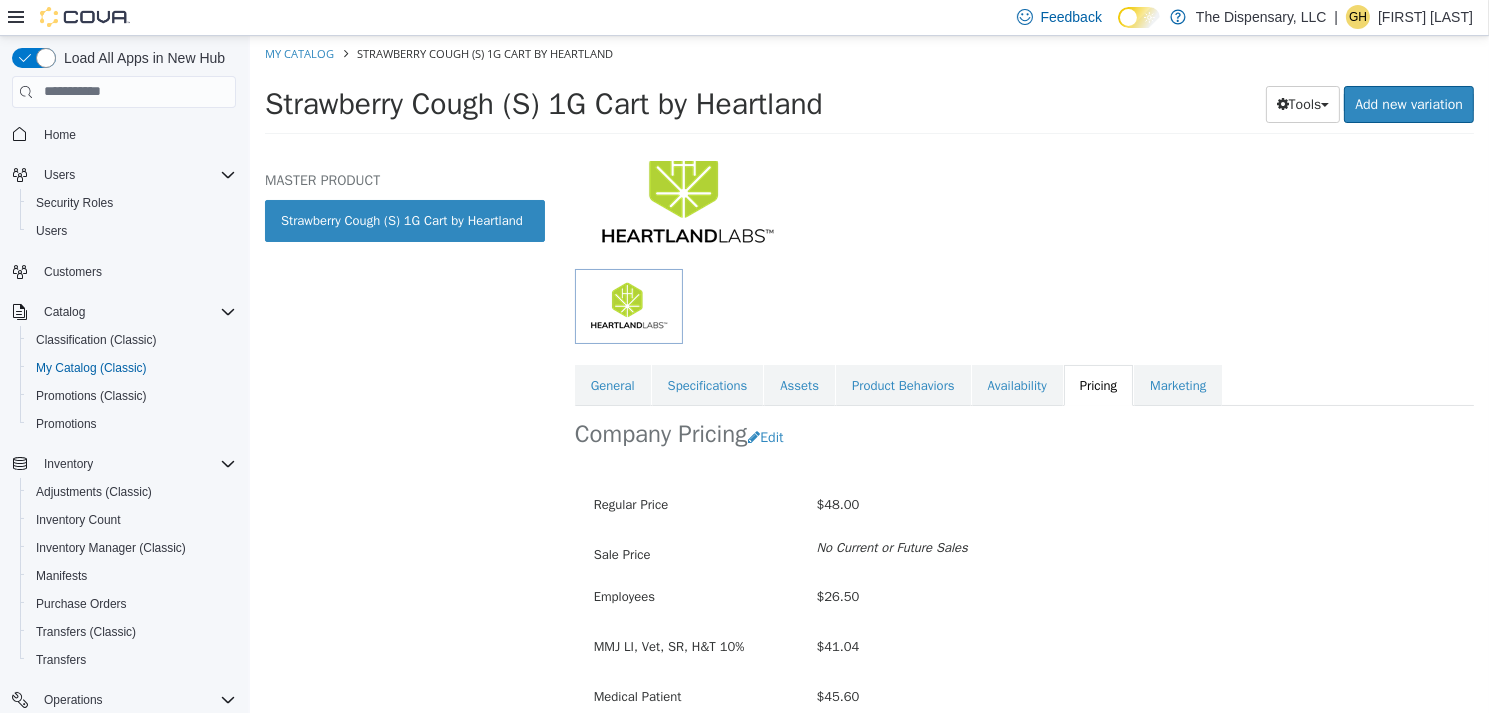 scroll, scrollTop: 300, scrollLeft: 0, axis: vertical 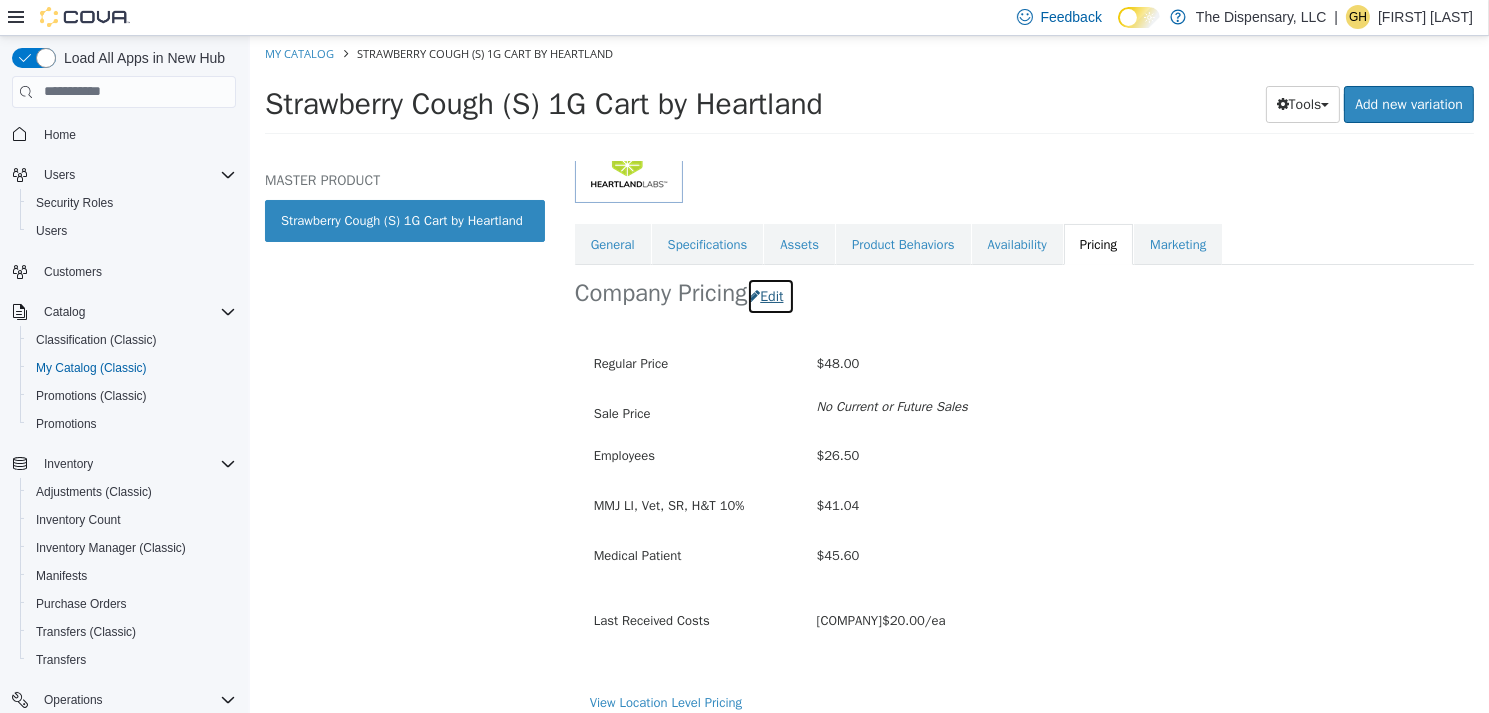 click on "Edit" at bounding box center [769, 295] 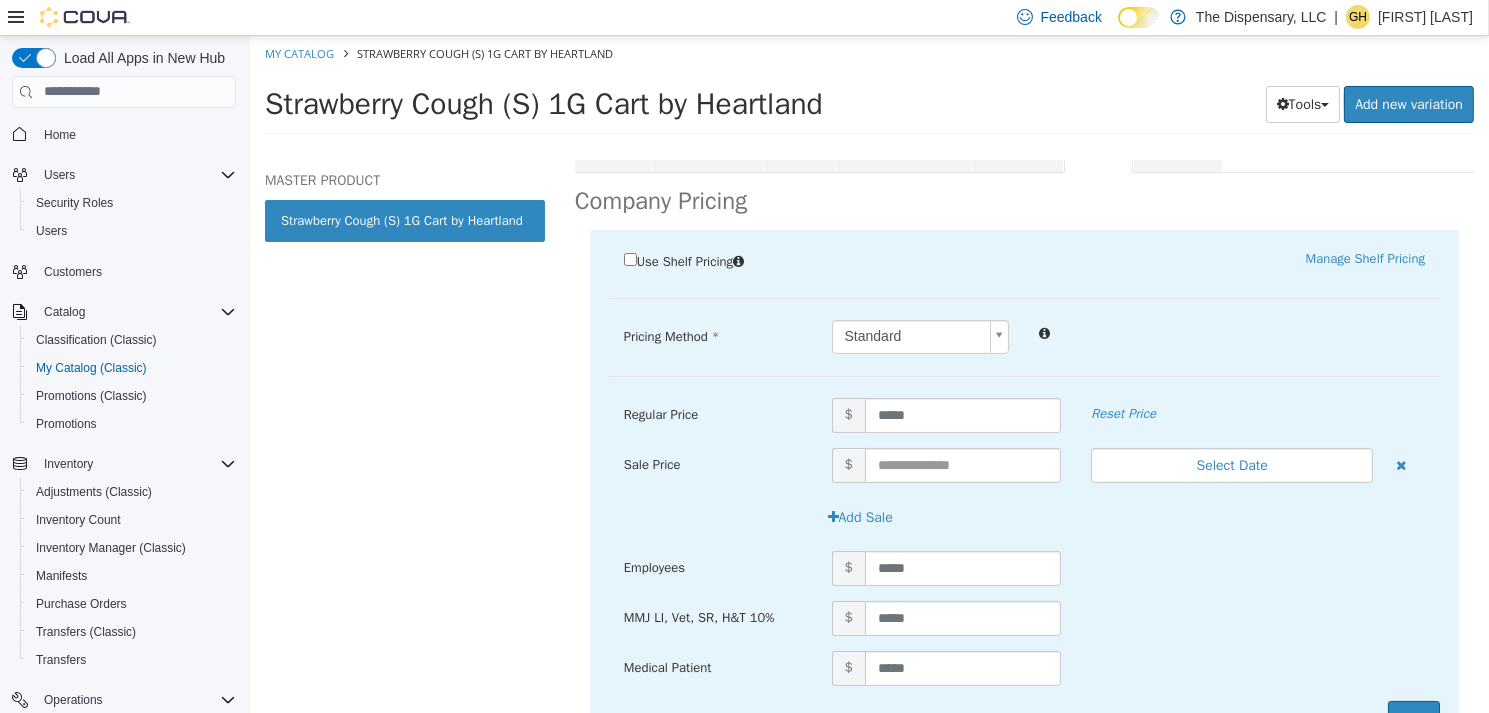 scroll, scrollTop: 487, scrollLeft: 0, axis: vertical 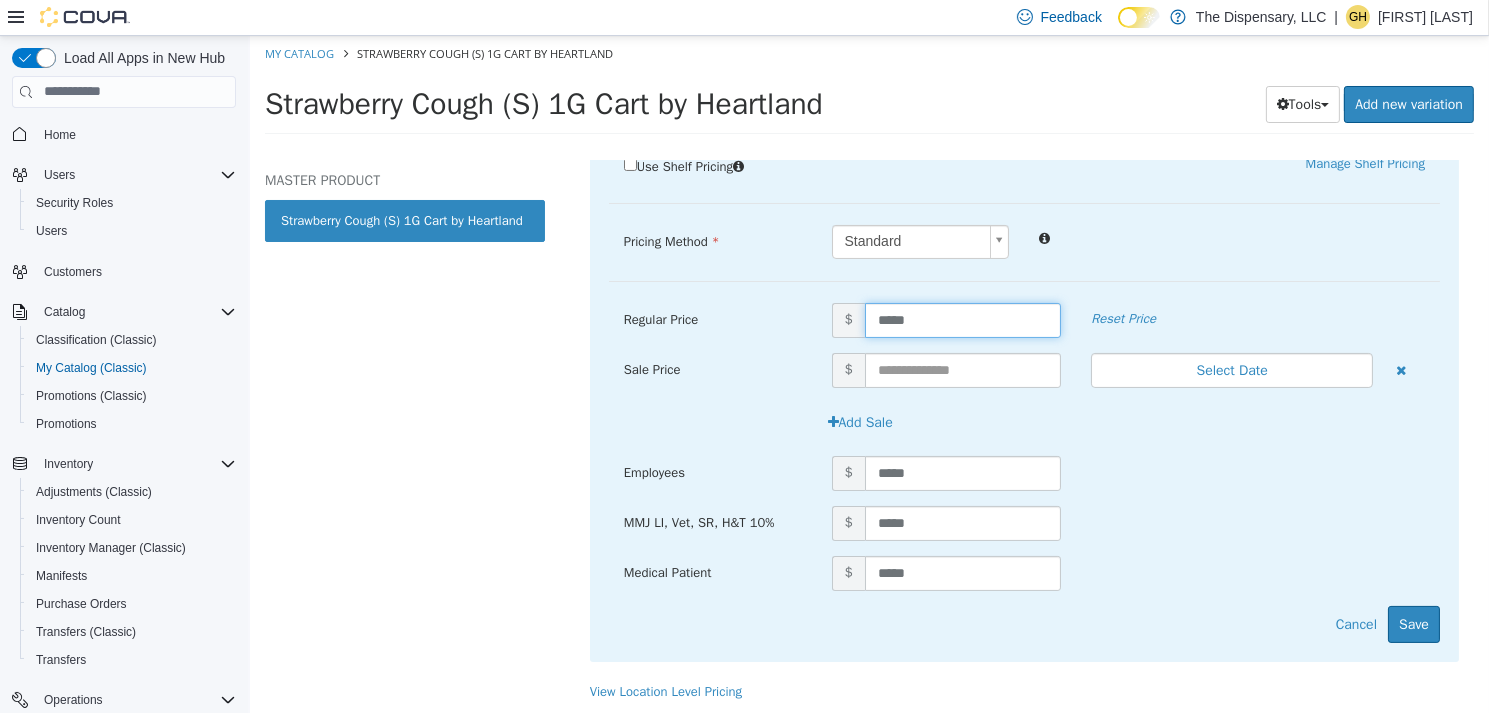 drag, startPoint x: 936, startPoint y: 317, endPoint x: 779, endPoint y: 304, distance: 157.5373 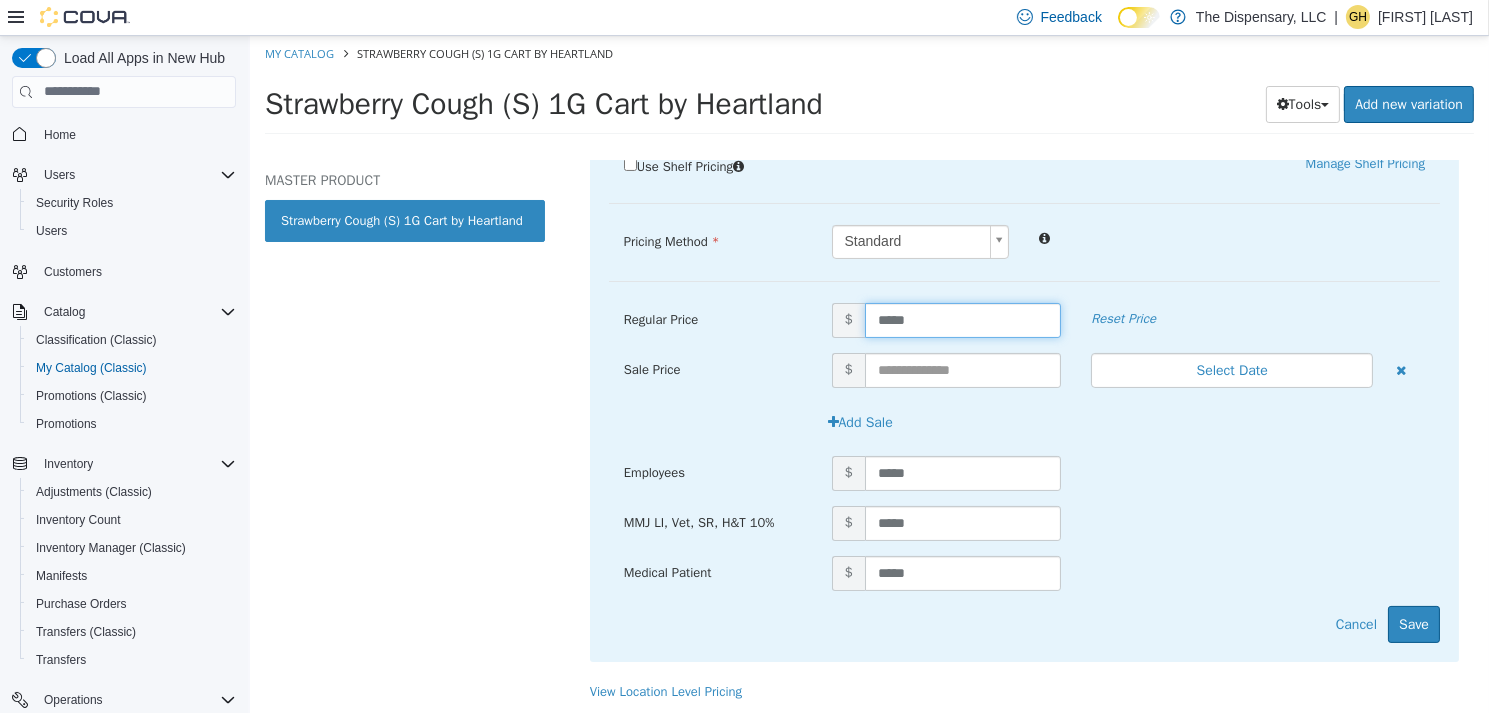 click on "Regular Price $ ***** Reset Price" at bounding box center (1023, 319) 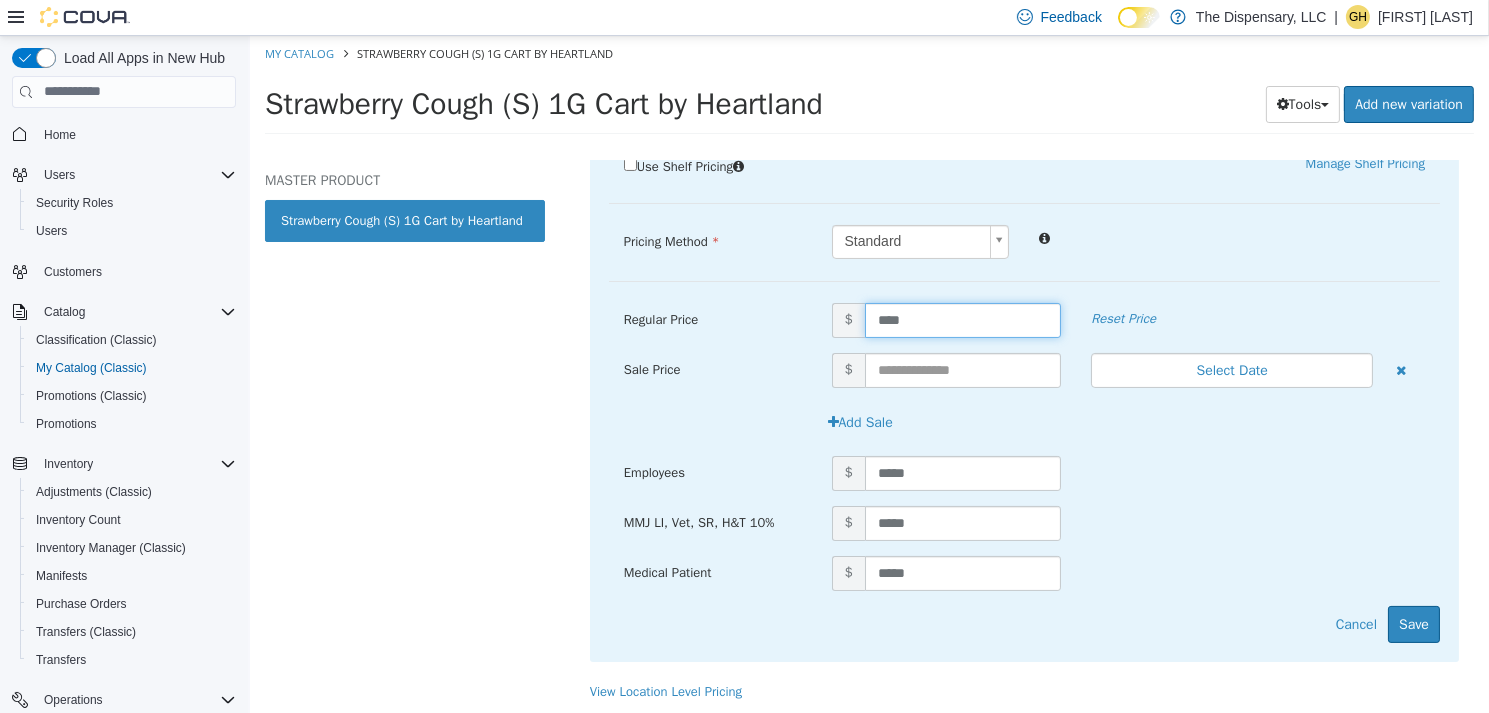 type on "*****" 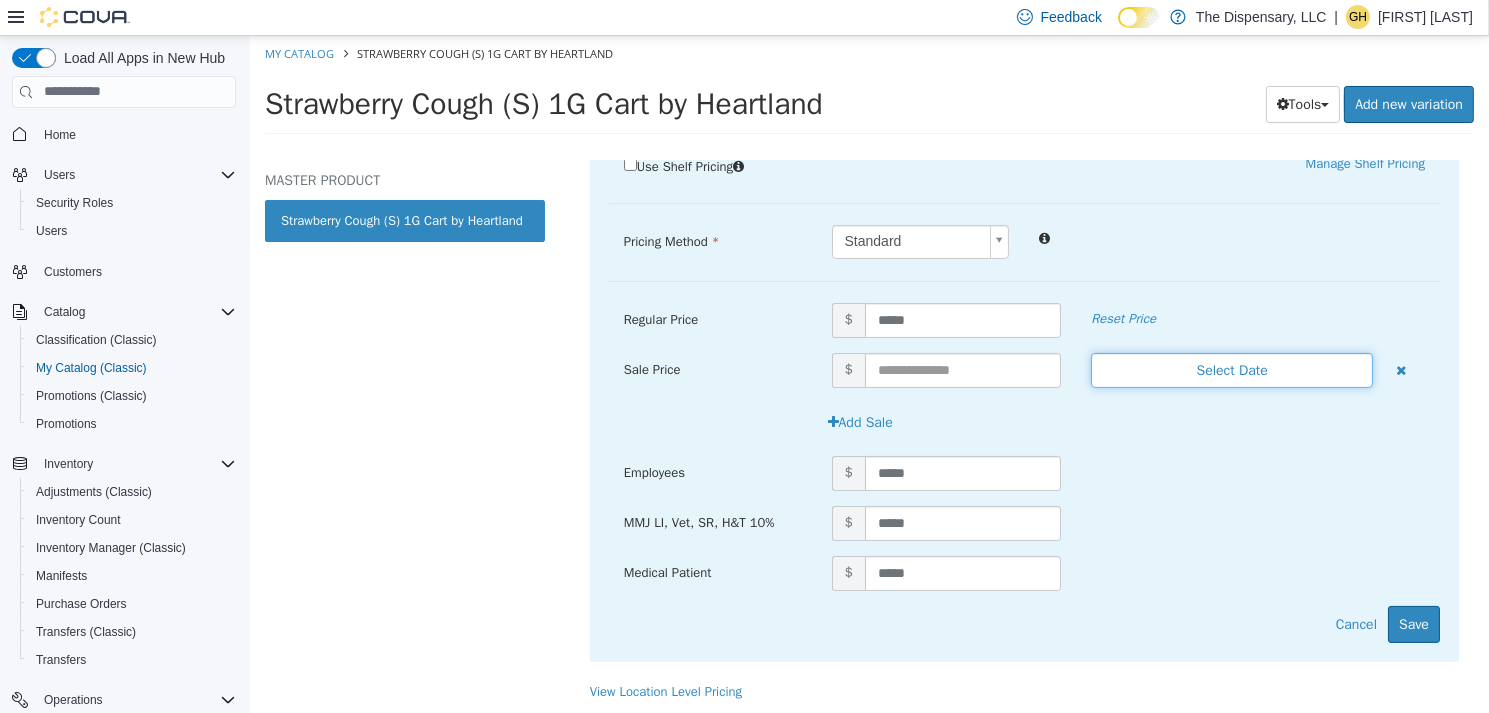 type 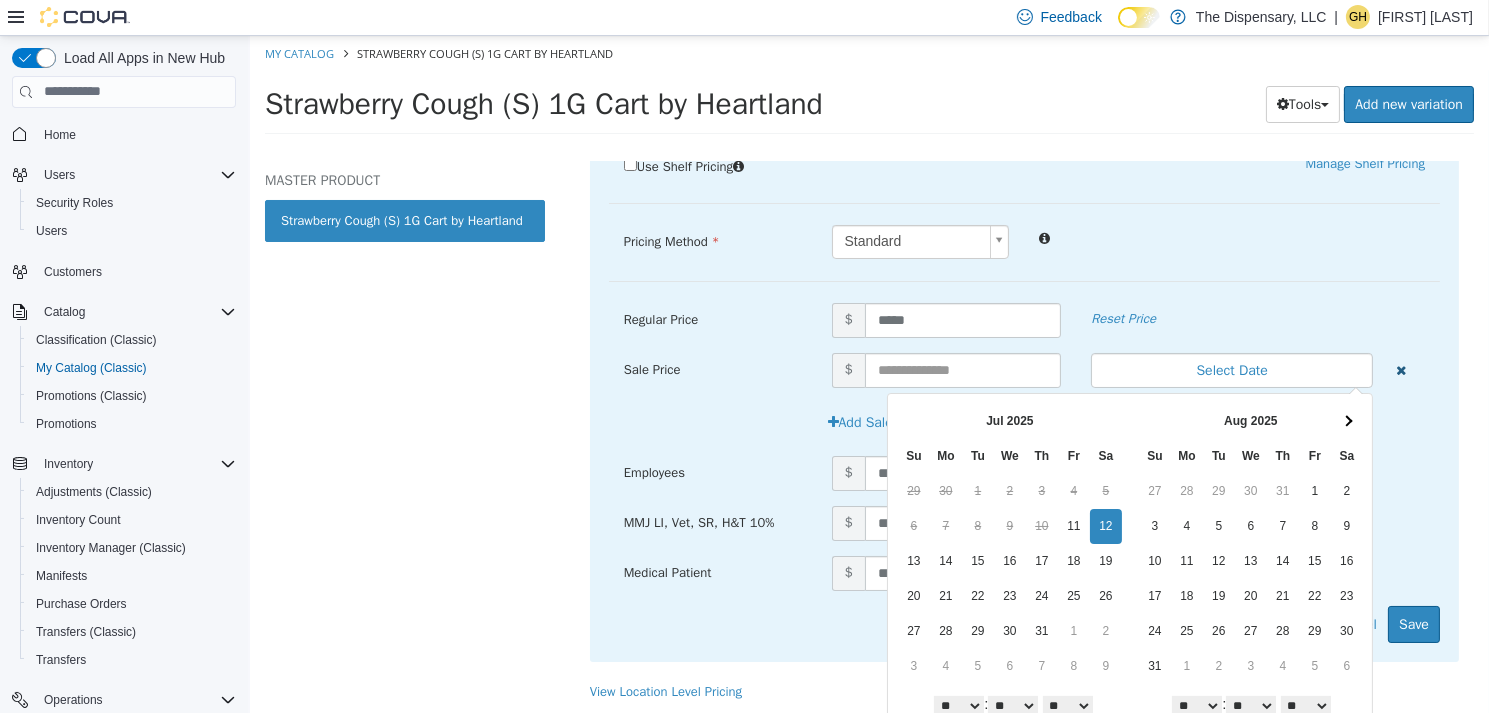 type 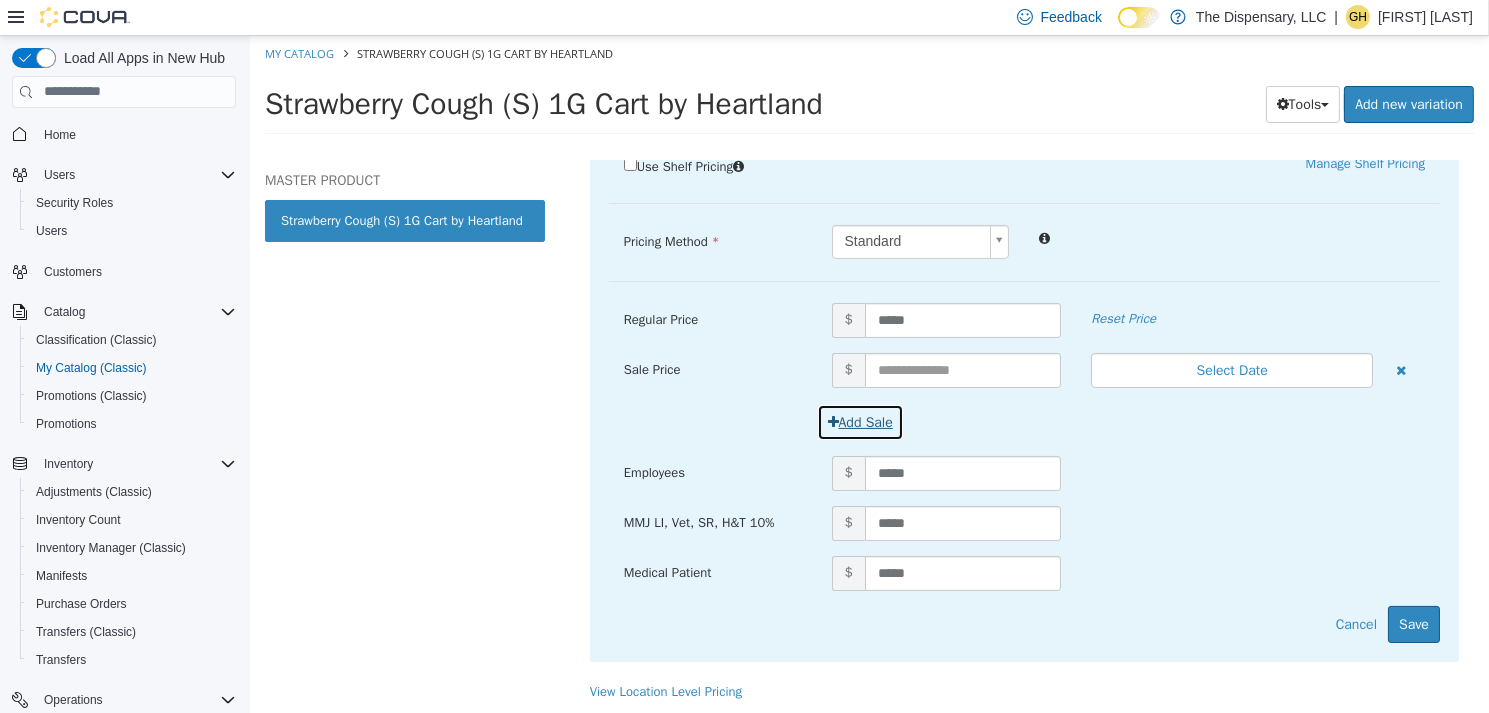 type 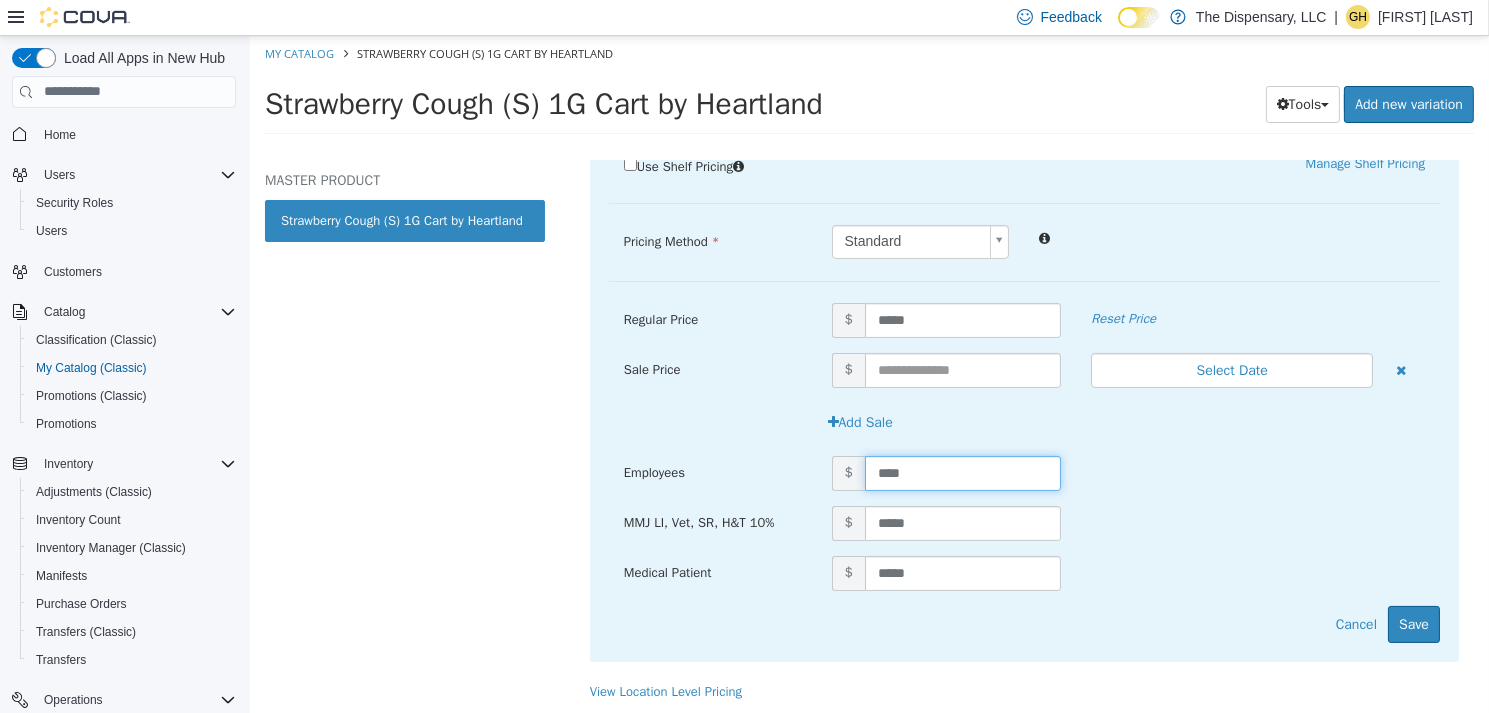 type on "*****" 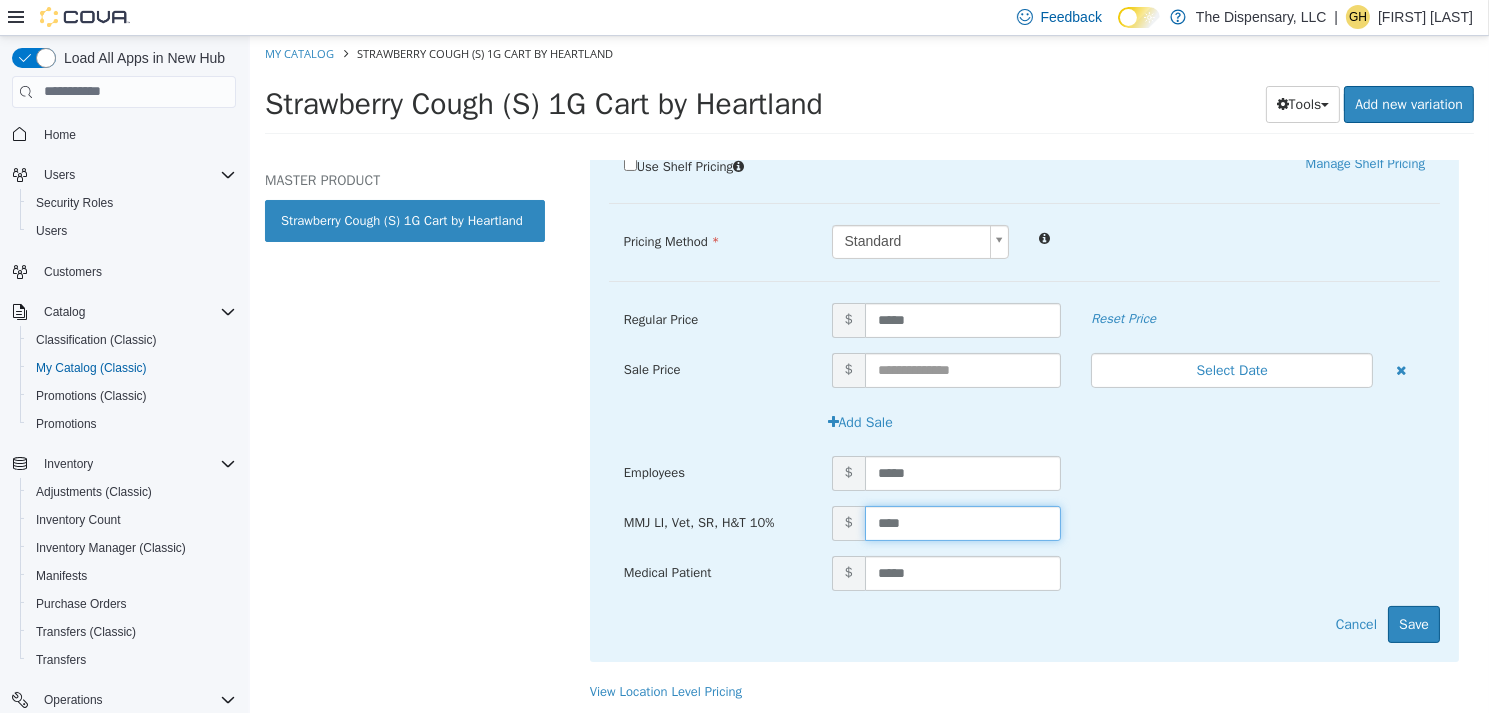 type on "*****" 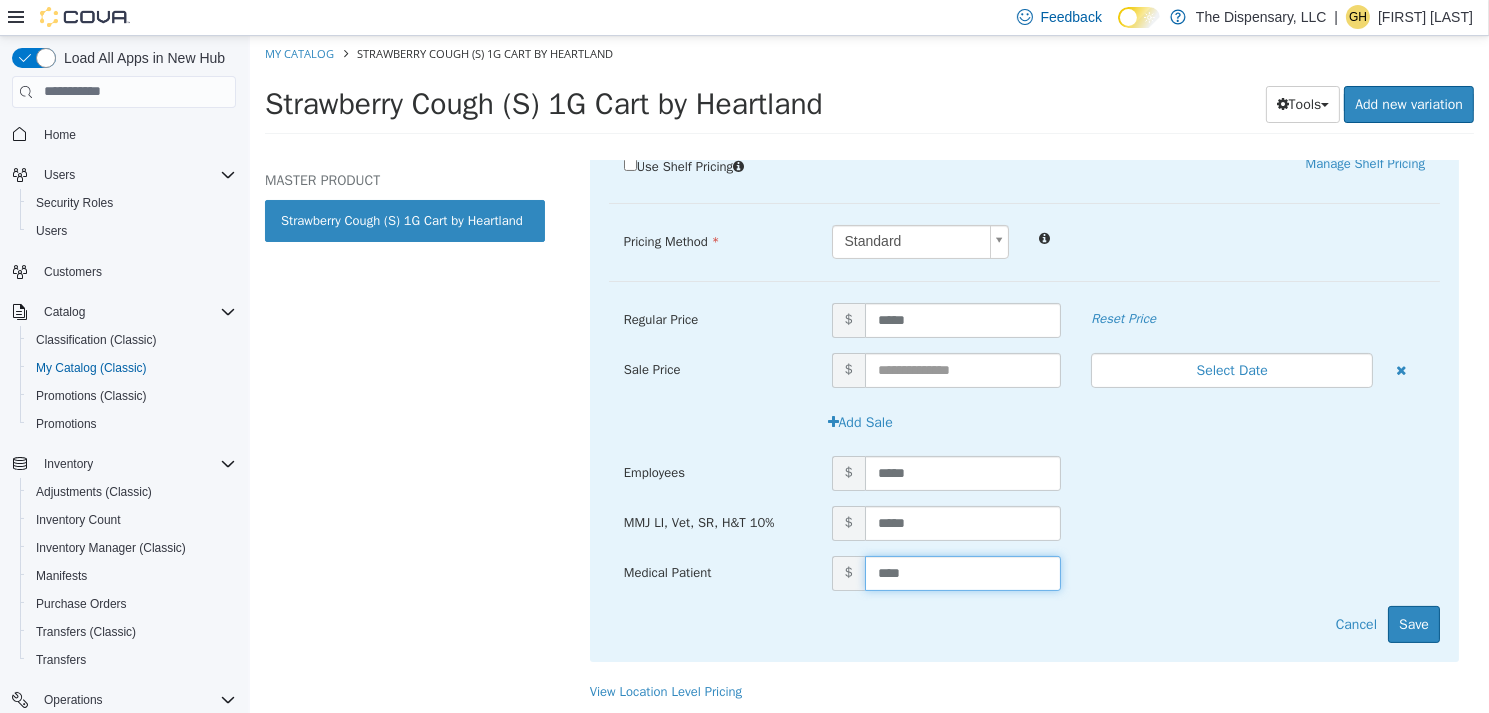 type on "*****" 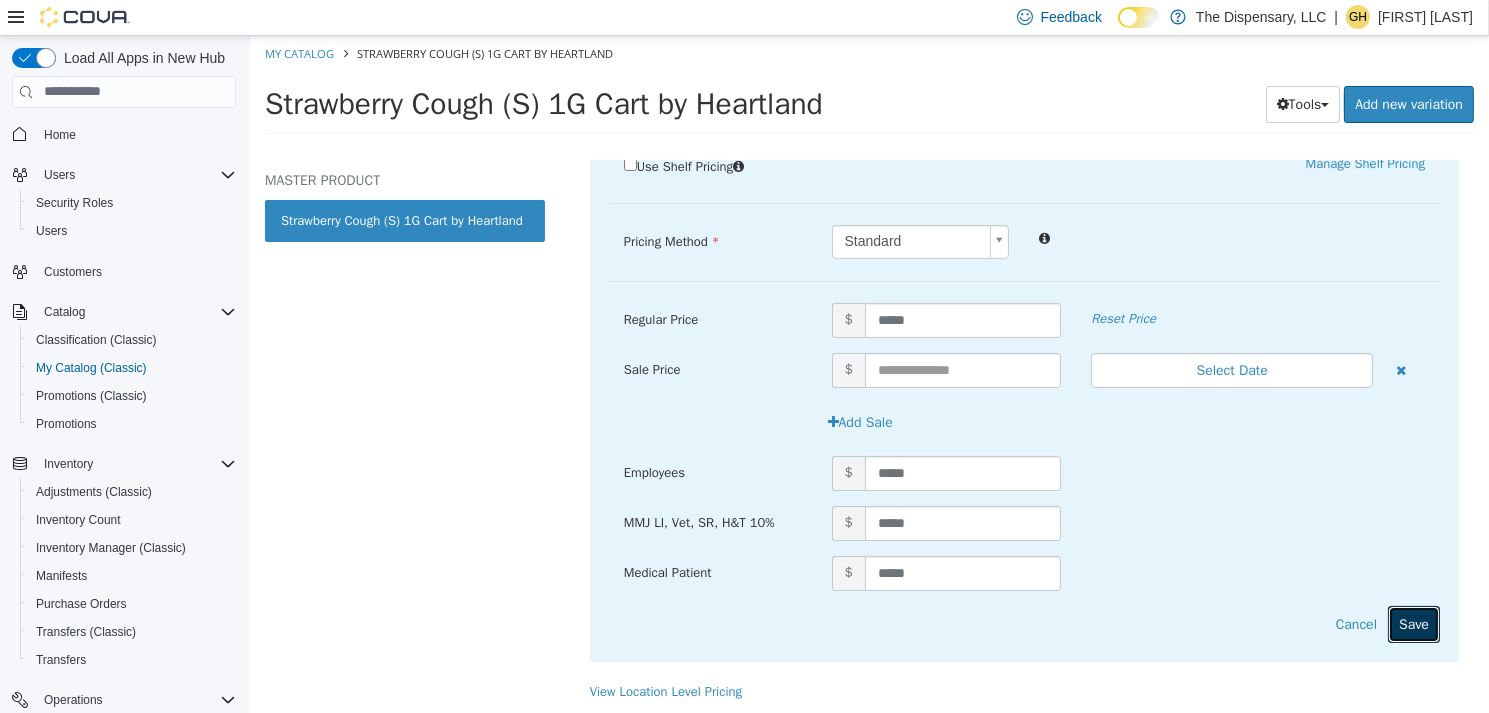 click on "Save" at bounding box center [1413, 623] 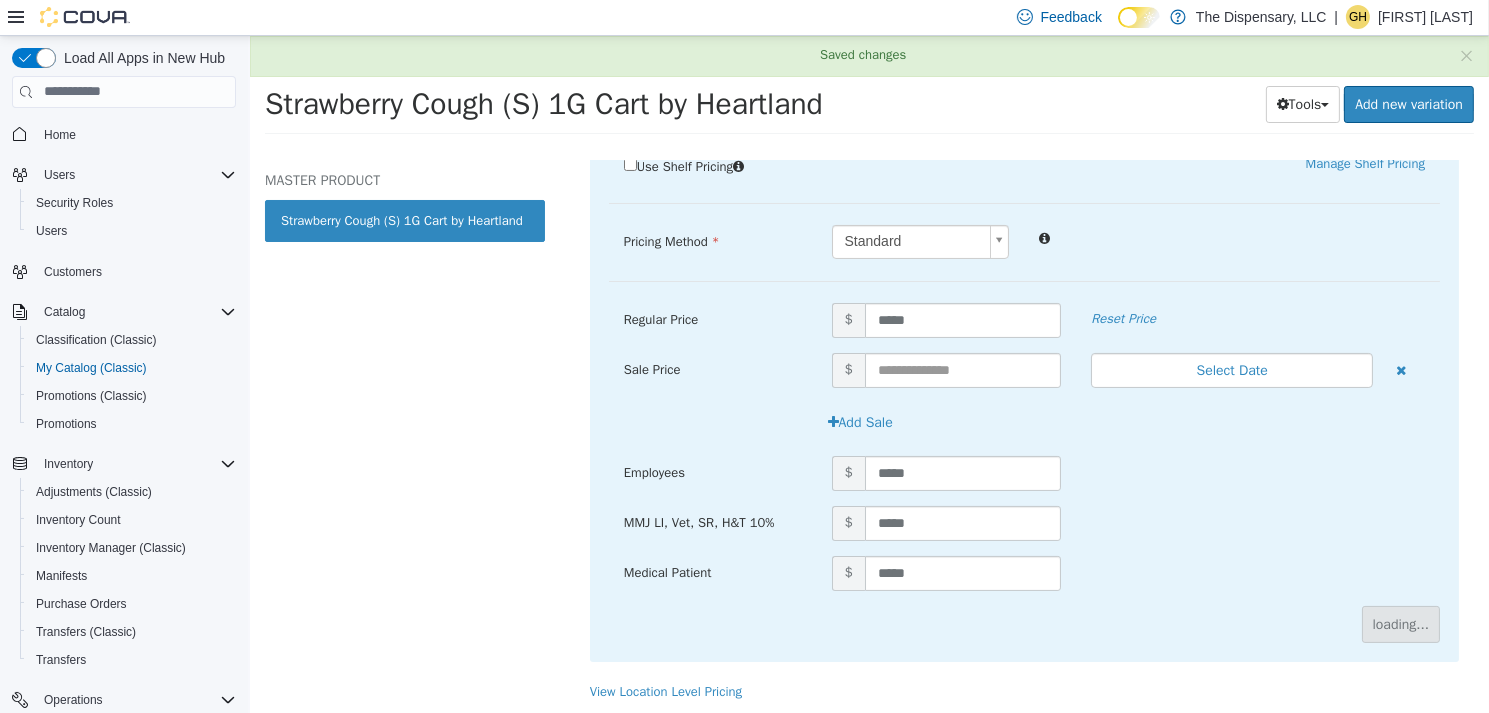 scroll, scrollTop: 313, scrollLeft: 0, axis: vertical 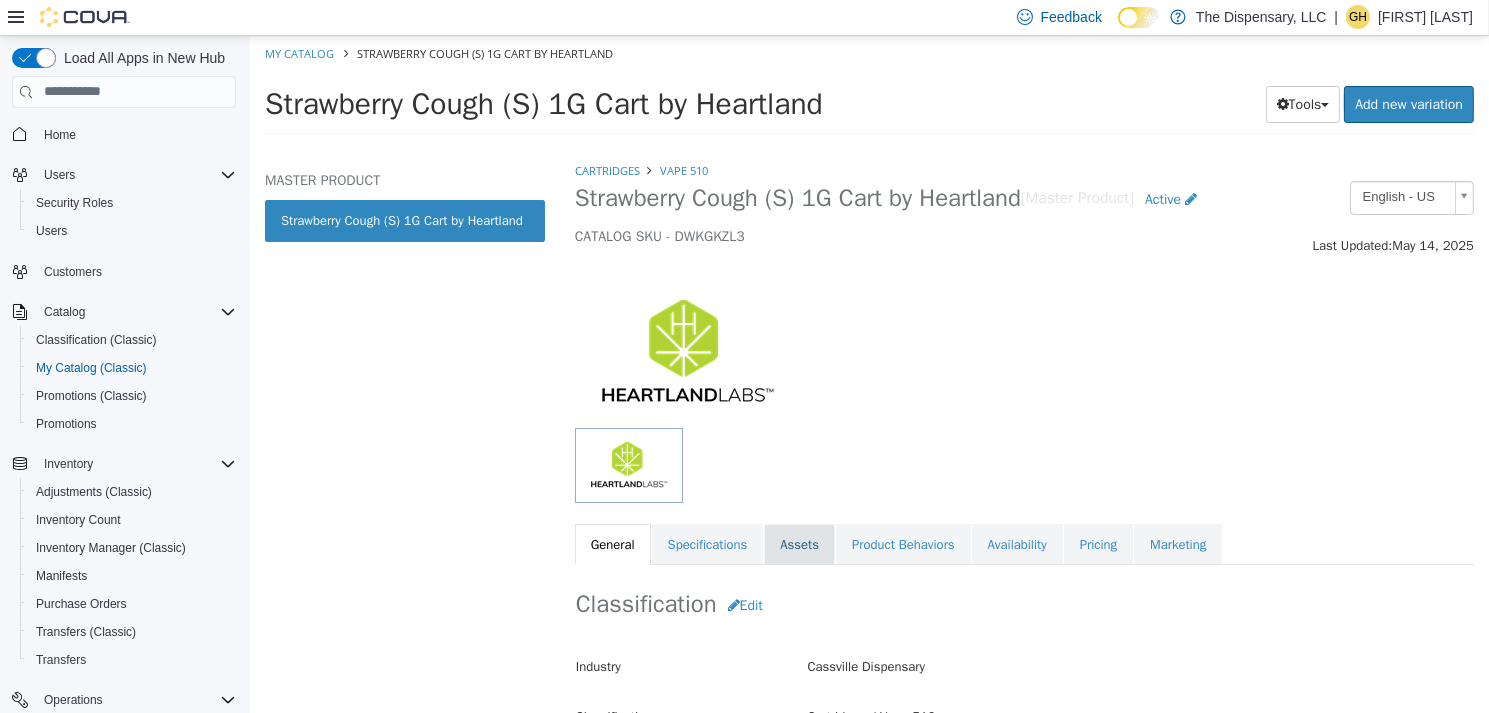 click on "Assets" at bounding box center (798, 544) 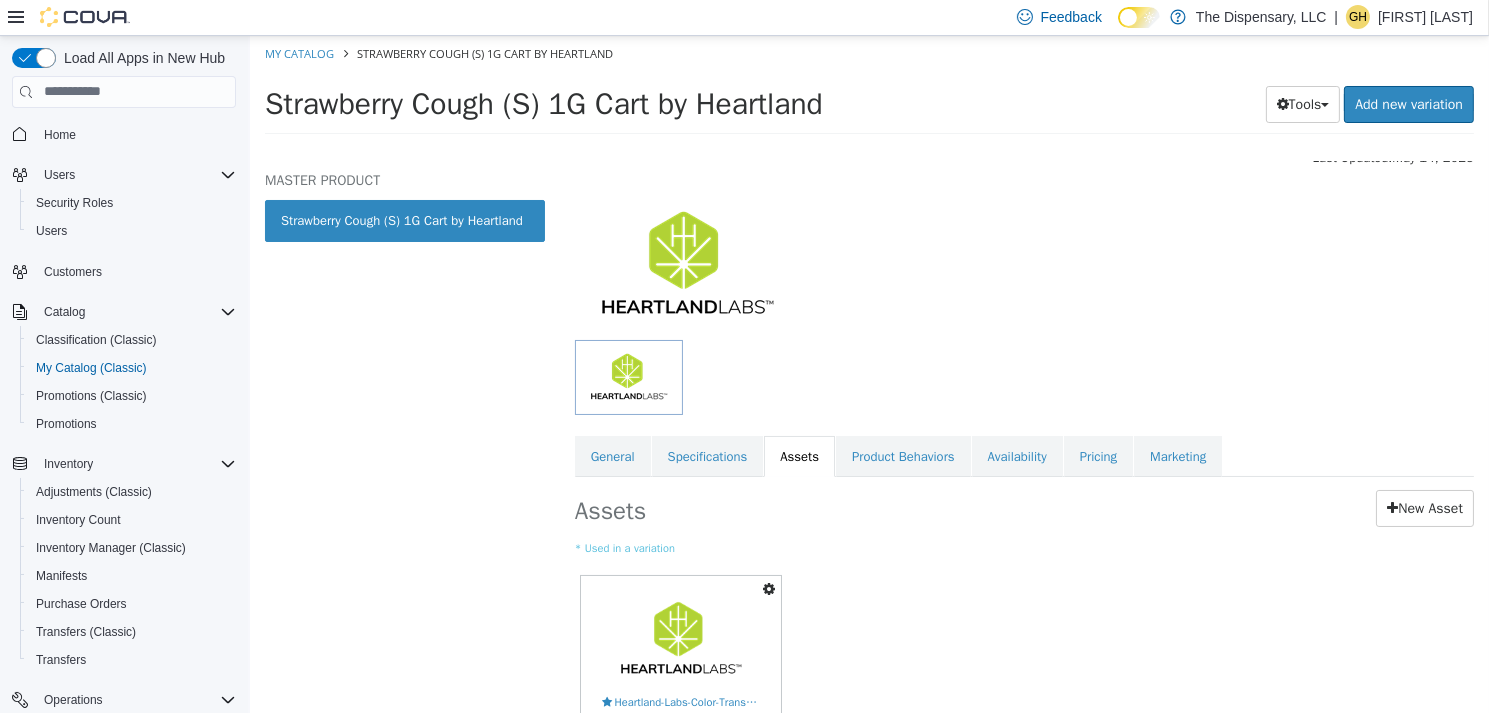 scroll, scrollTop: 184, scrollLeft: 0, axis: vertical 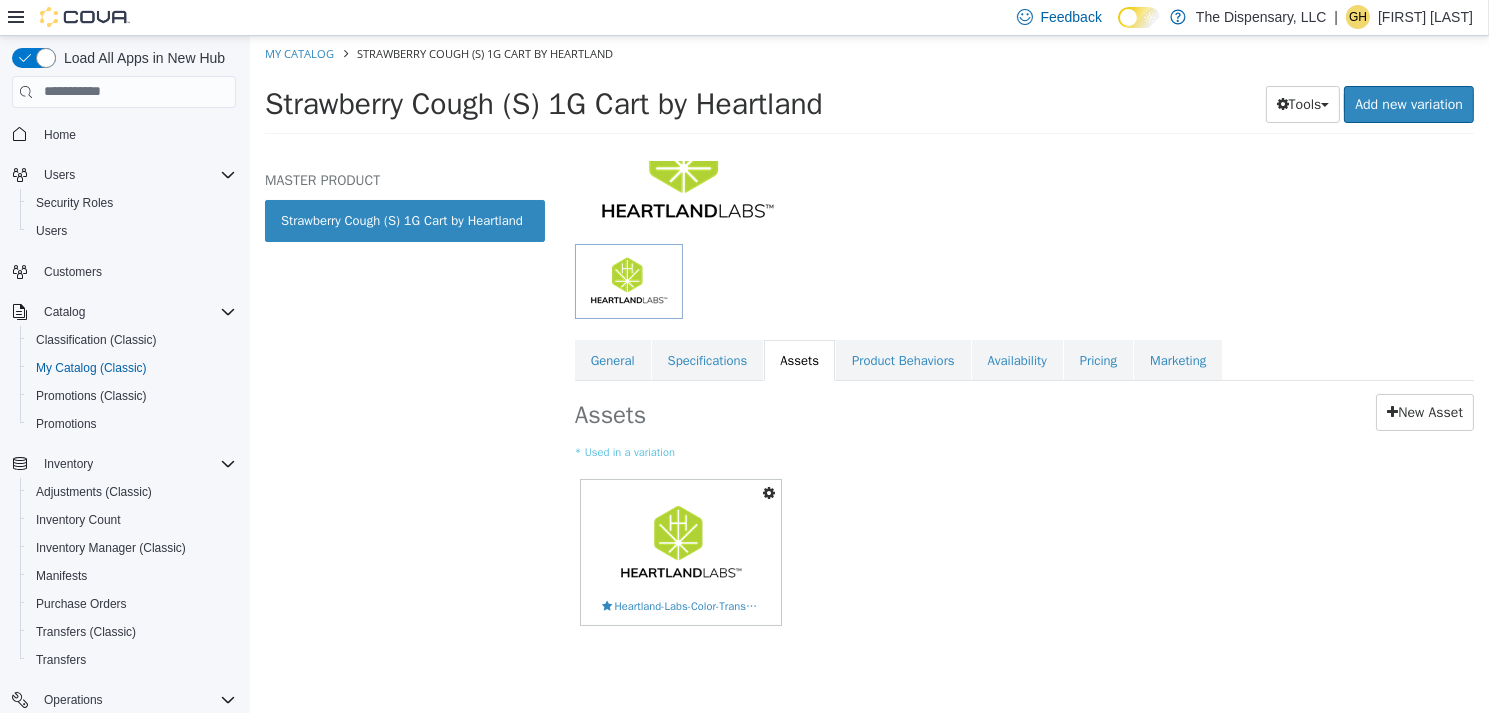 click at bounding box center [769, 492] 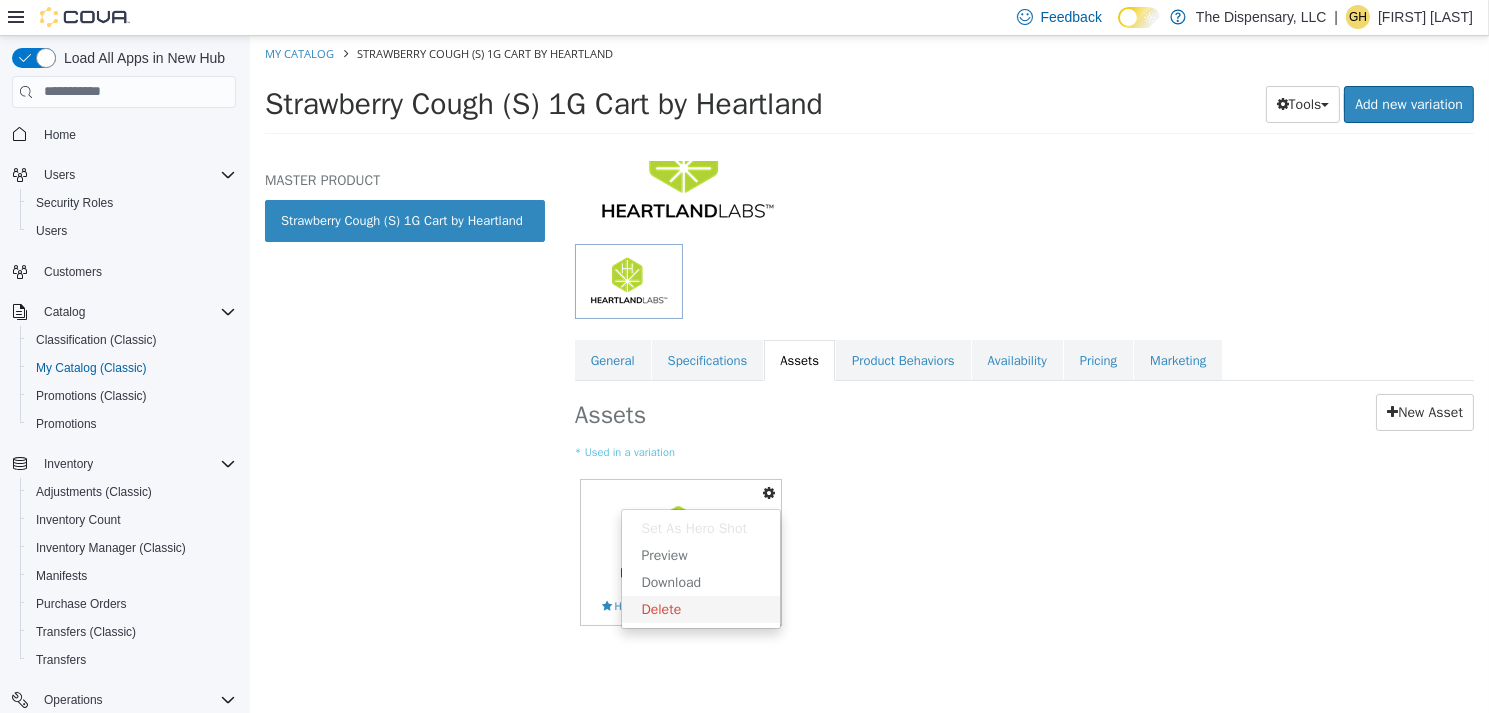 click on "Delete" at bounding box center [700, 608] 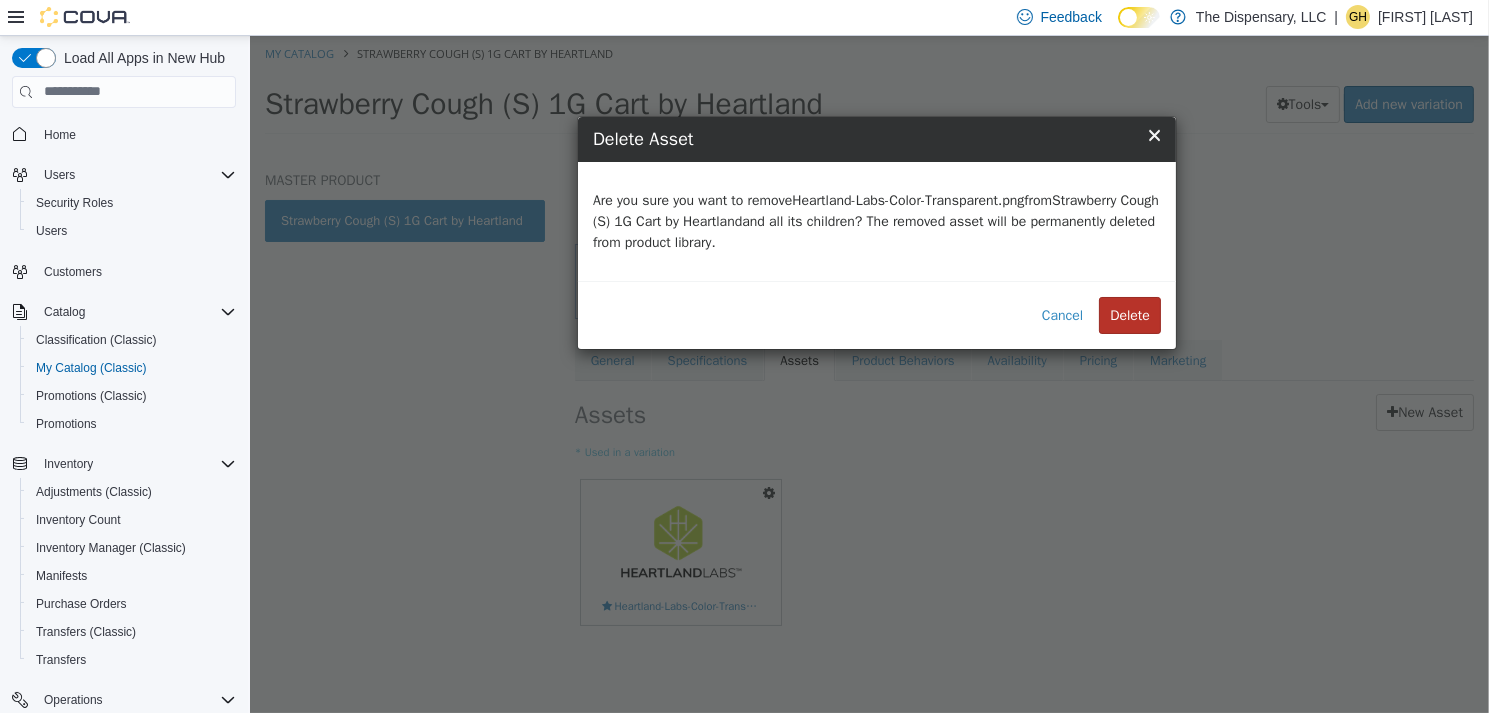 click on "Delete" at bounding box center [1129, 314] 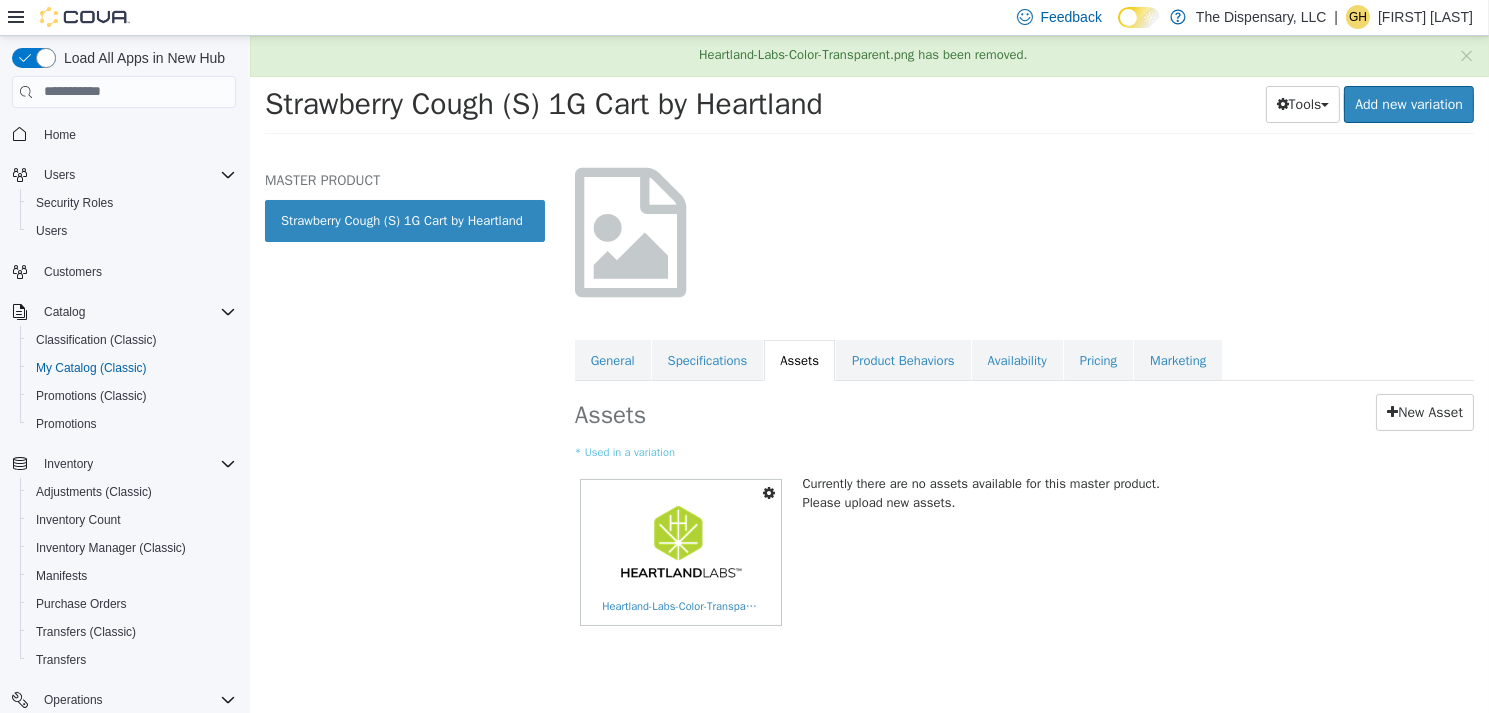 scroll, scrollTop: 0, scrollLeft: 0, axis: both 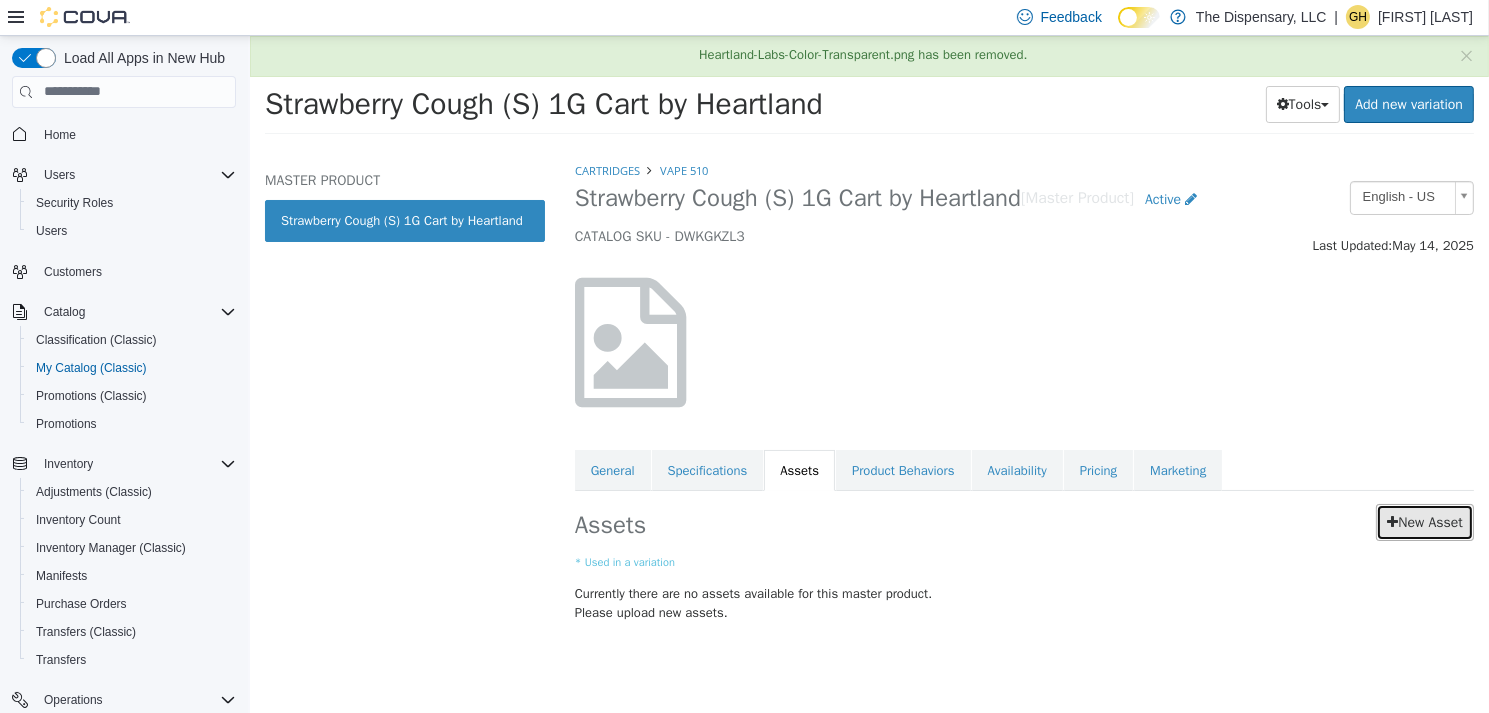 click on "New Asset" at bounding box center [1424, 521] 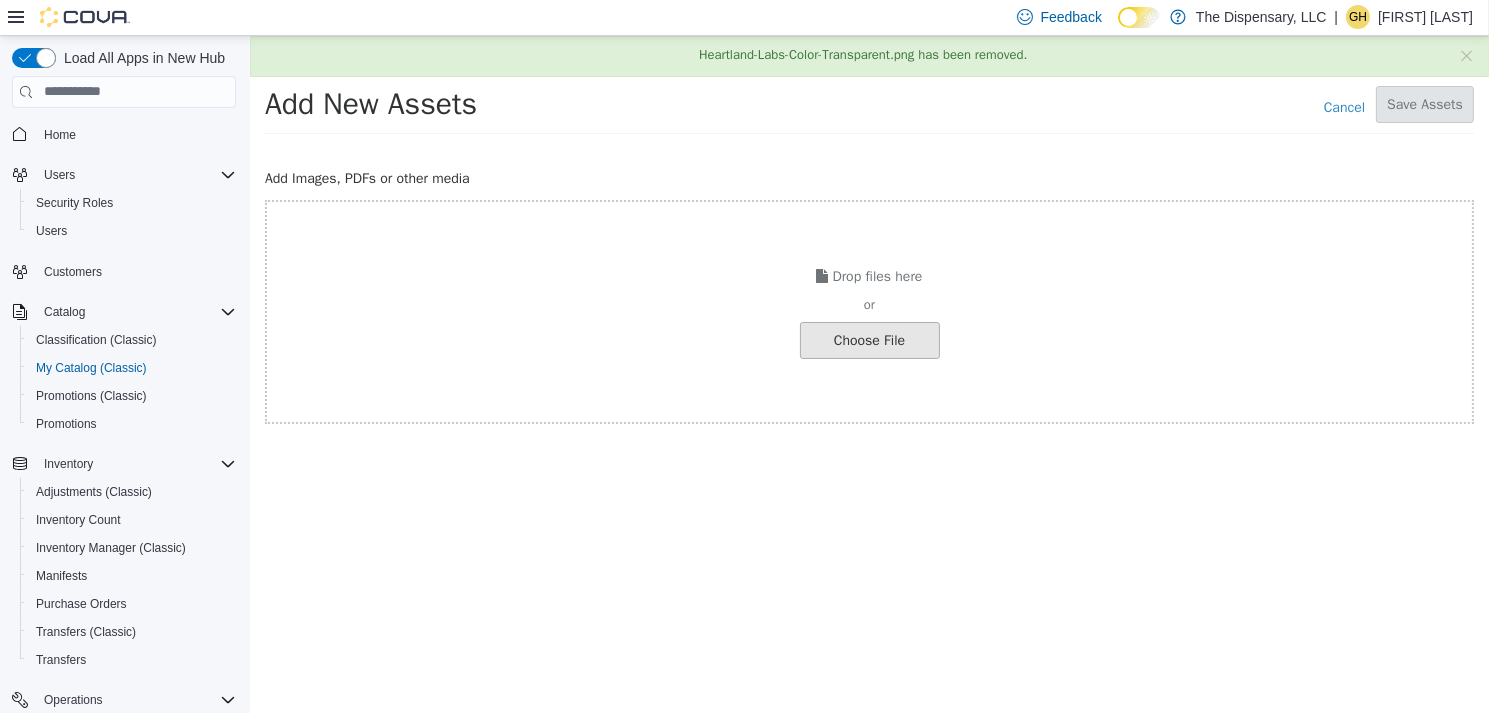 click at bounding box center [-178, 339] 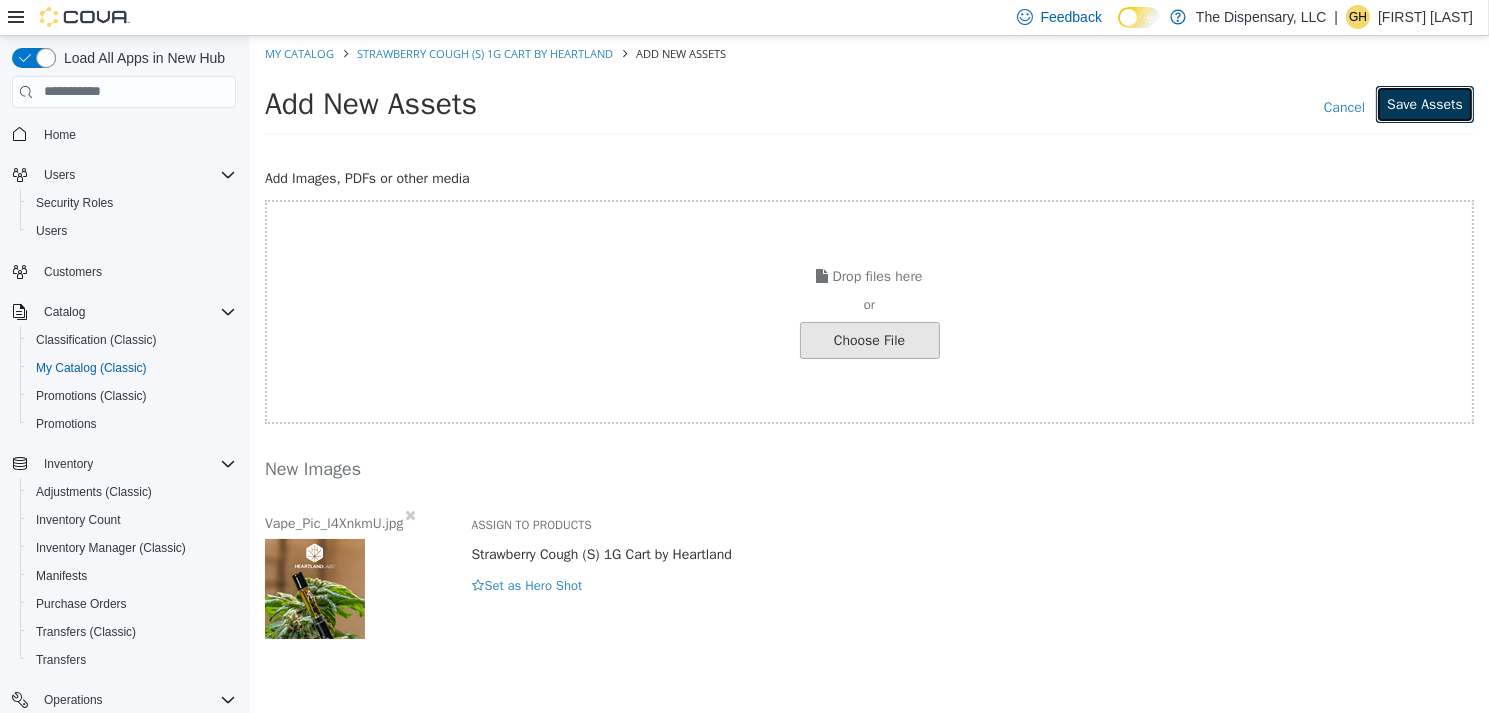 click on "Save Assets" at bounding box center (1424, 103) 